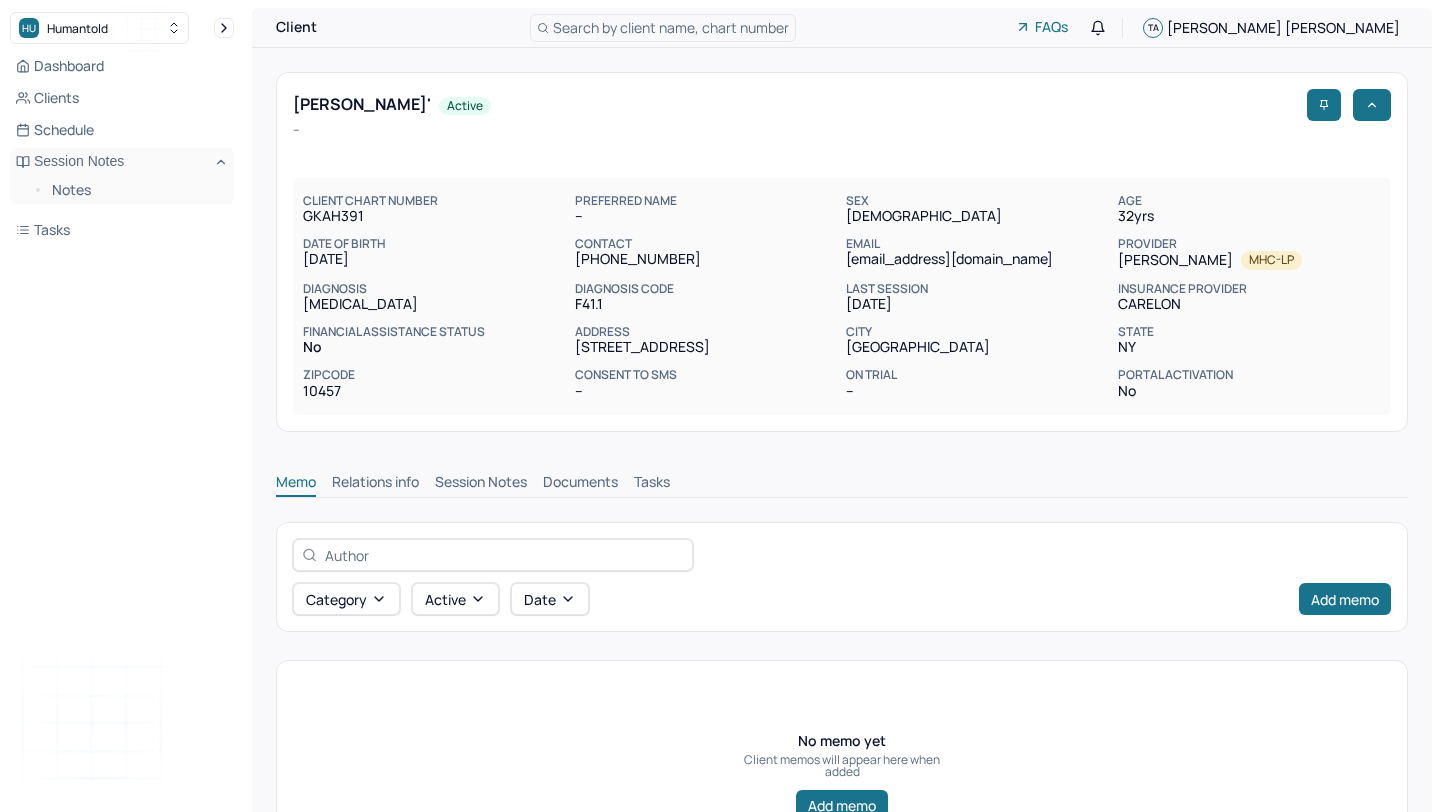 scroll, scrollTop: 0, scrollLeft: 0, axis: both 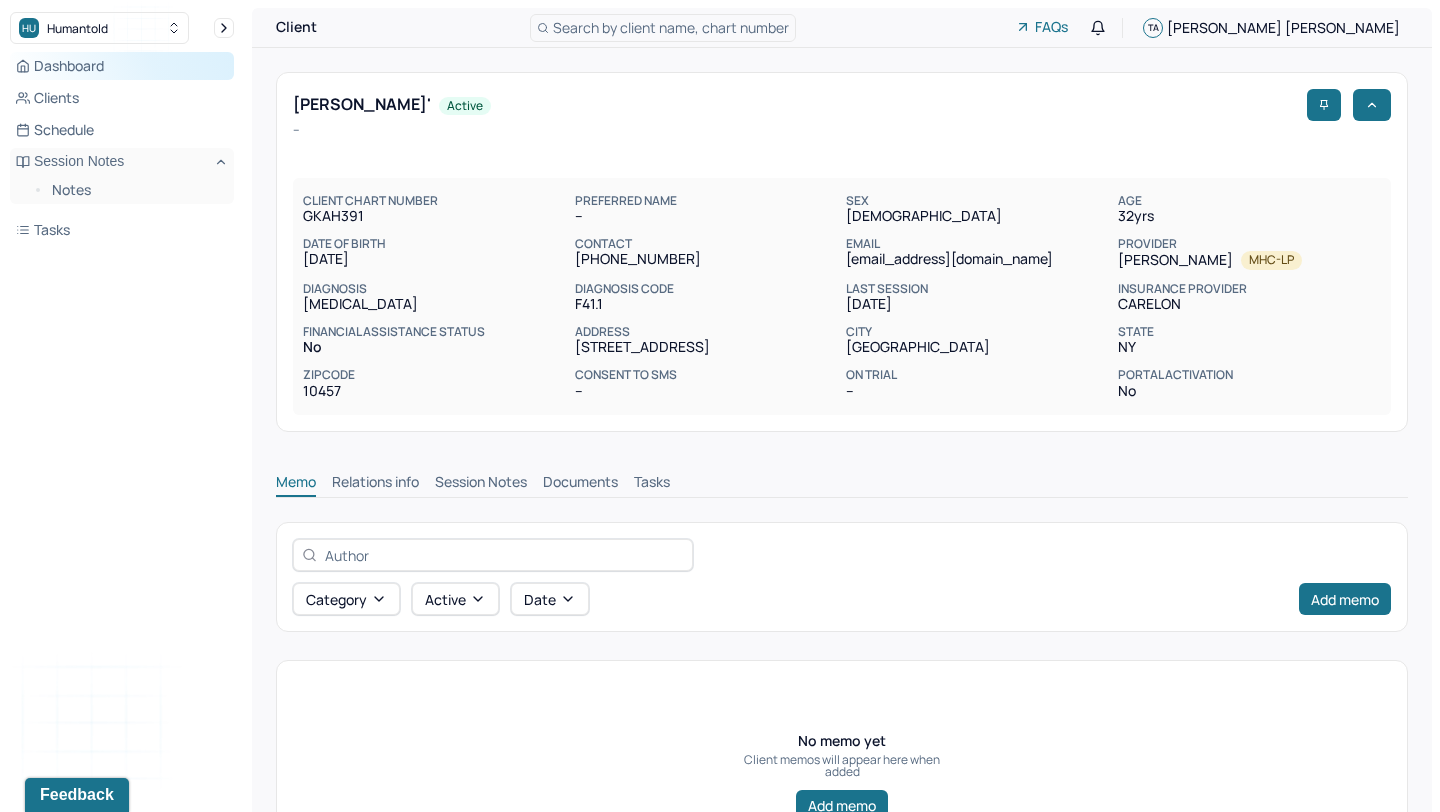 click on "Dashboard" at bounding box center [122, 66] 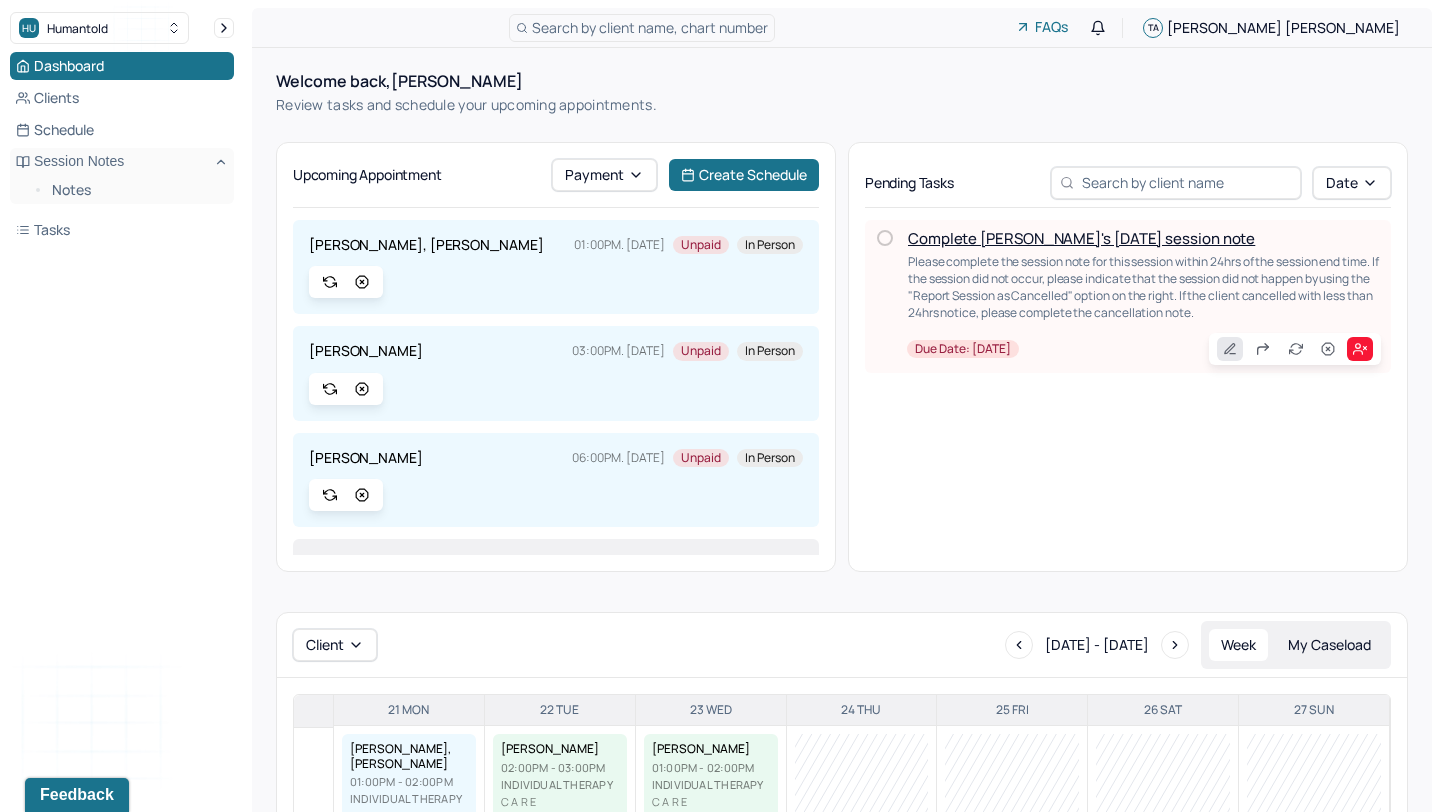 click 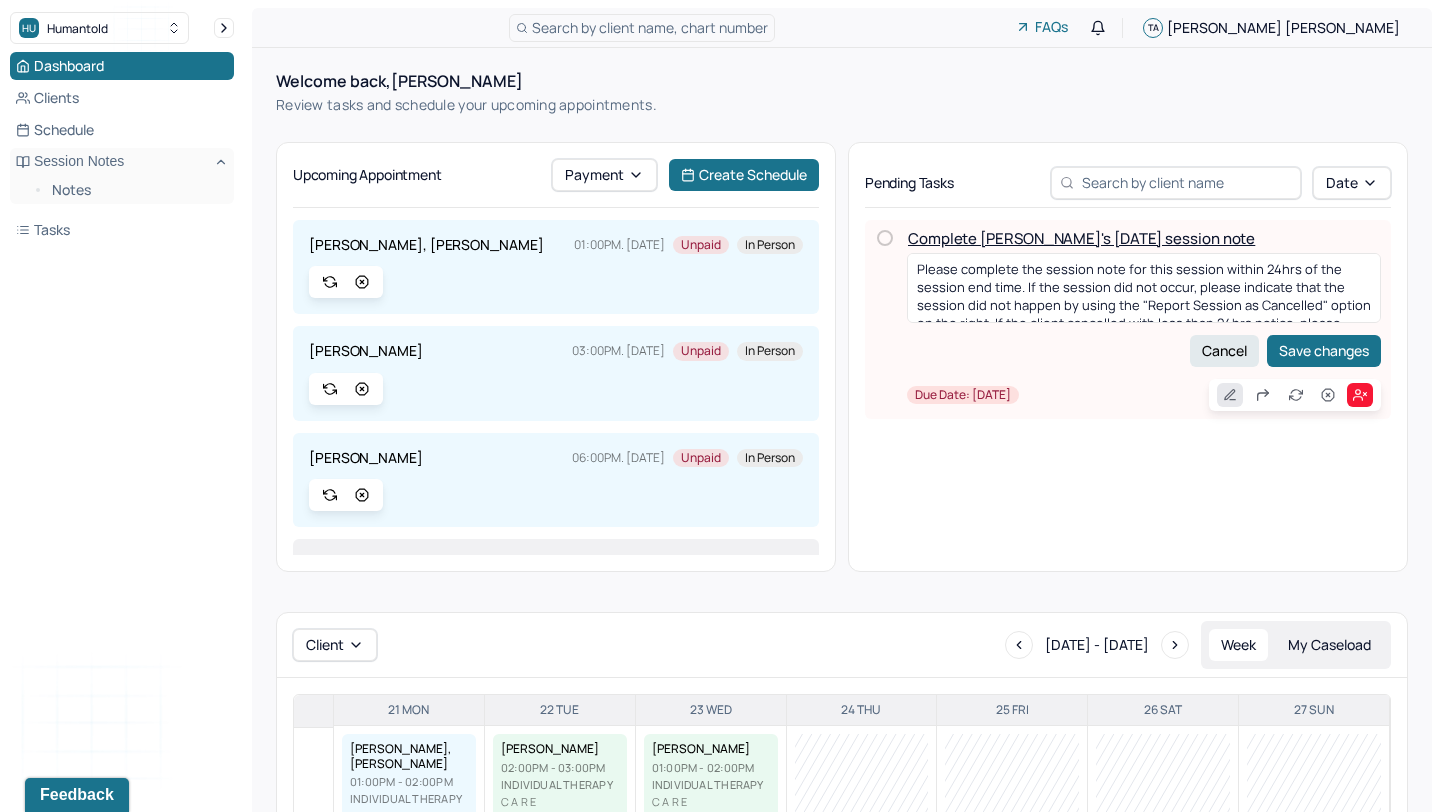 click on "Cancel" at bounding box center (1224, 351) 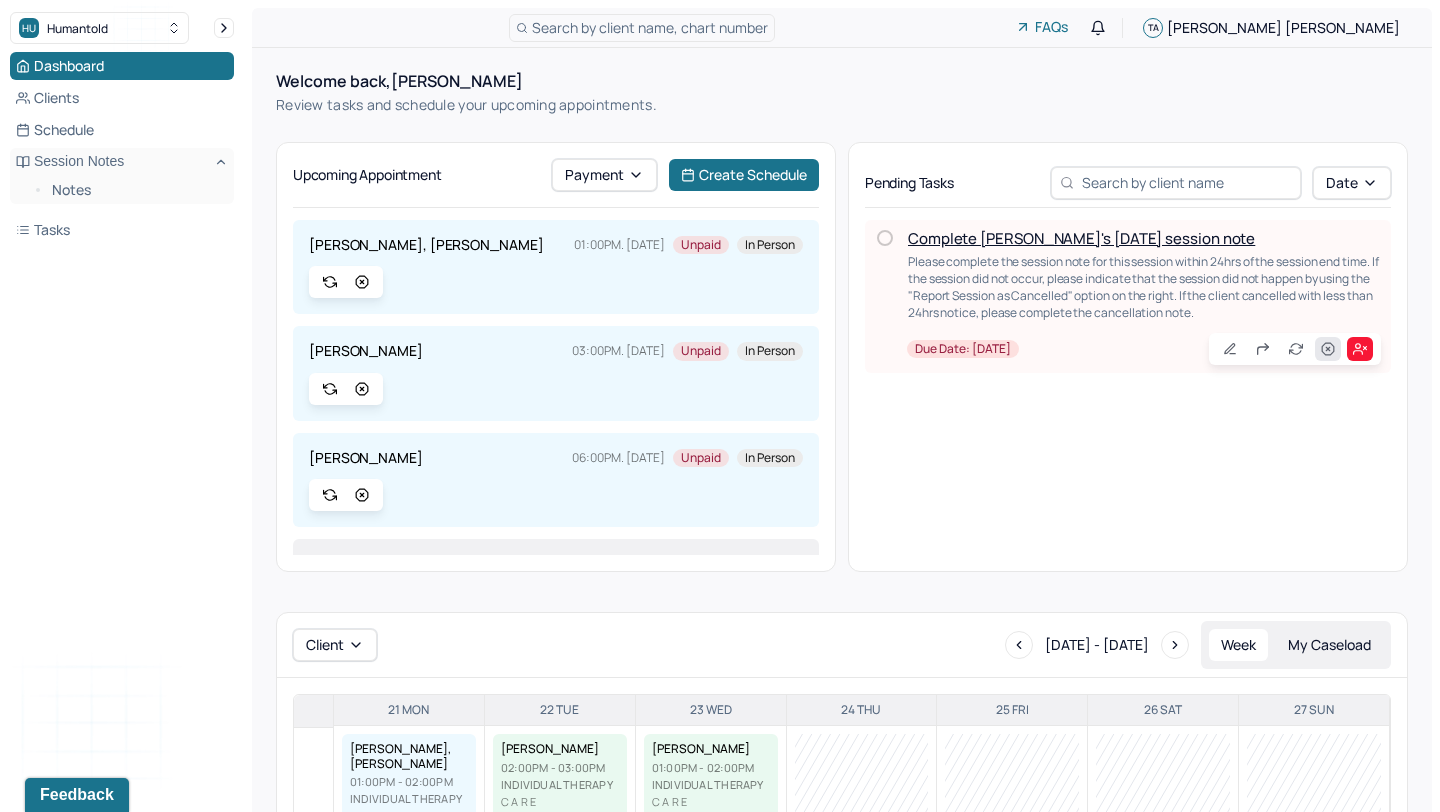 click at bounding box center [1328, 349] 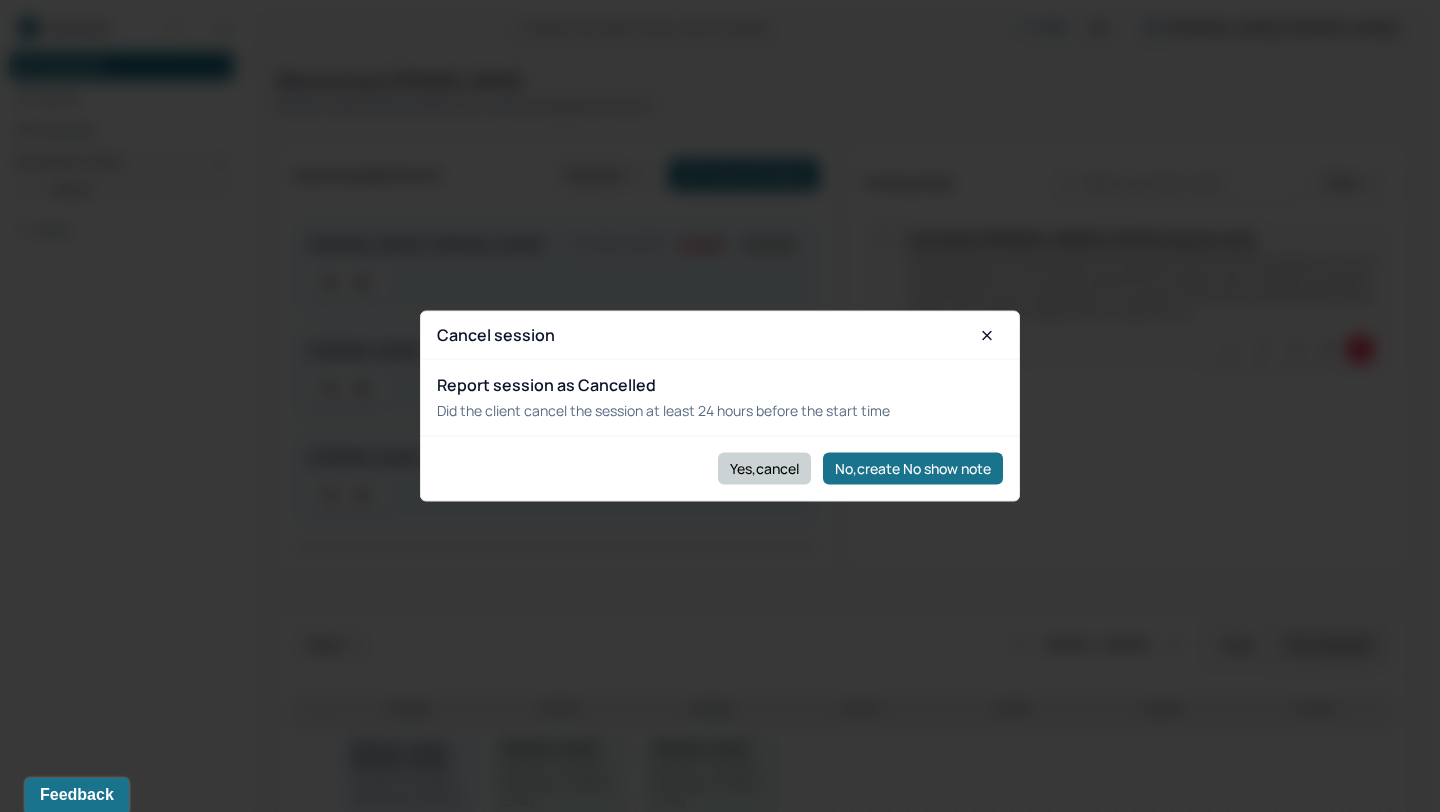 click on "Yes,cancel" at bounding box center [764, 468] 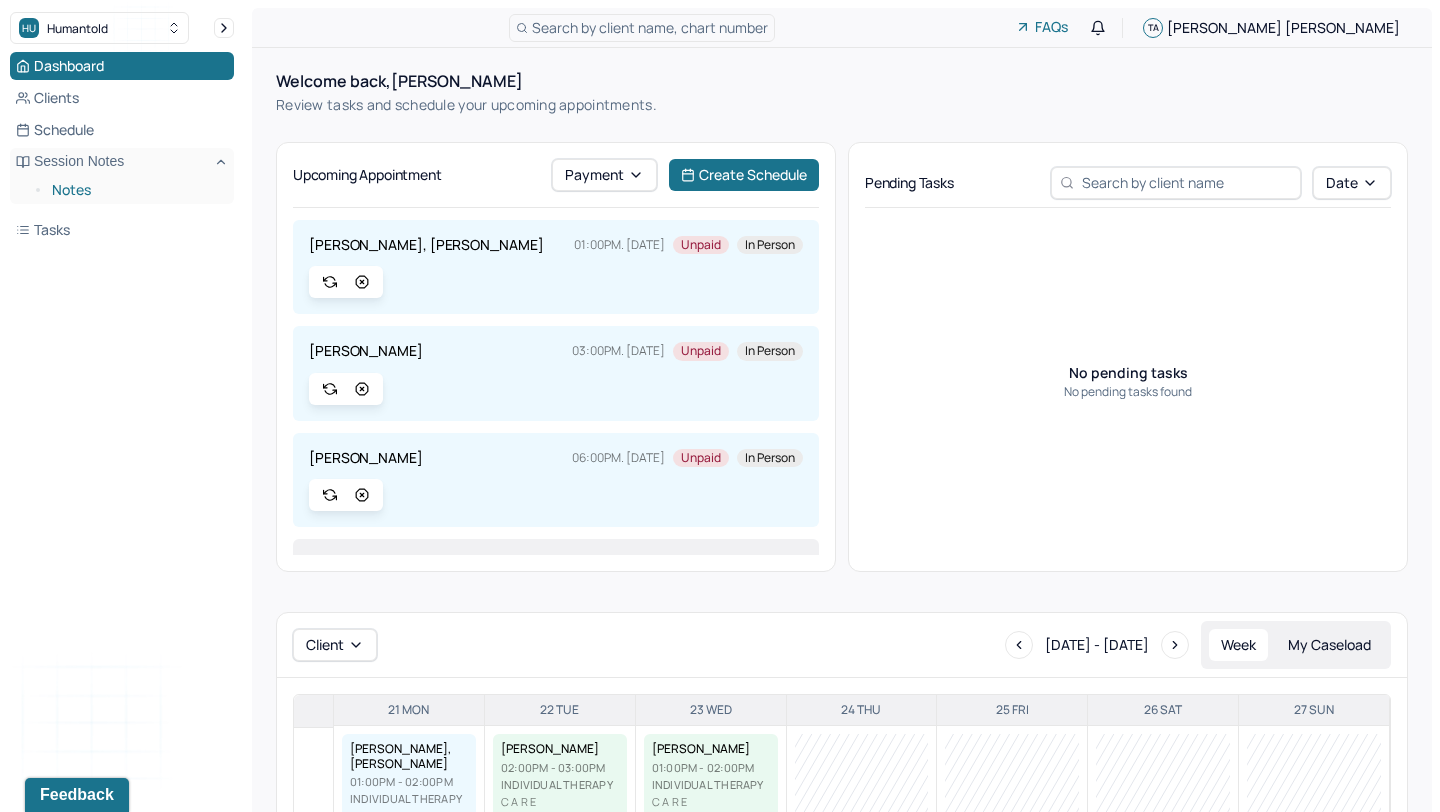 click on "Notes" at bounding box center [135, 190] 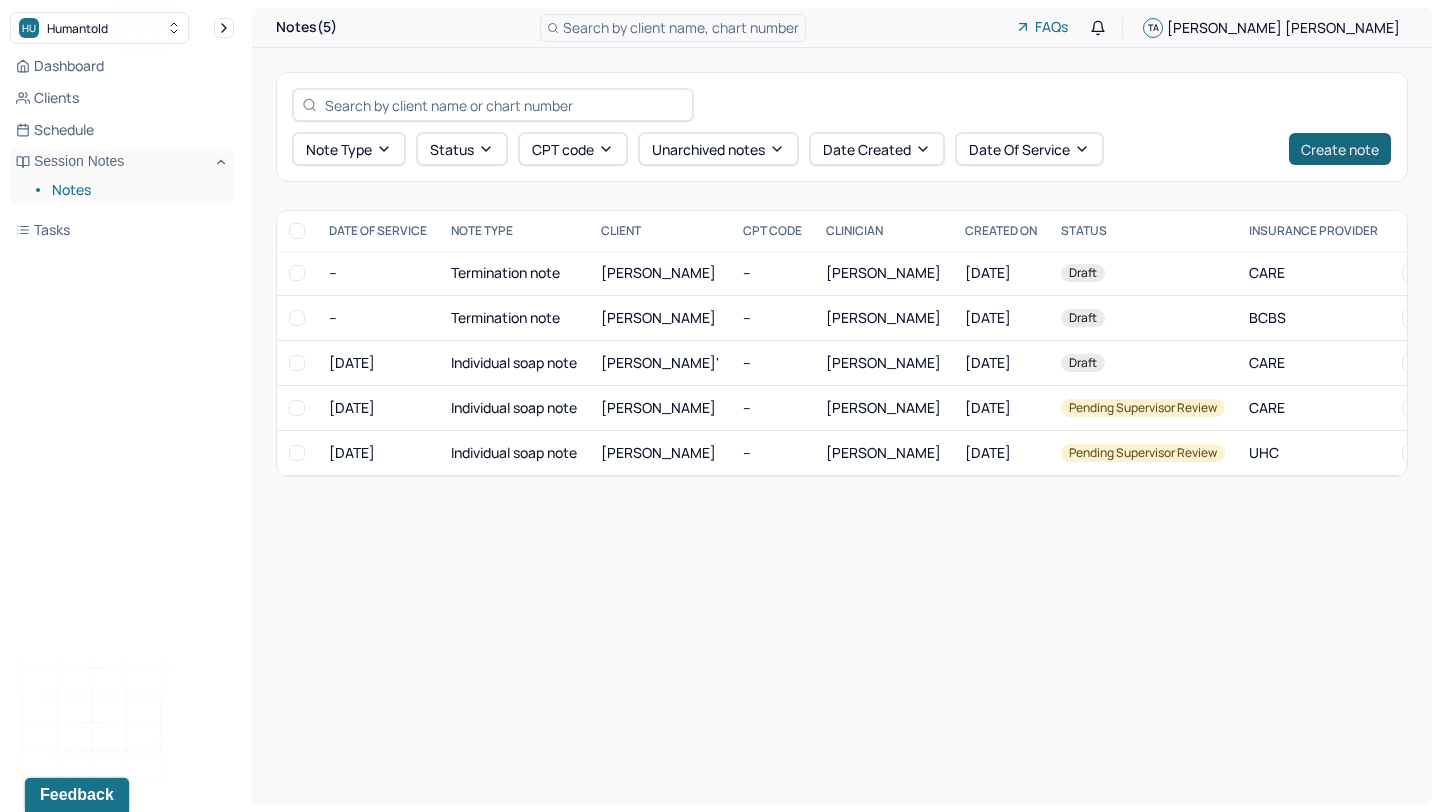 click on "Create note" at bounding box center (1340, 149) 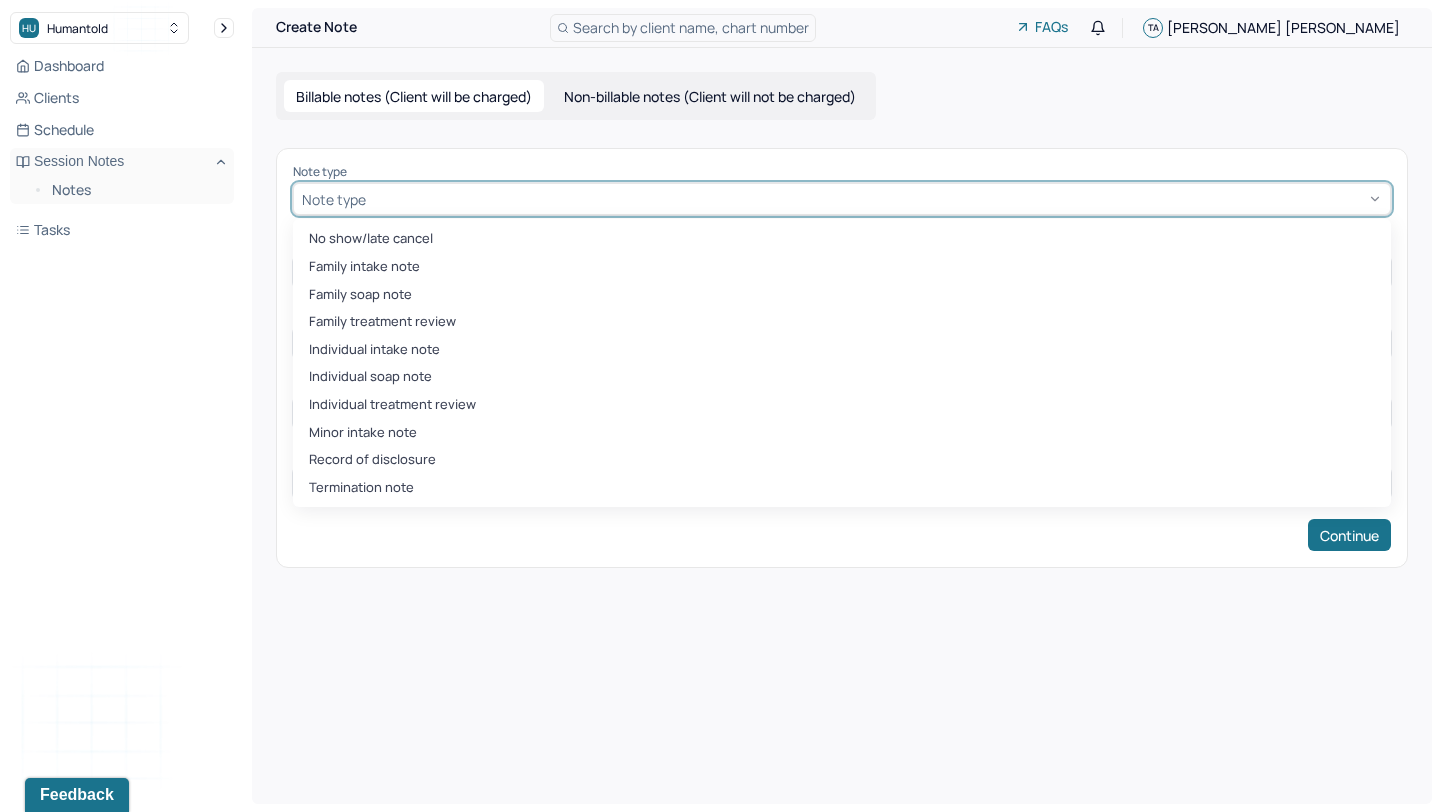 click at bounding box center [876, 199] 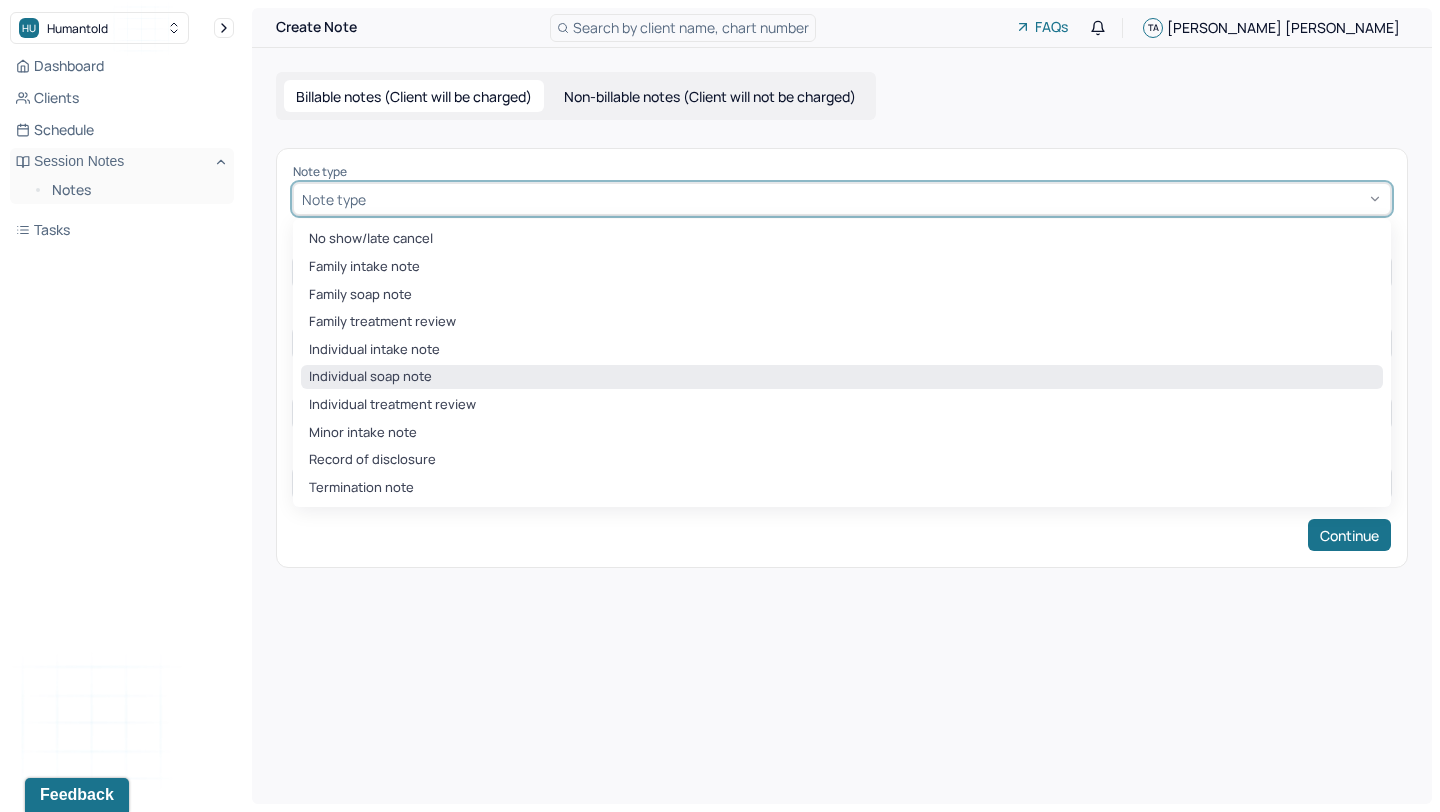 click on "Individual soap note" at bounding box center [842, 377] 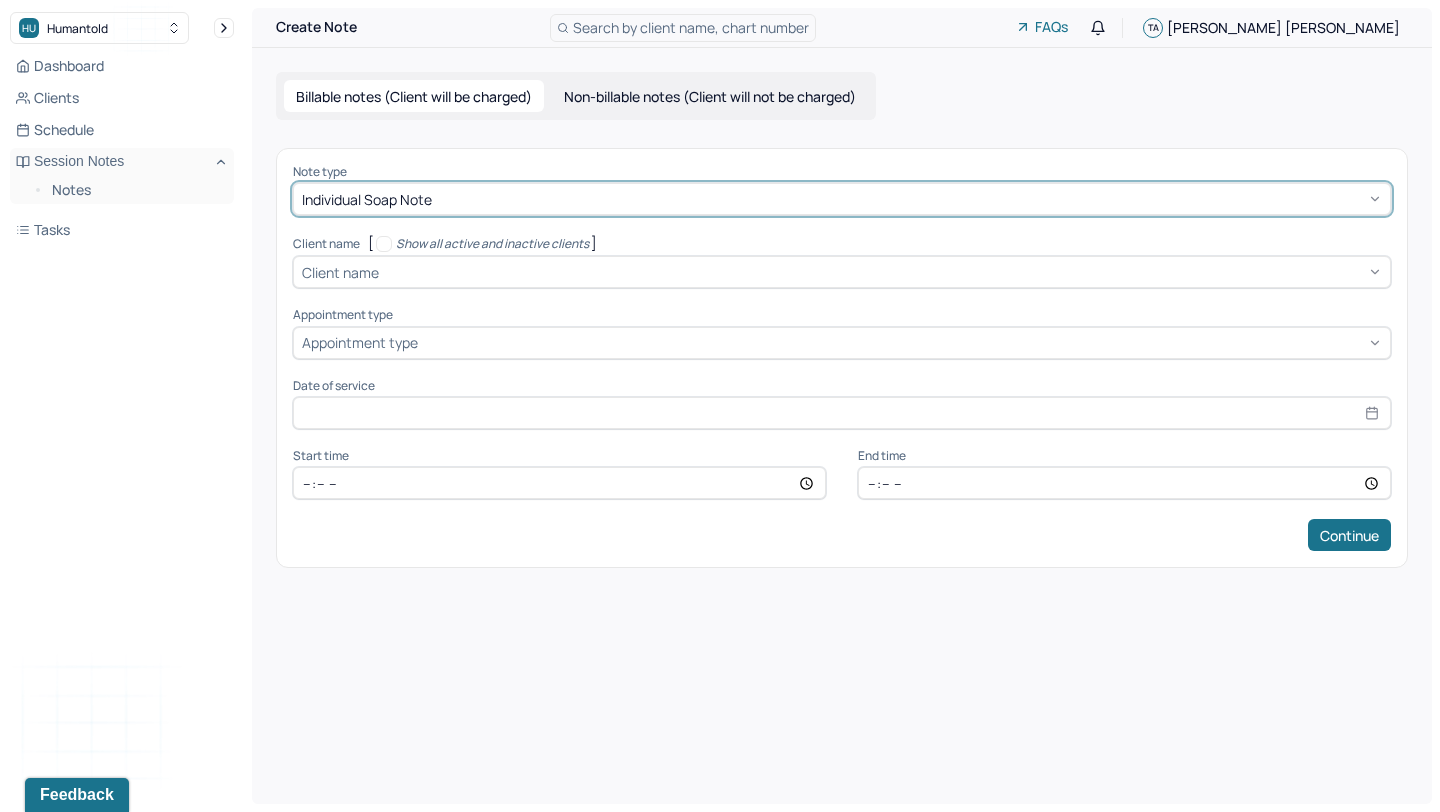 click at bounding box center (882, 272) 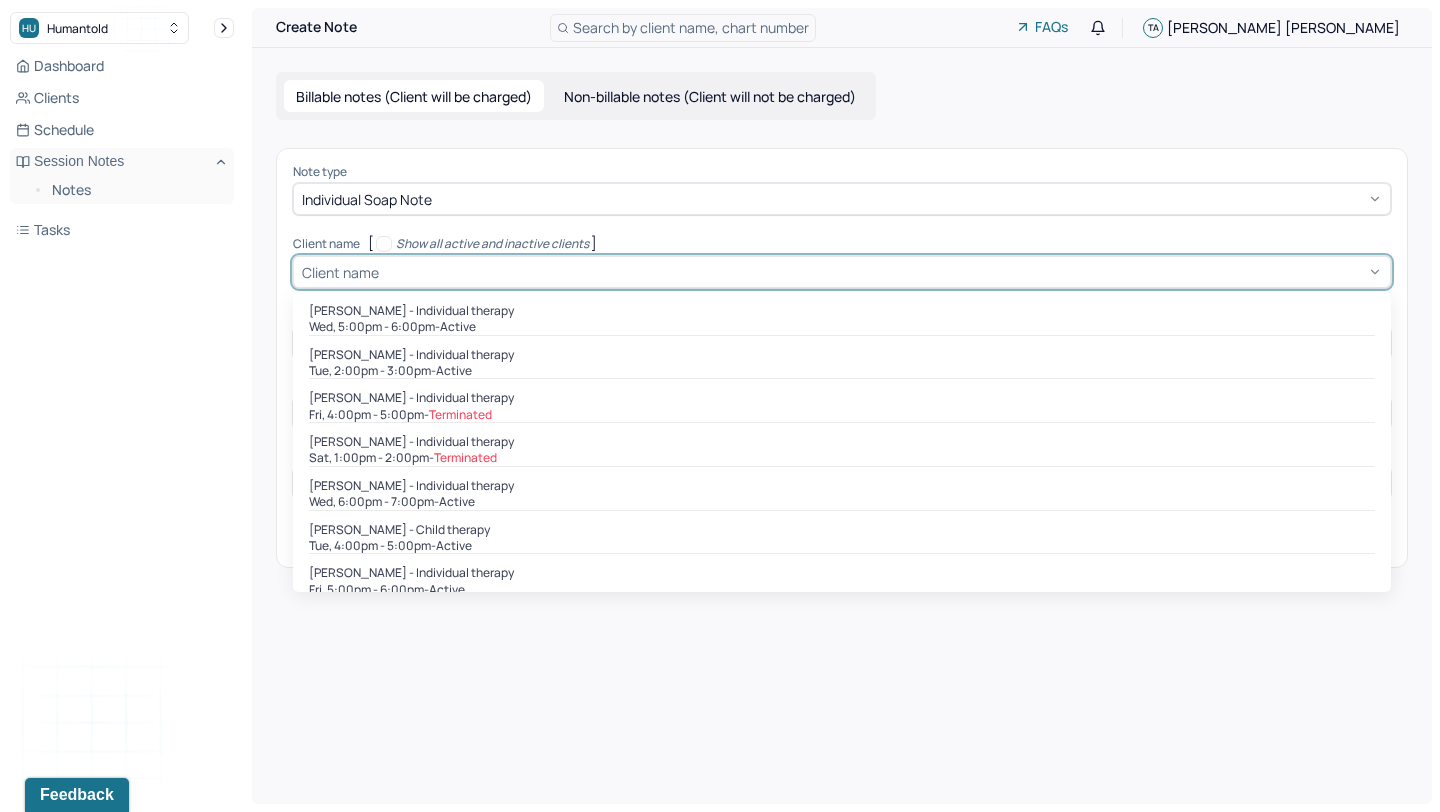 scroll, scrollTop: 1490, scrollLeft: 0, axis: vertical 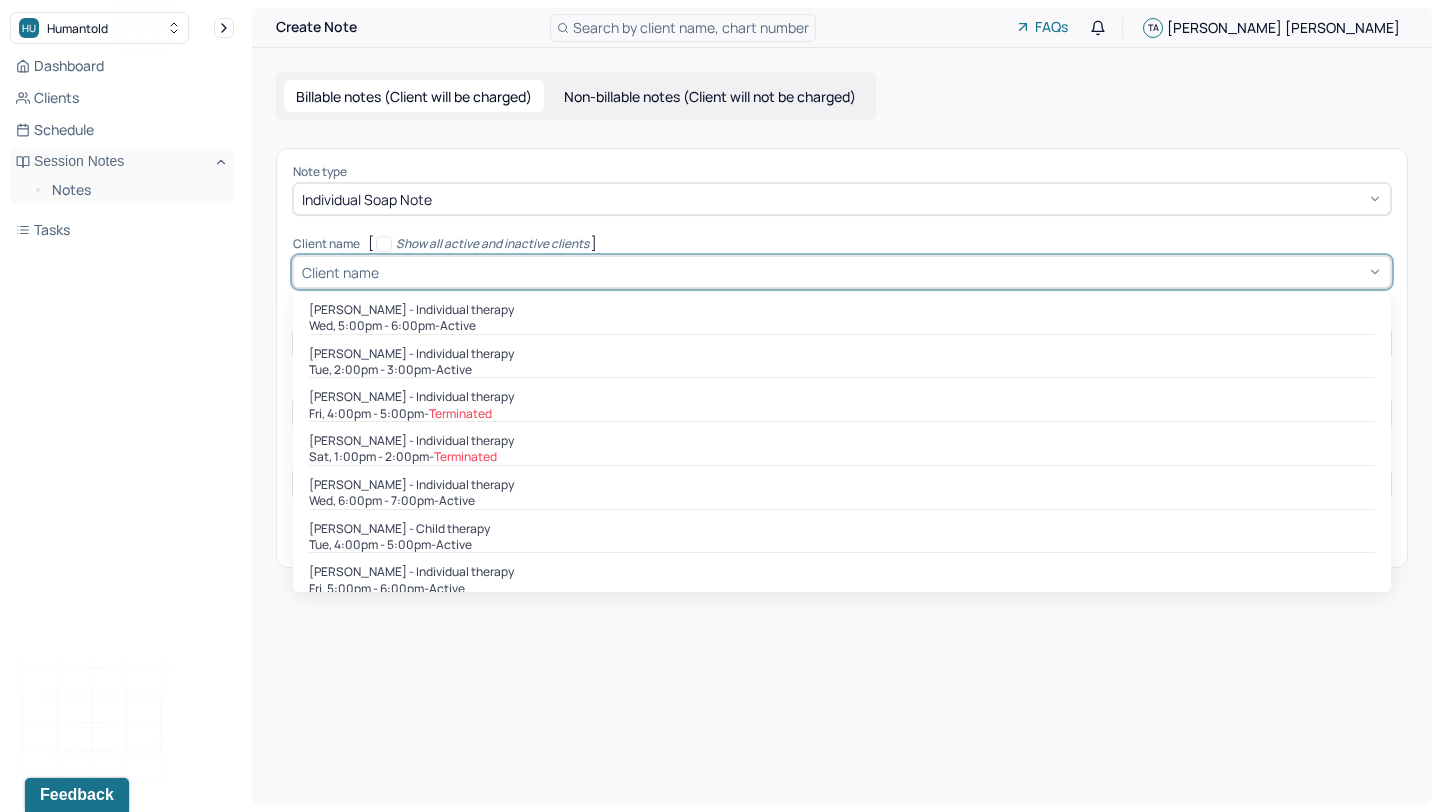 click on "Tue, 4:00pm - 5:00pm  -  active" at bounding box center [842, 545] 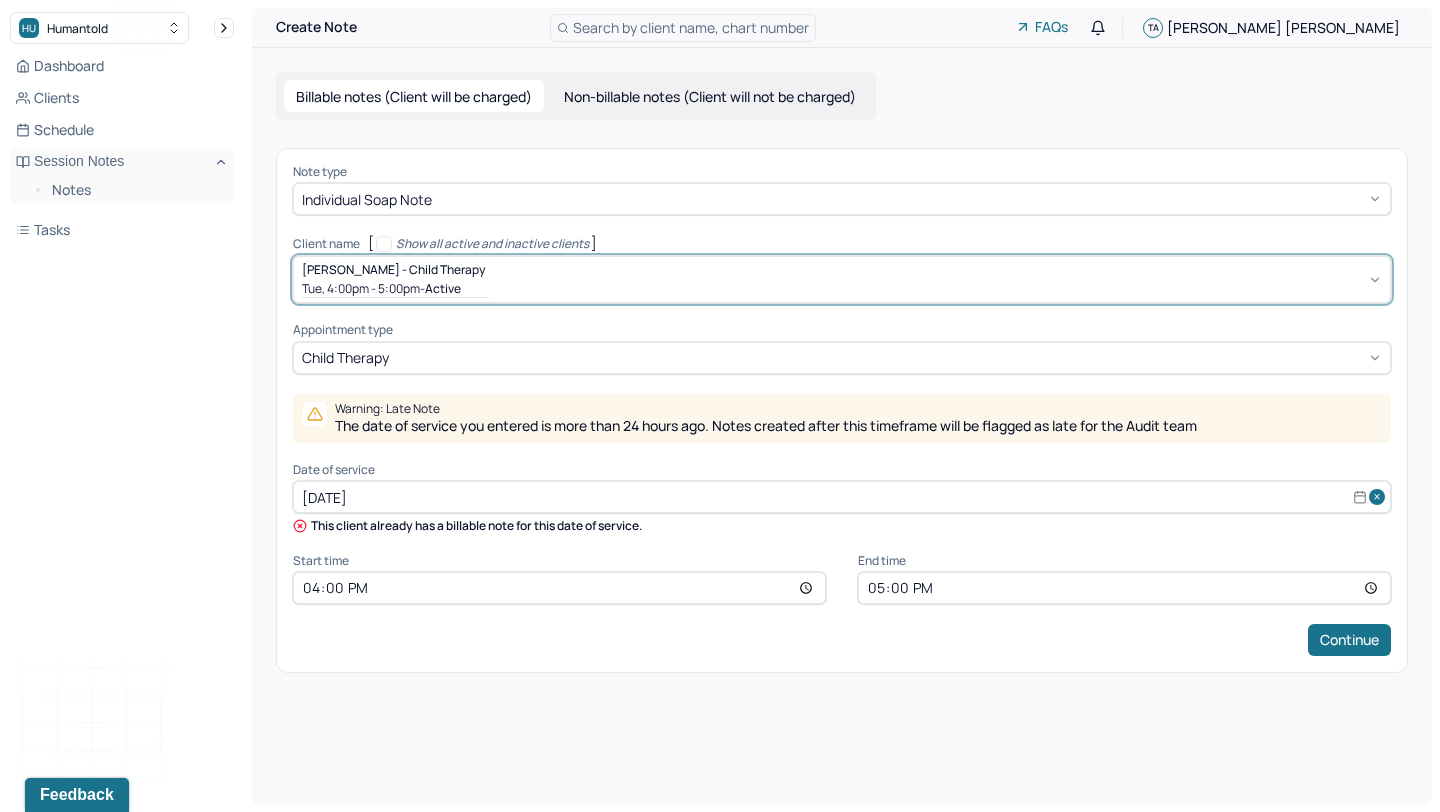 click on "[DATE]" at bounding box center [842, 497] 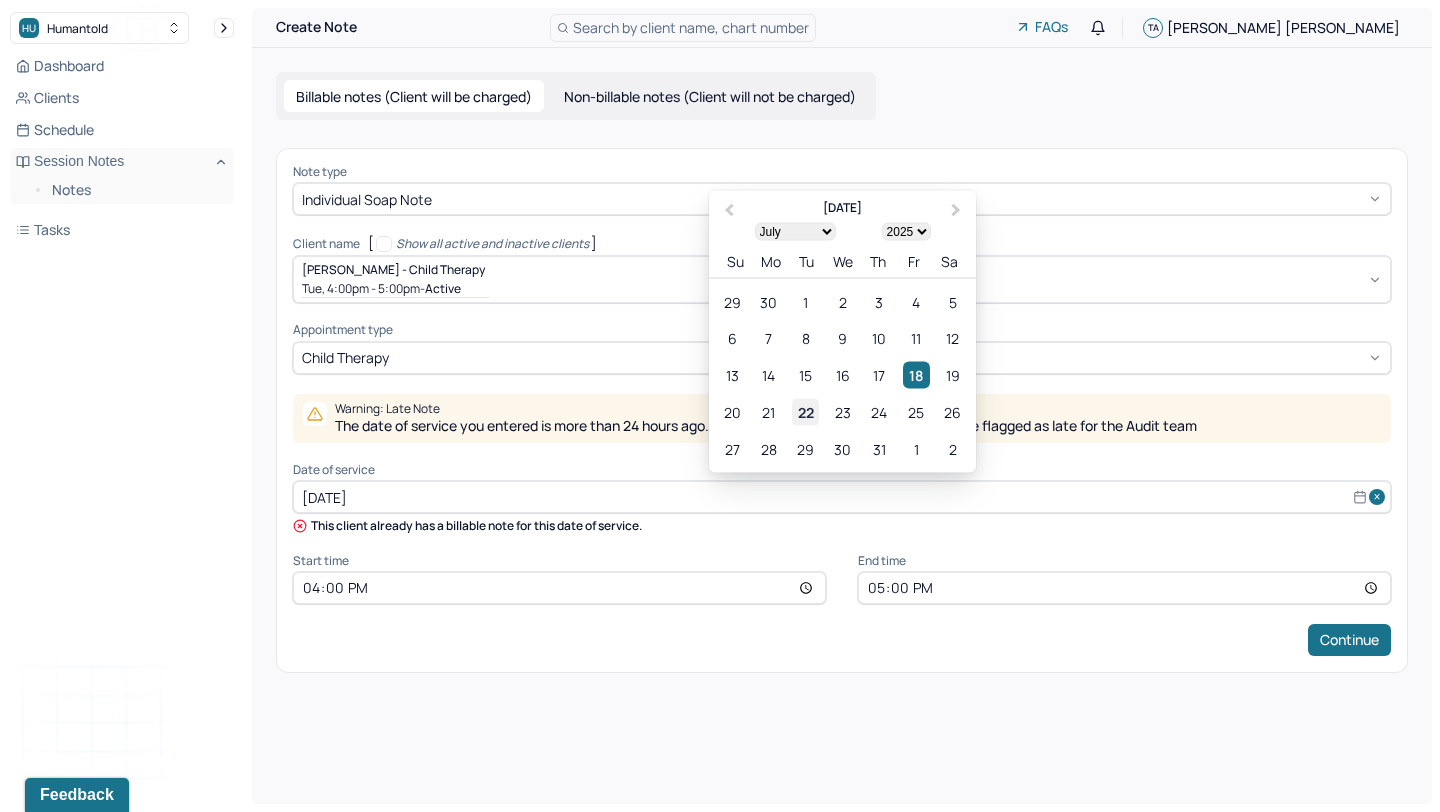 click on "22" at bounding box center [805, 412] 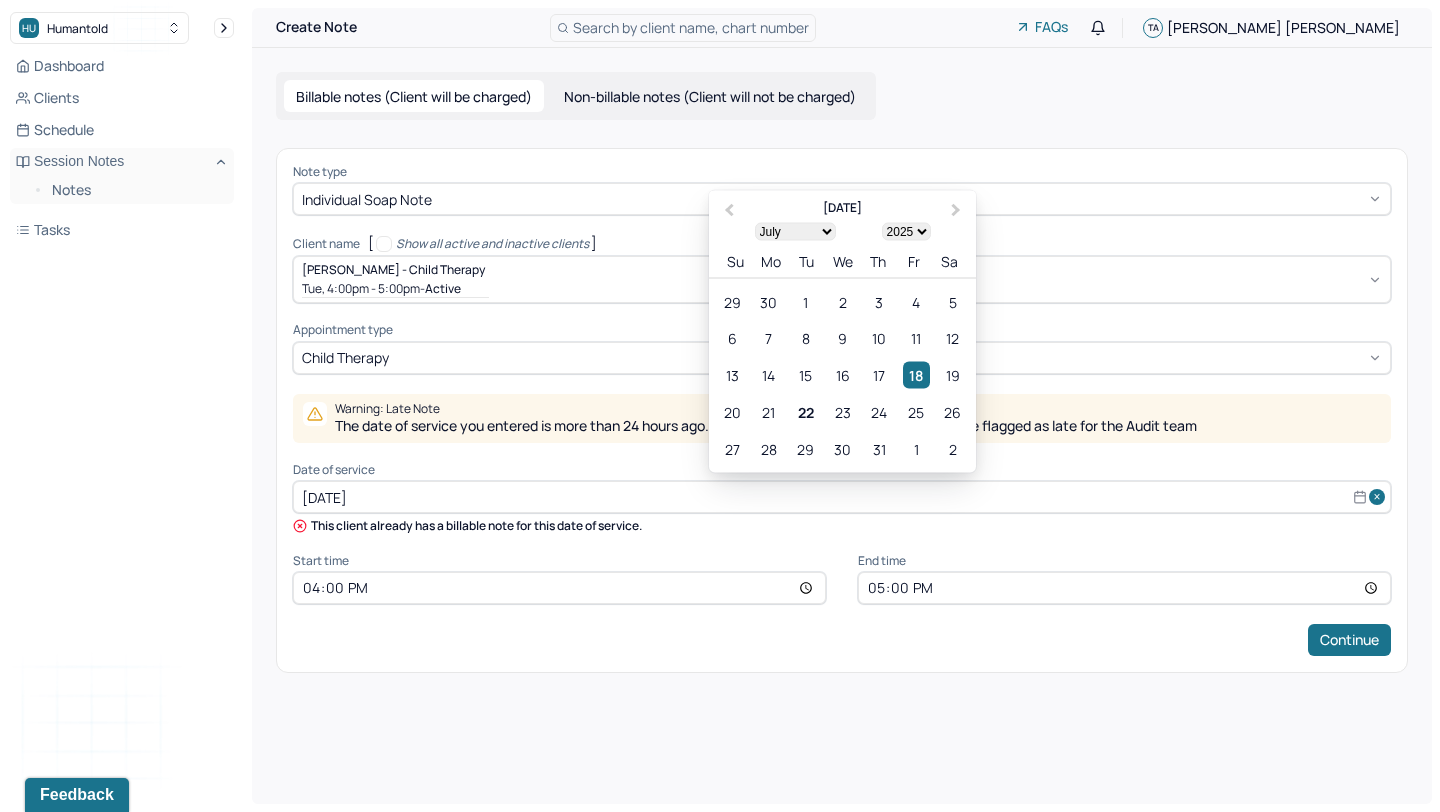 type on "[DATE]" 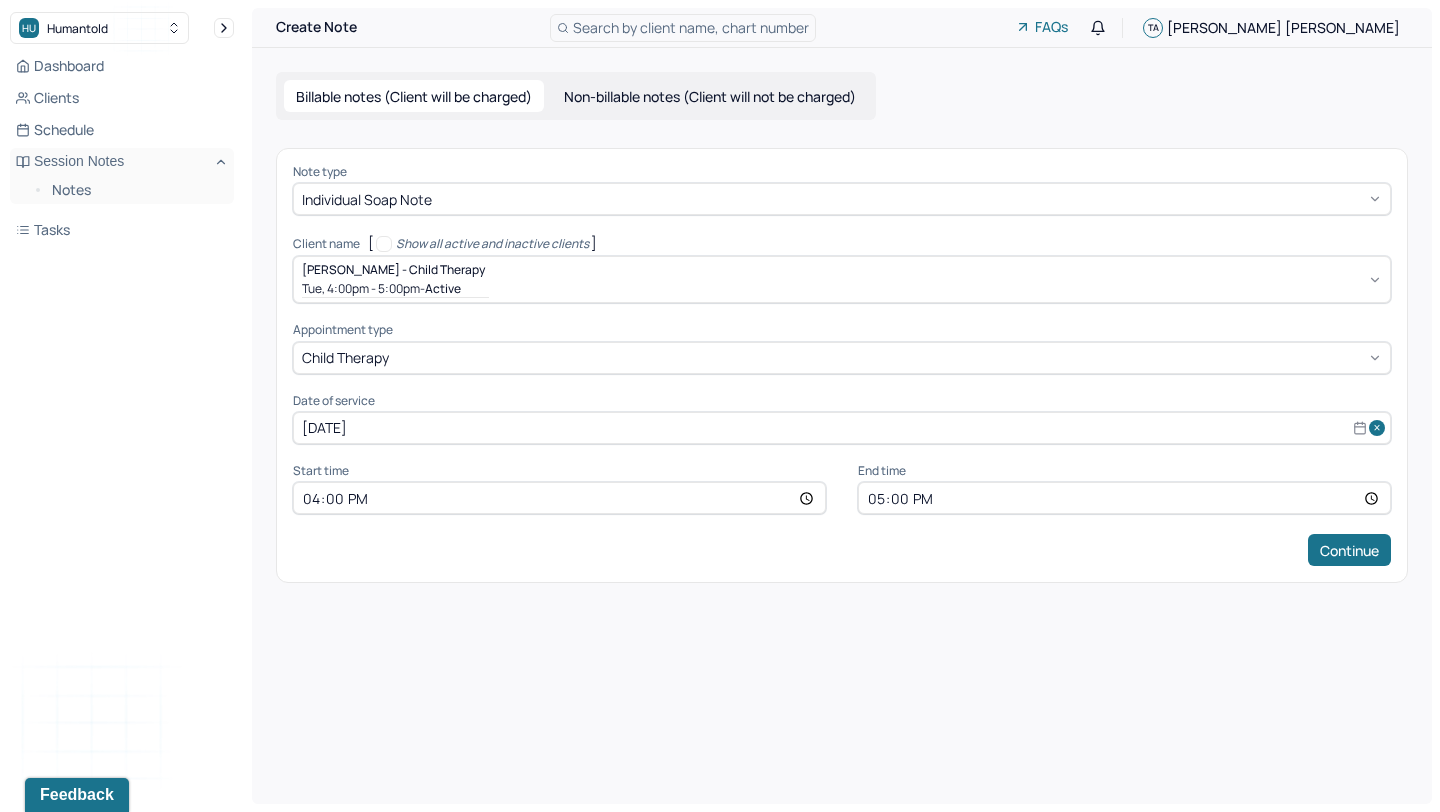 click on "16:00" at bounding box center (559, 498) 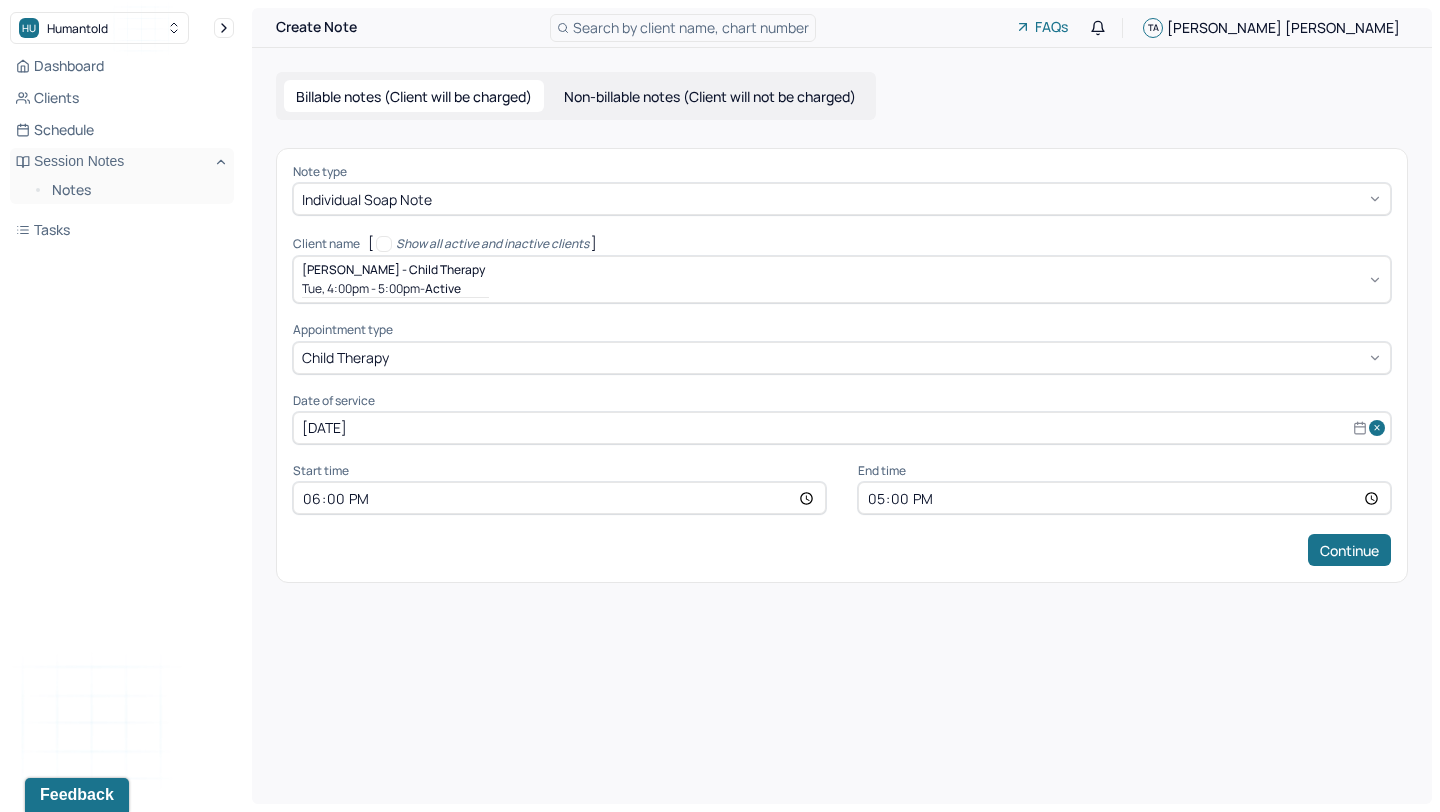 type on "18:00" 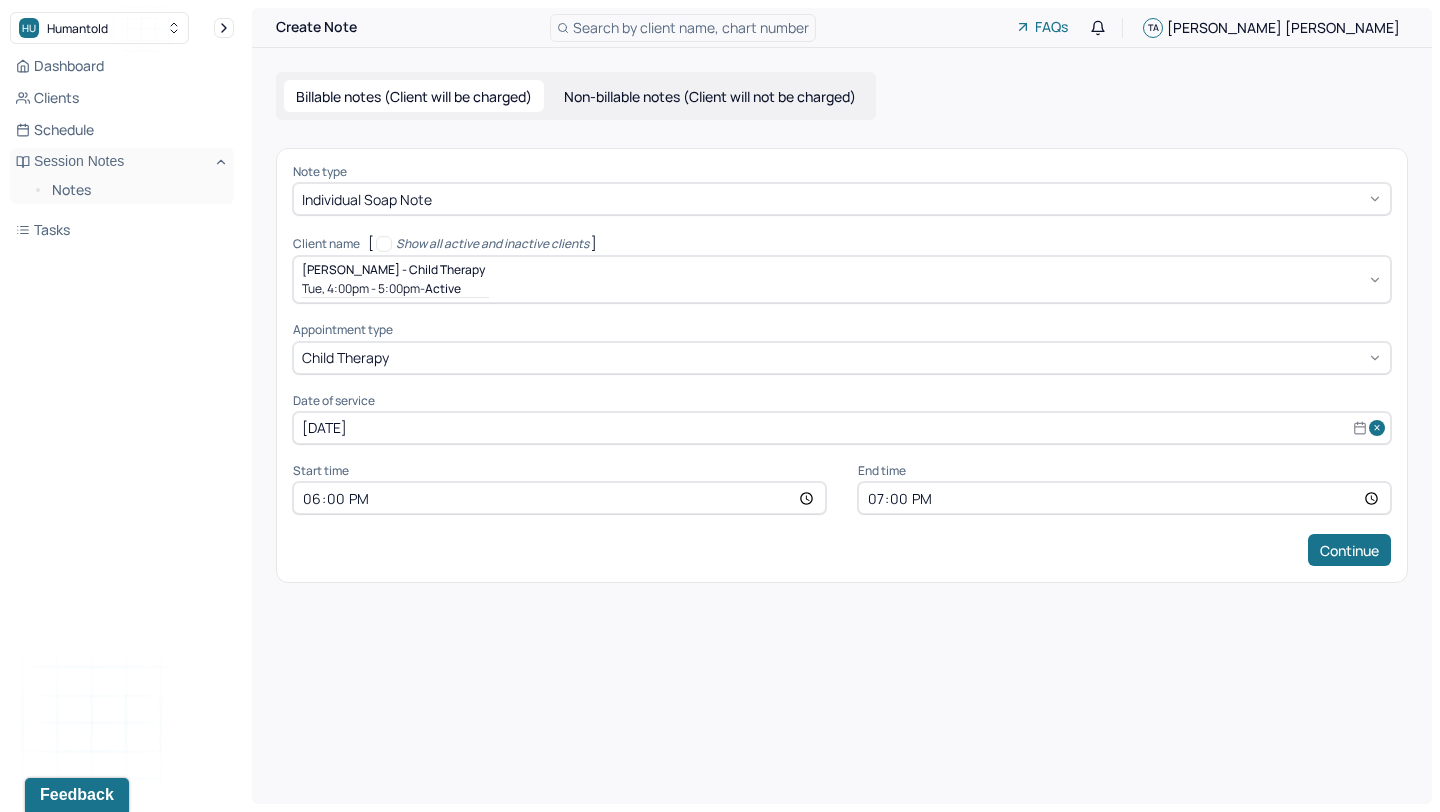 type on "19:00" 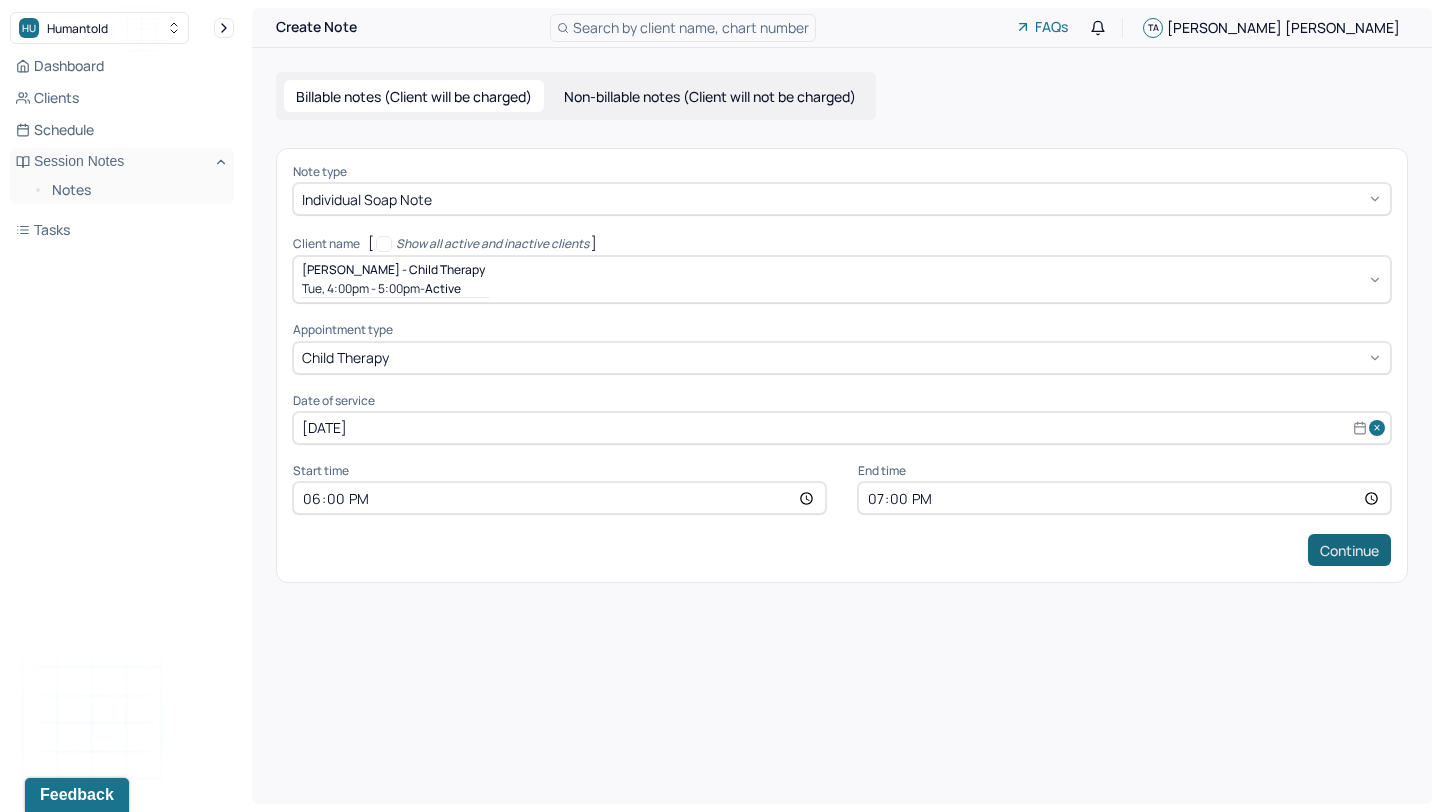 click on "Continue" at bounding box center [1349, 550] 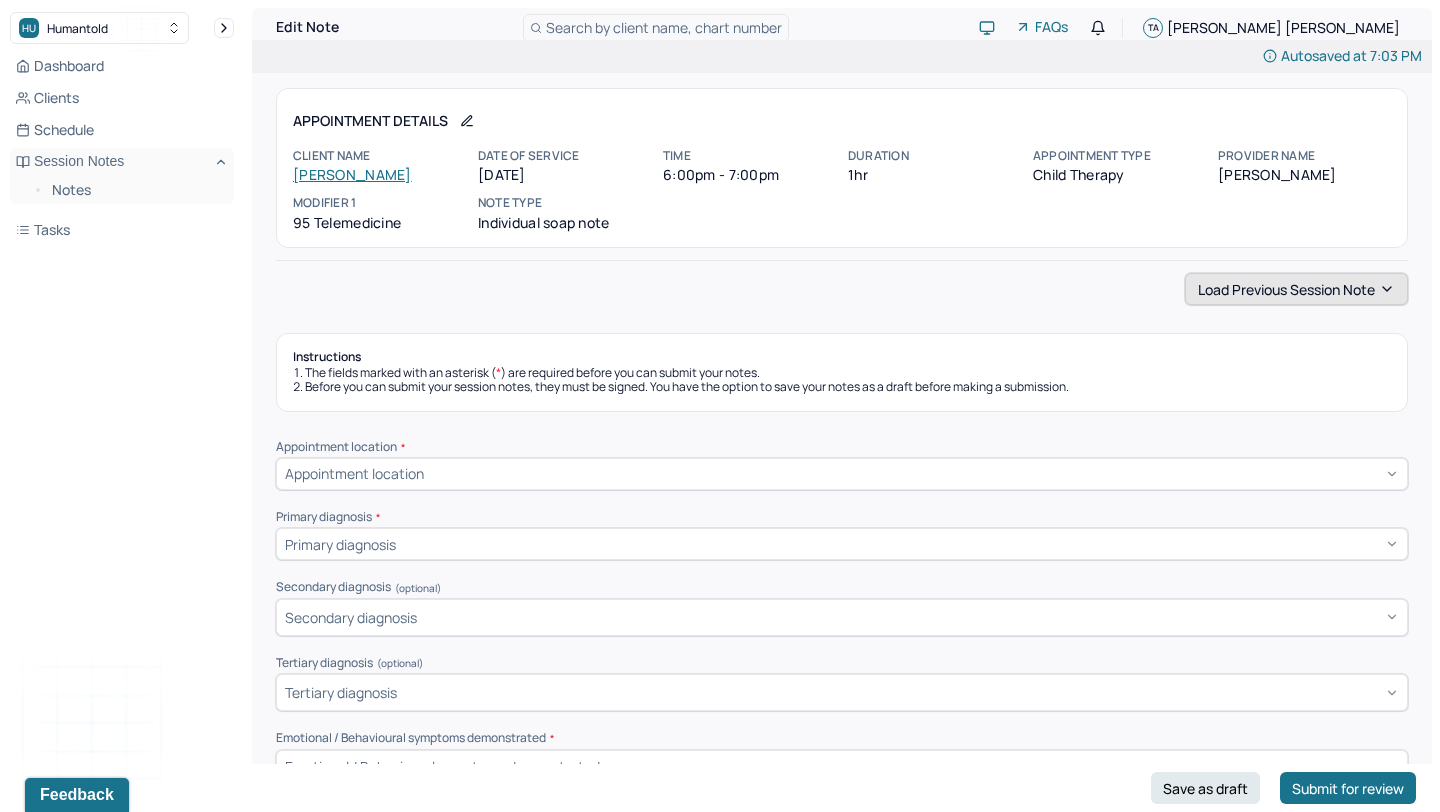 click on "Load previous session note" at bounding box center (1296, 289) 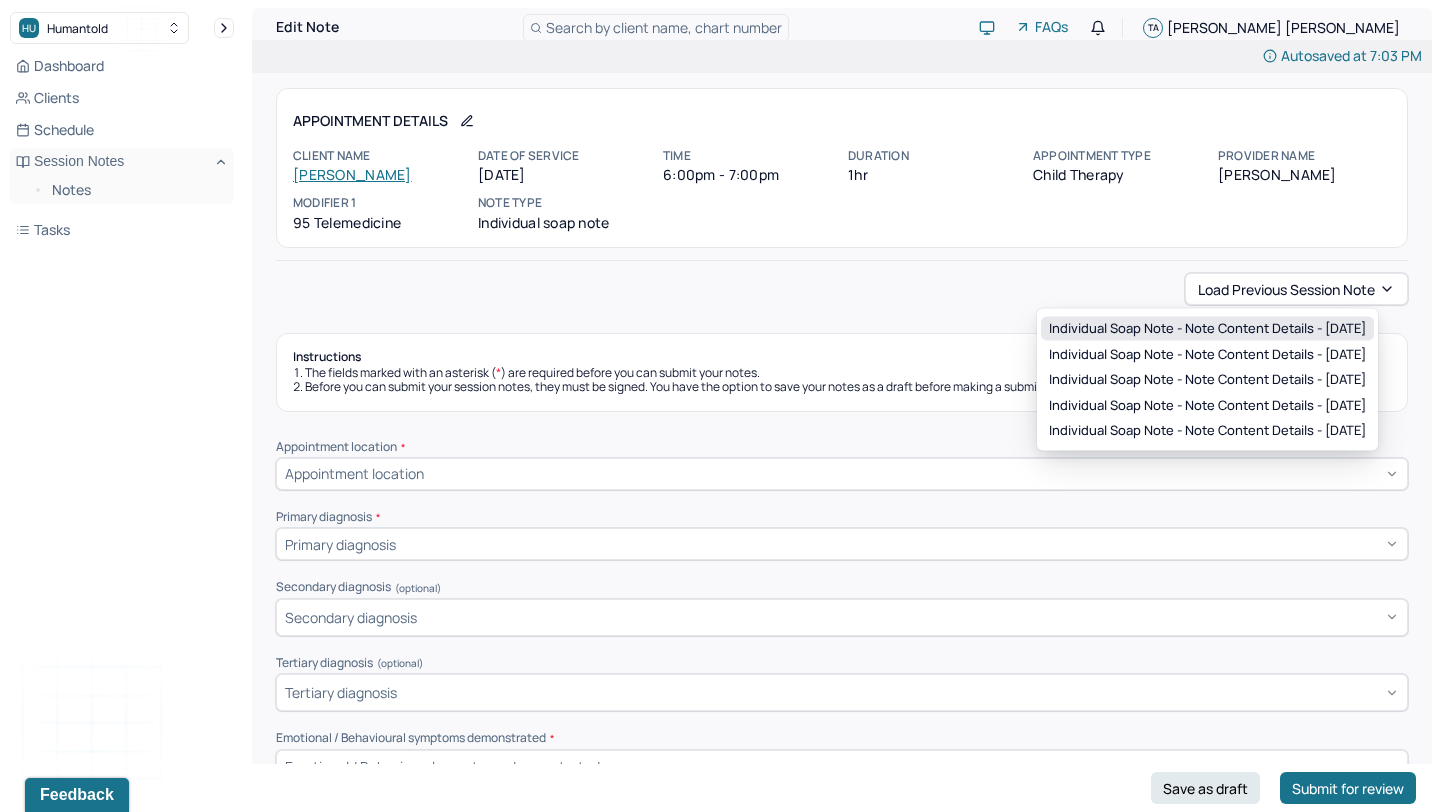 click on "Individual soap note   - Note content Details -   [DATE]" at bounding box center [1207, 329] 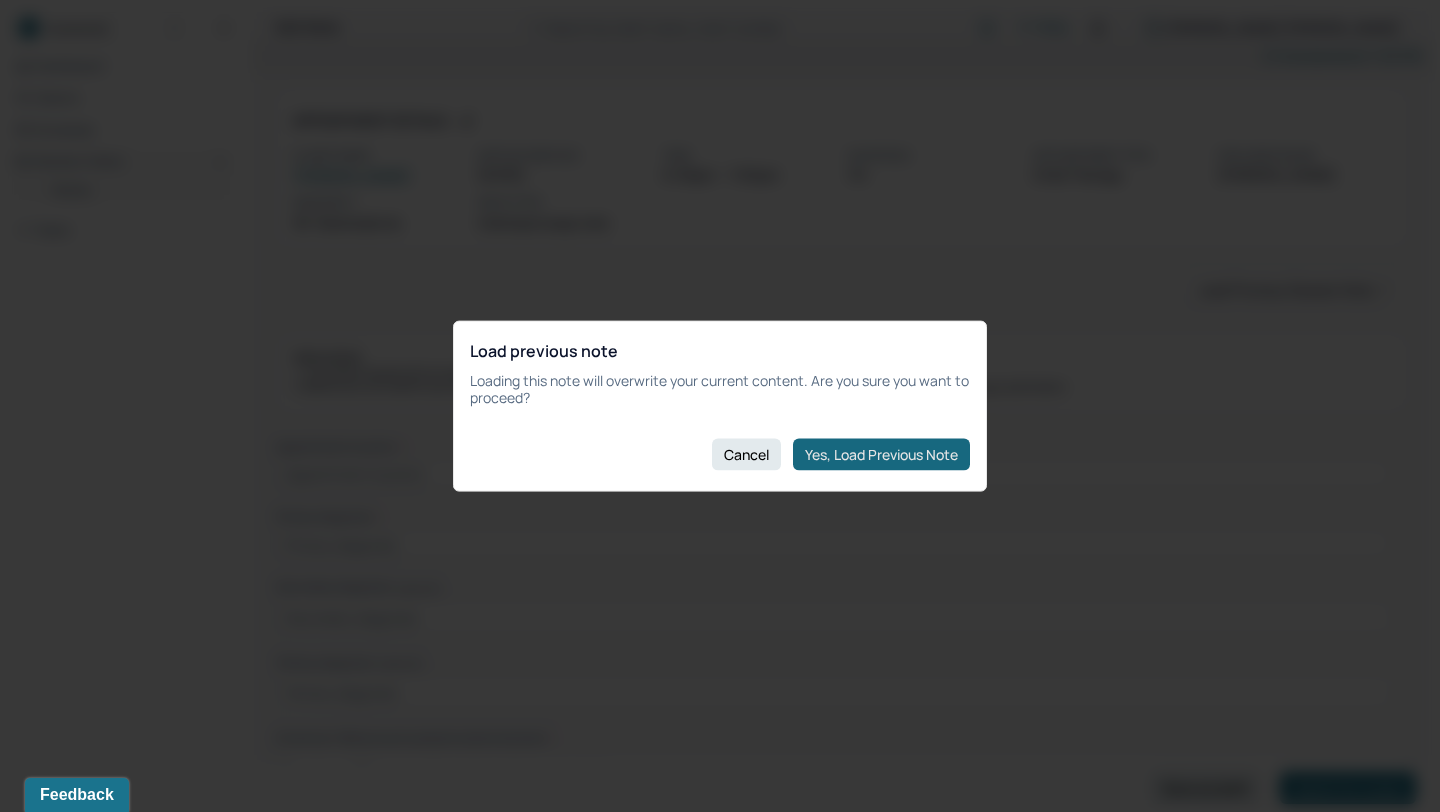 click on "Yes, Load Previous Note" at bounding box center [881, 454] 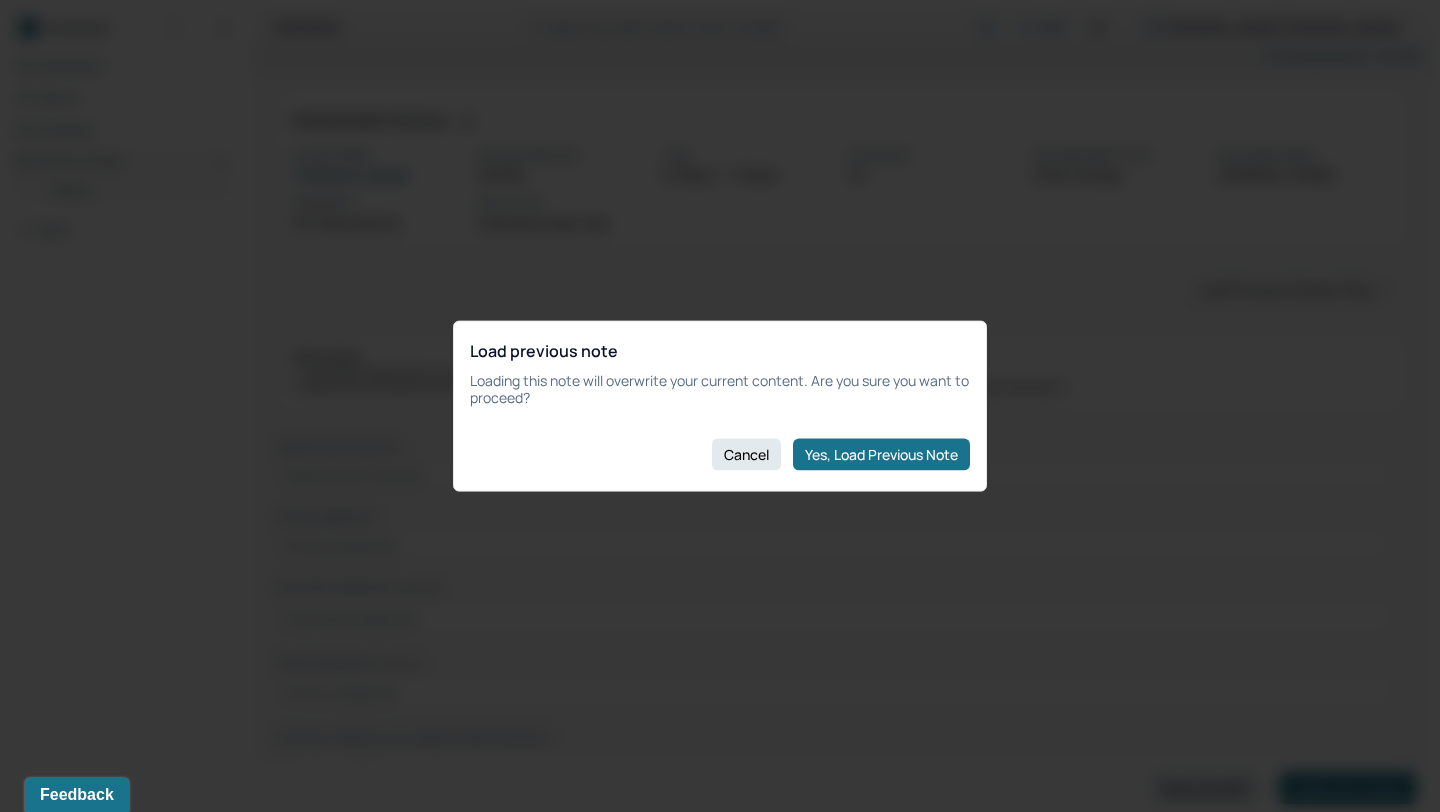 type on "anger, aggression, interpersonal conflict" 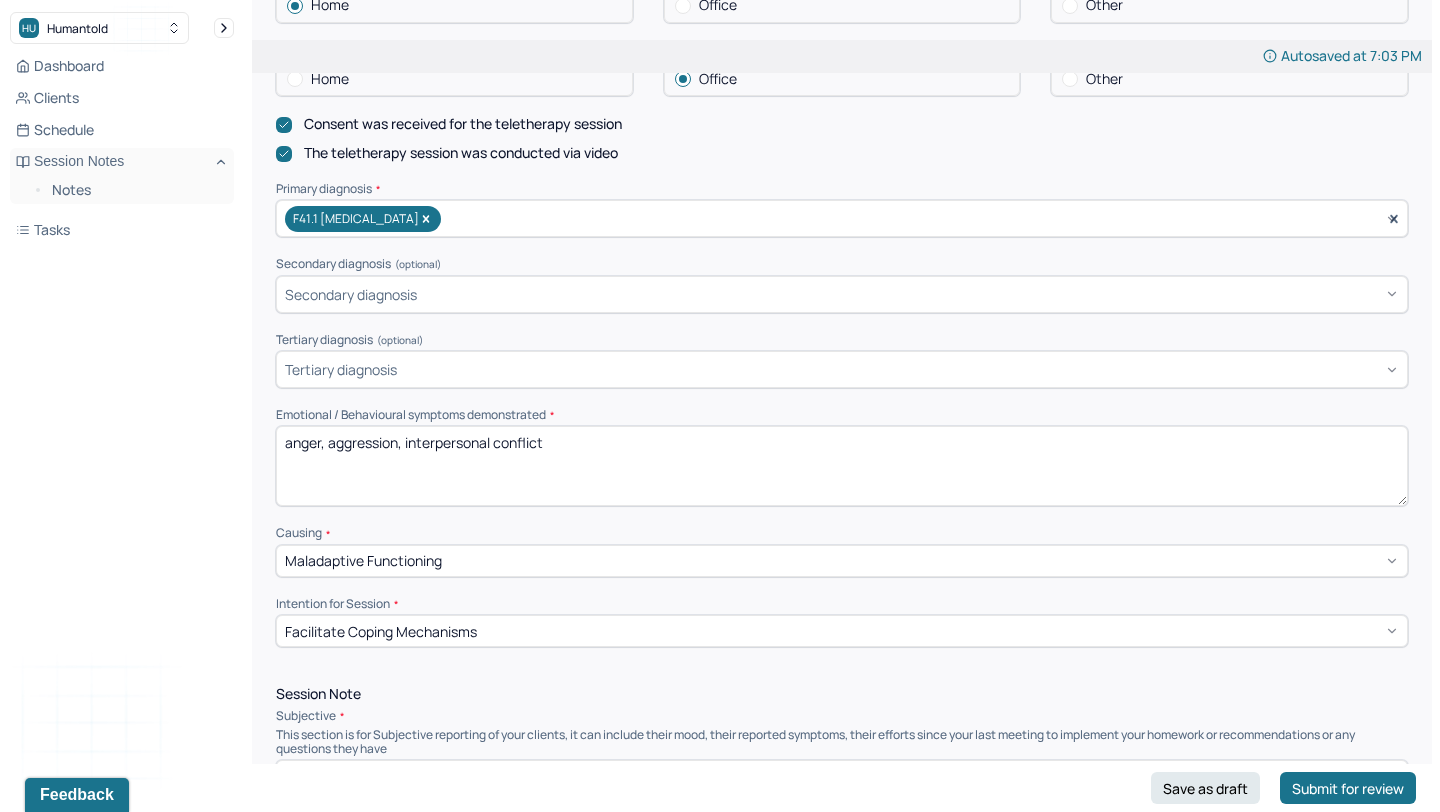scroll, scrollTop: 760, scrollLeft: 0, axis: vertical 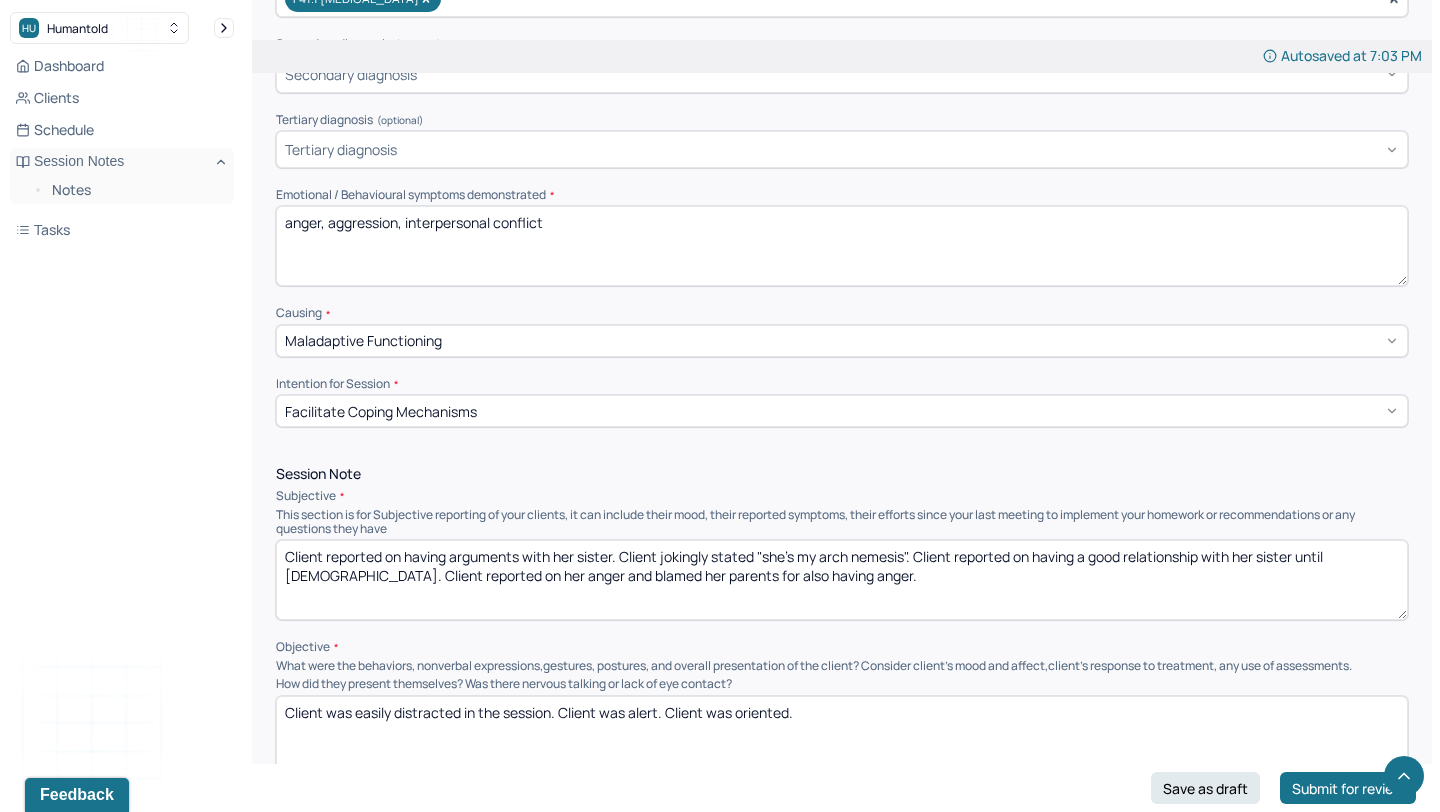 click on "anger, aggression, interpersonal conflict" at bounding box center (842, 246) 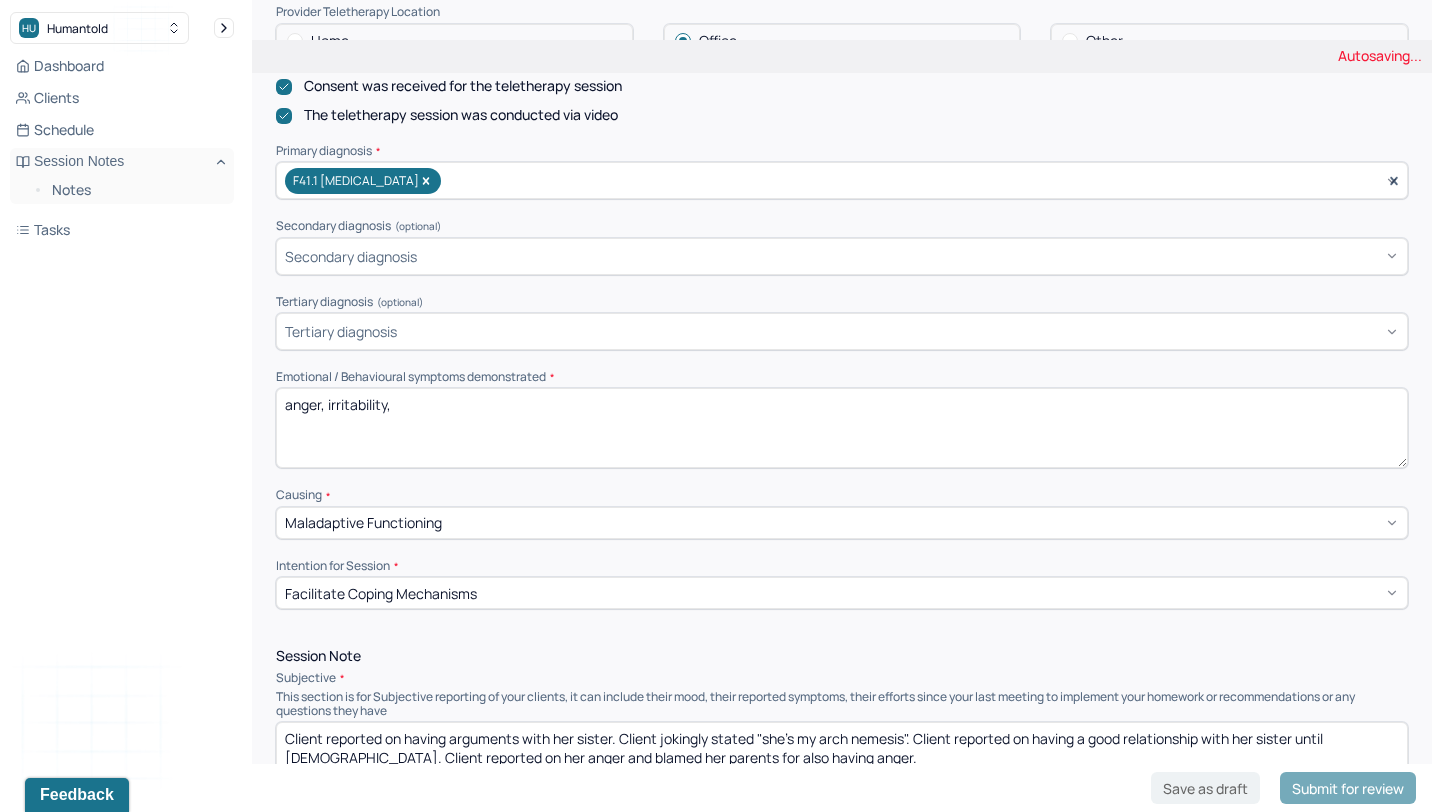 scroll, scrollTop: 577, scrollLeft: 0, axis: vertical 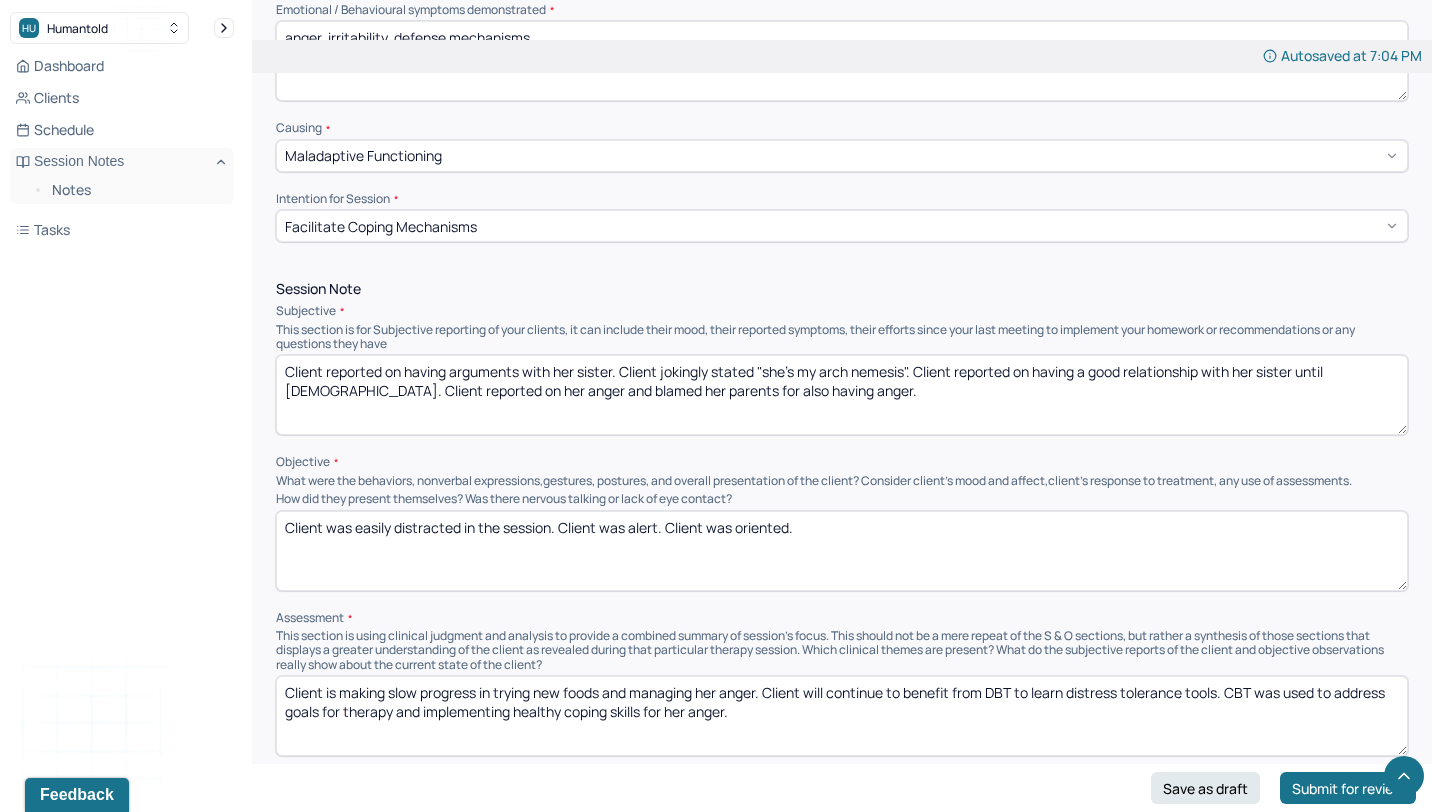 type on "anger, irritability, defense mechanisms" 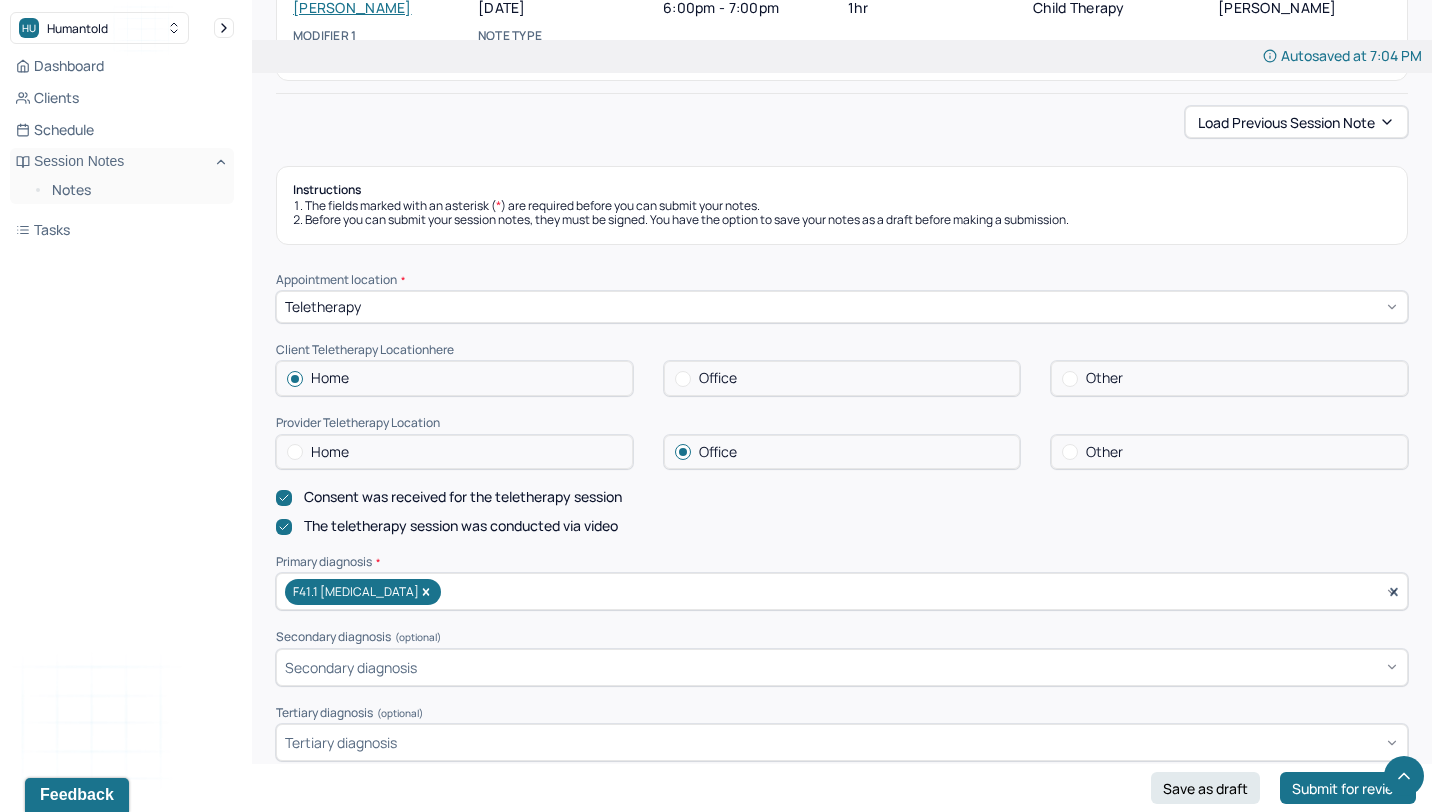 scroll, scrollTop: 0, scrollLeft: 0, axis: both 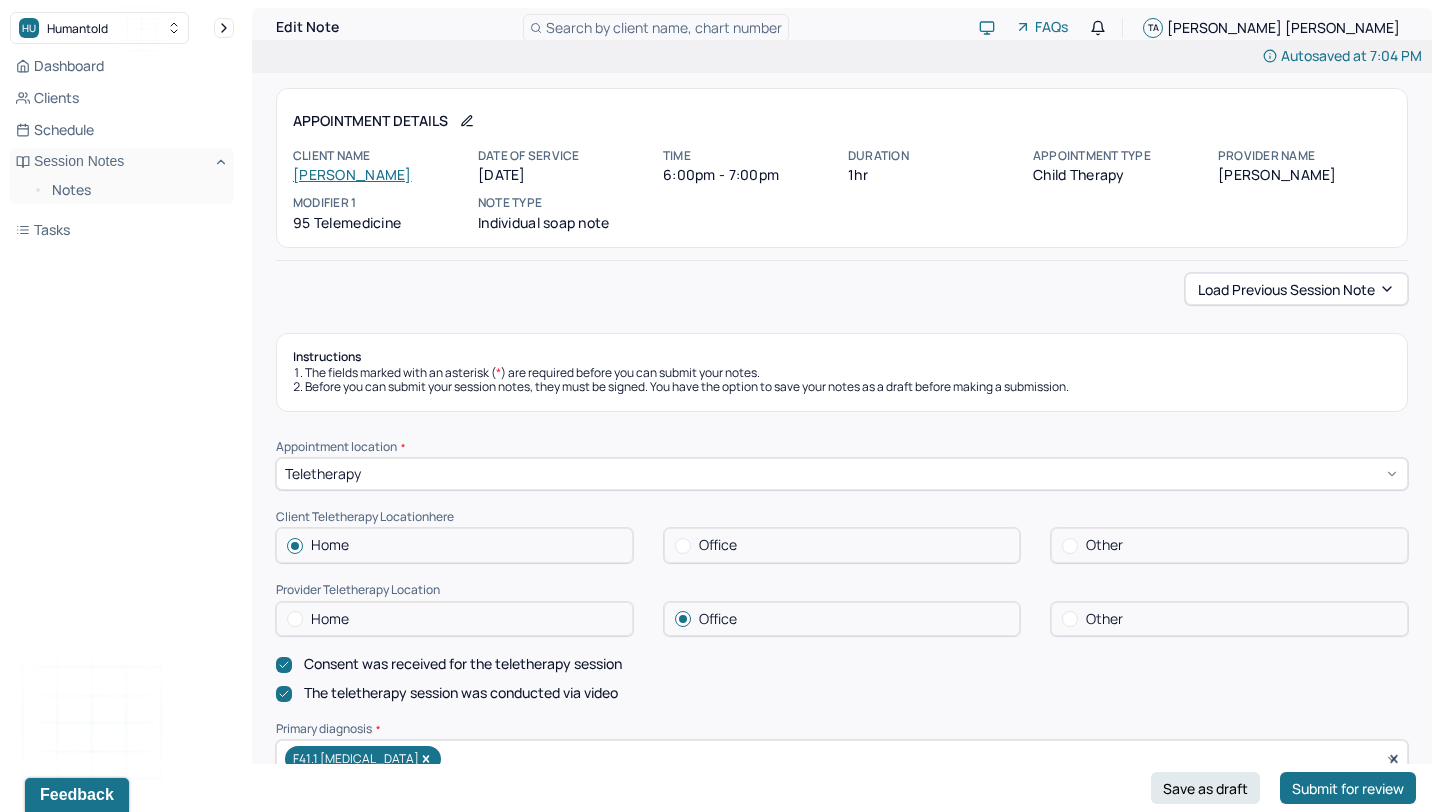 click on "Individual soap note" at bounding box center [564, 223] 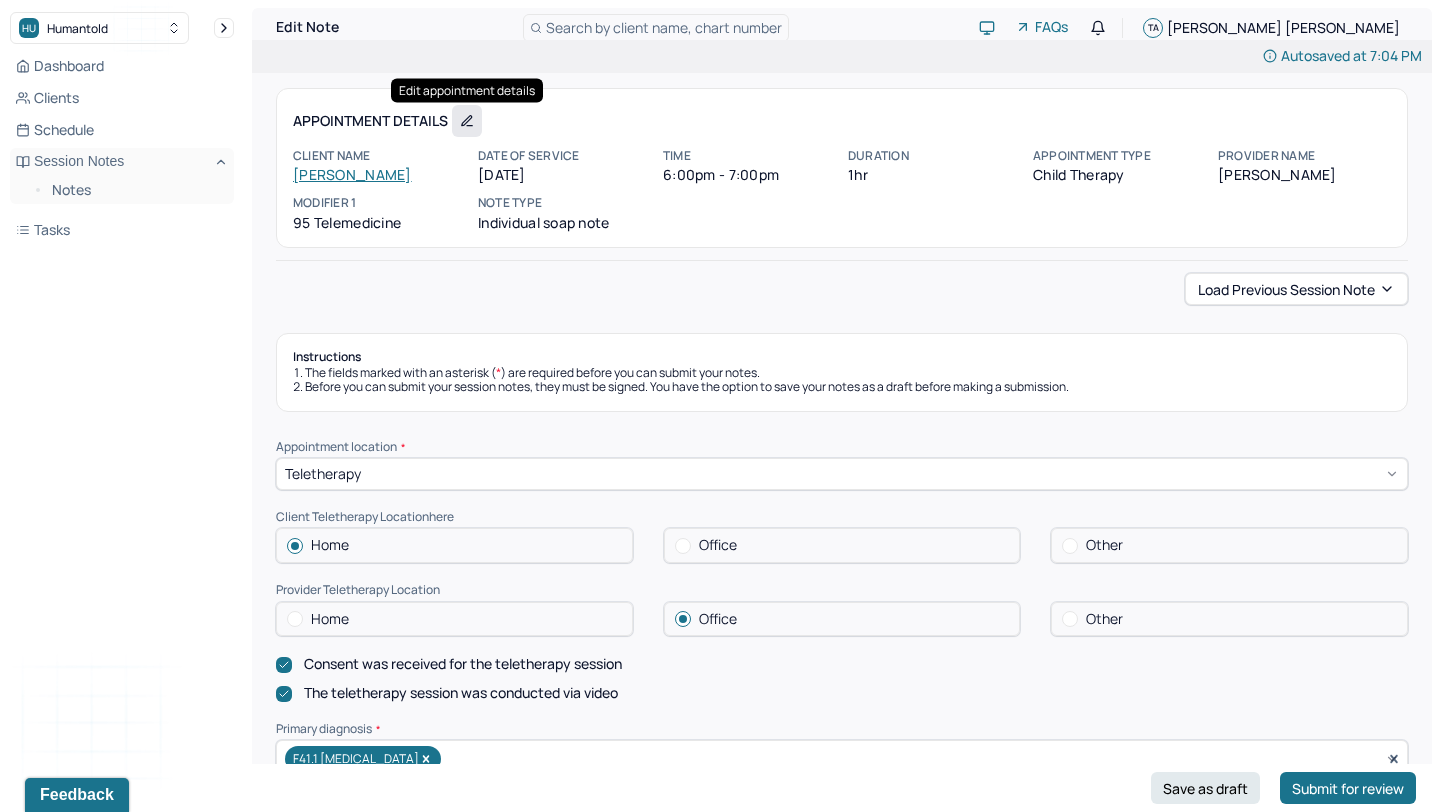 click 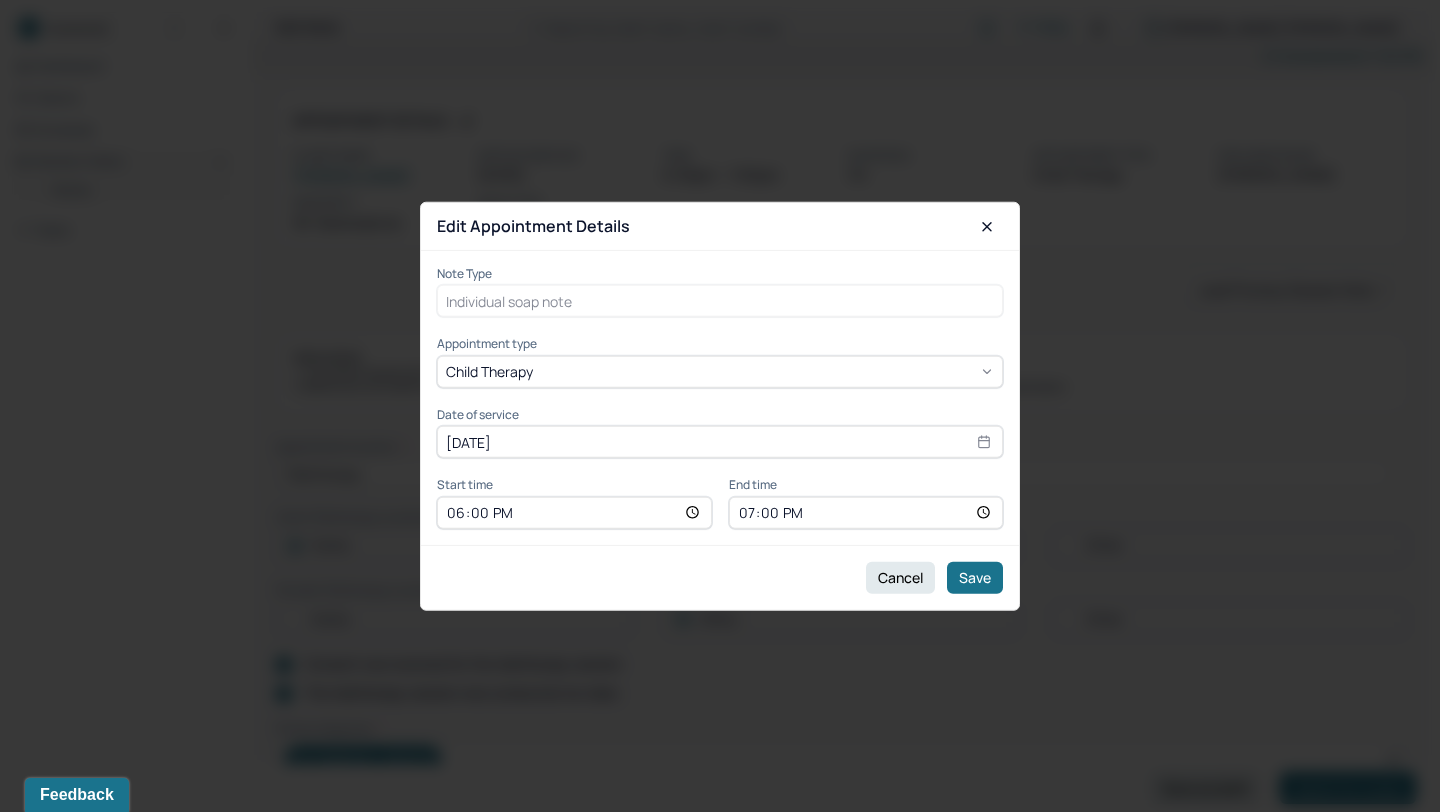 click at bounding box center [765, 371] 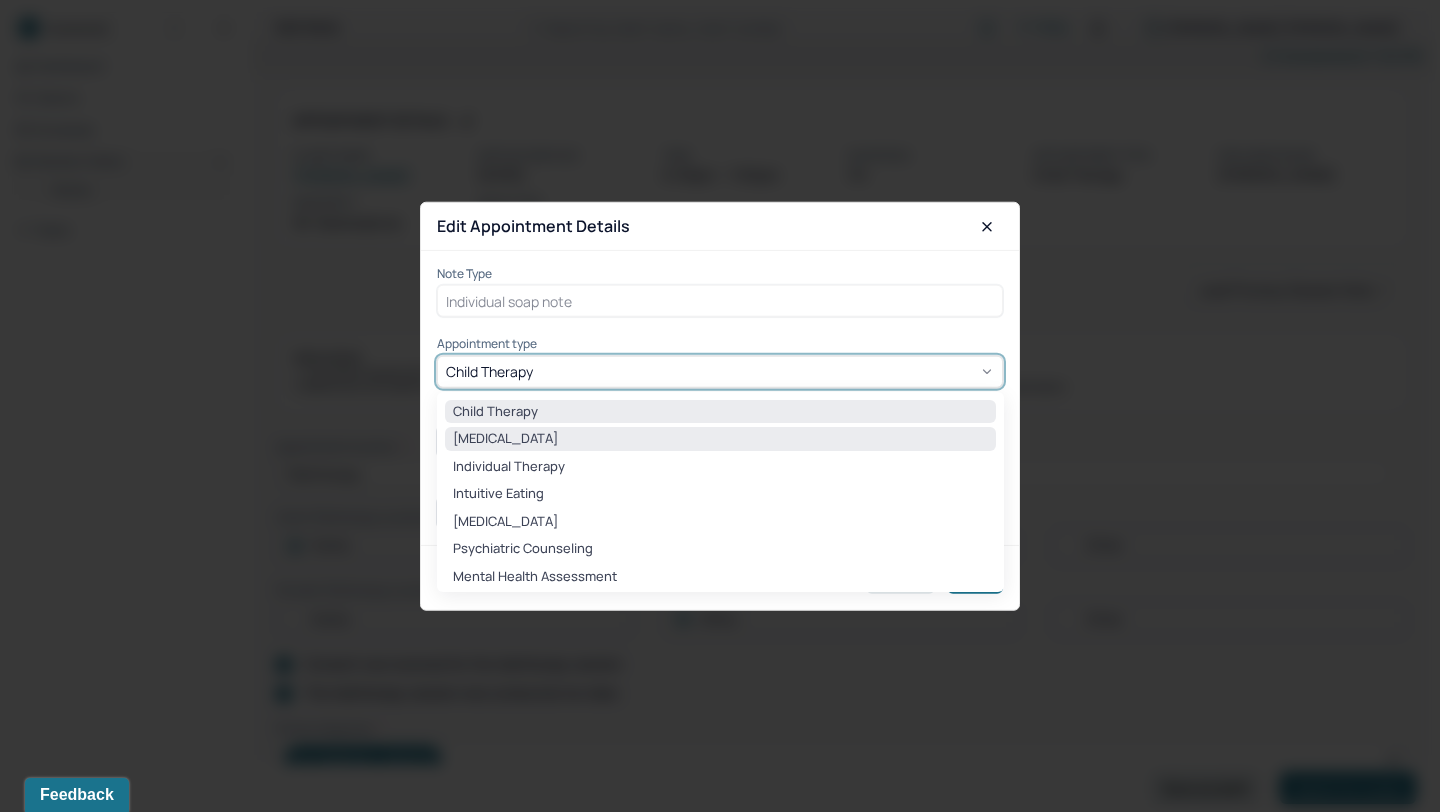 click on "[MEDICAL_DATA]" at bounding box center [720, 439] 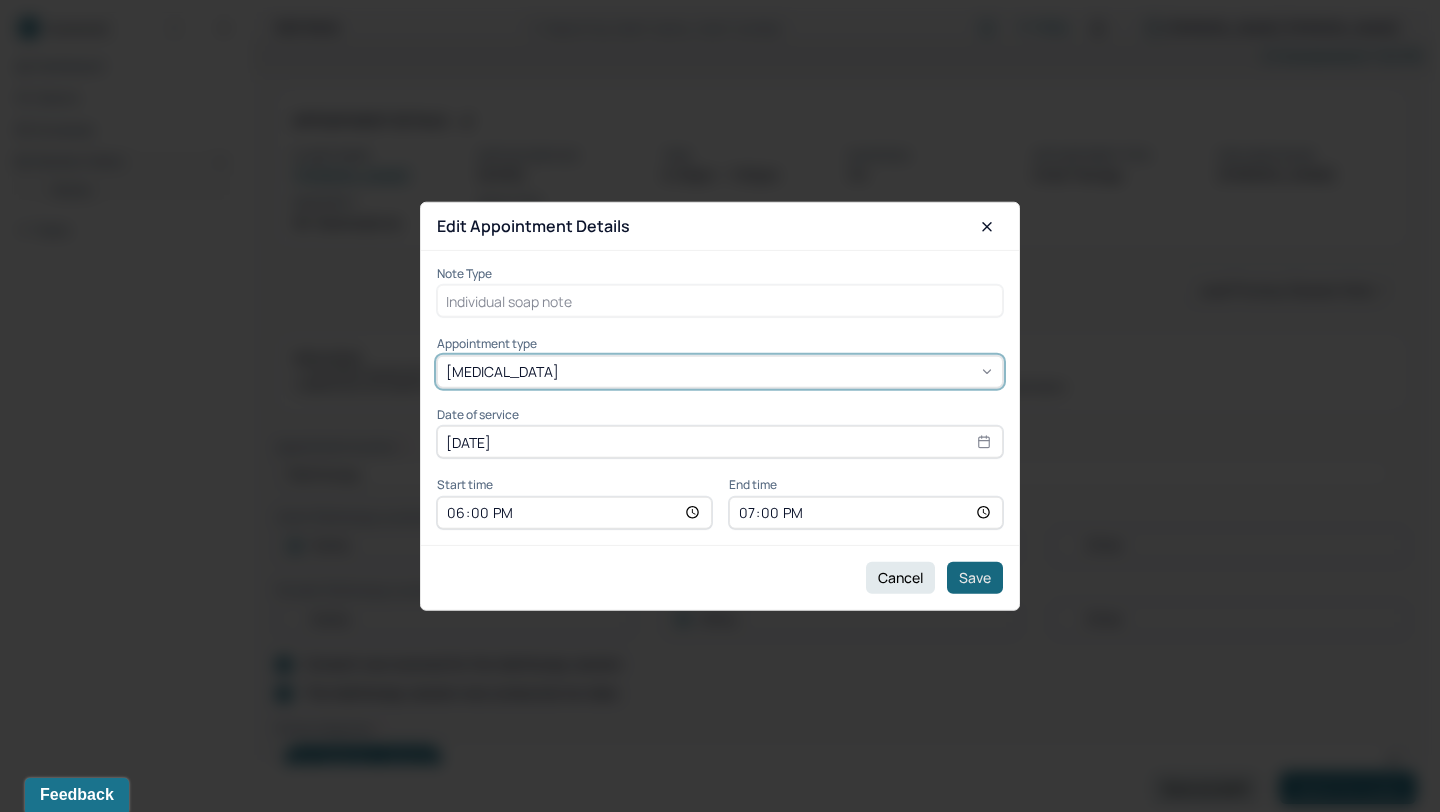 click on "Save" at bounding box center [975, 577] 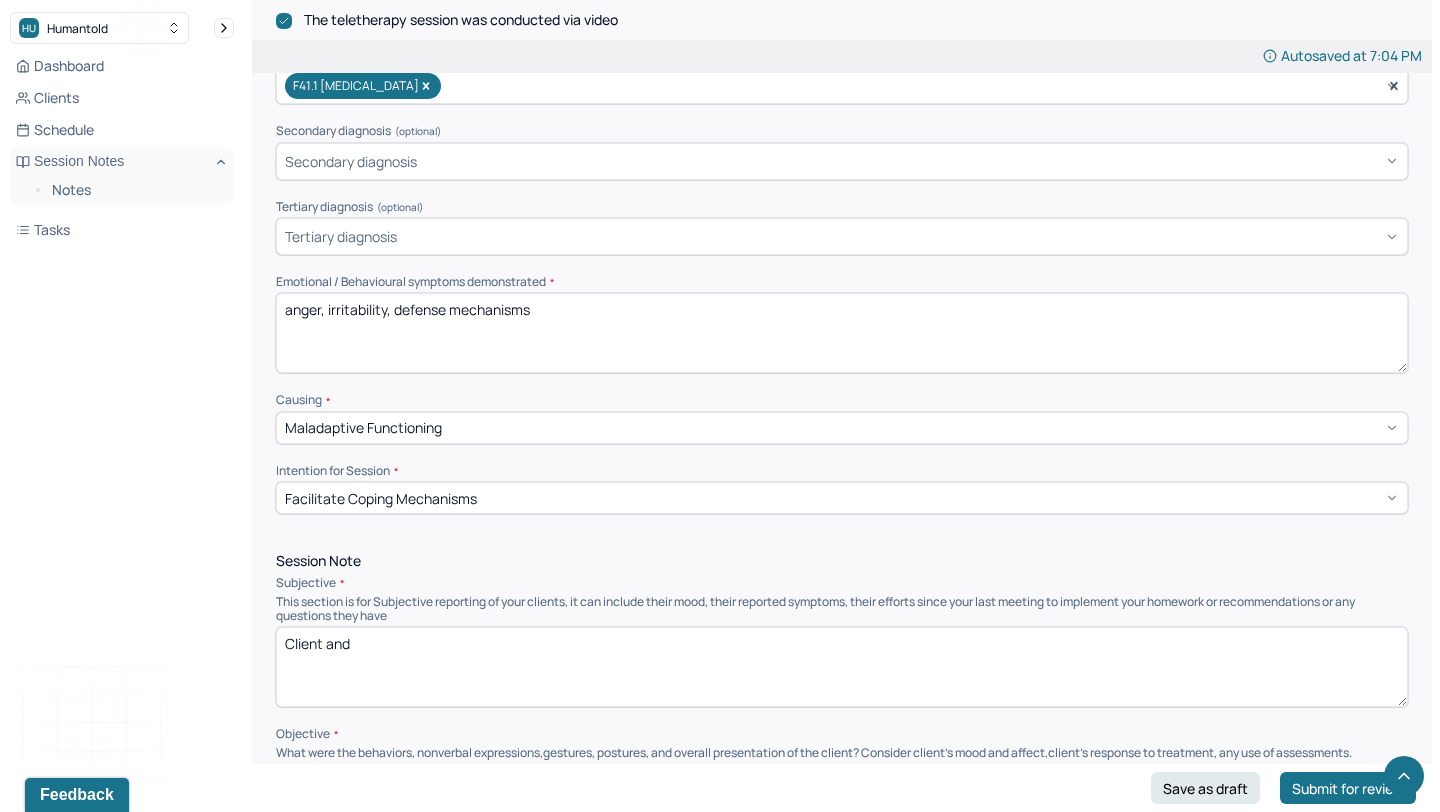 scroll, scrollTop: 742, scrollLeft: 0, axis: vertical 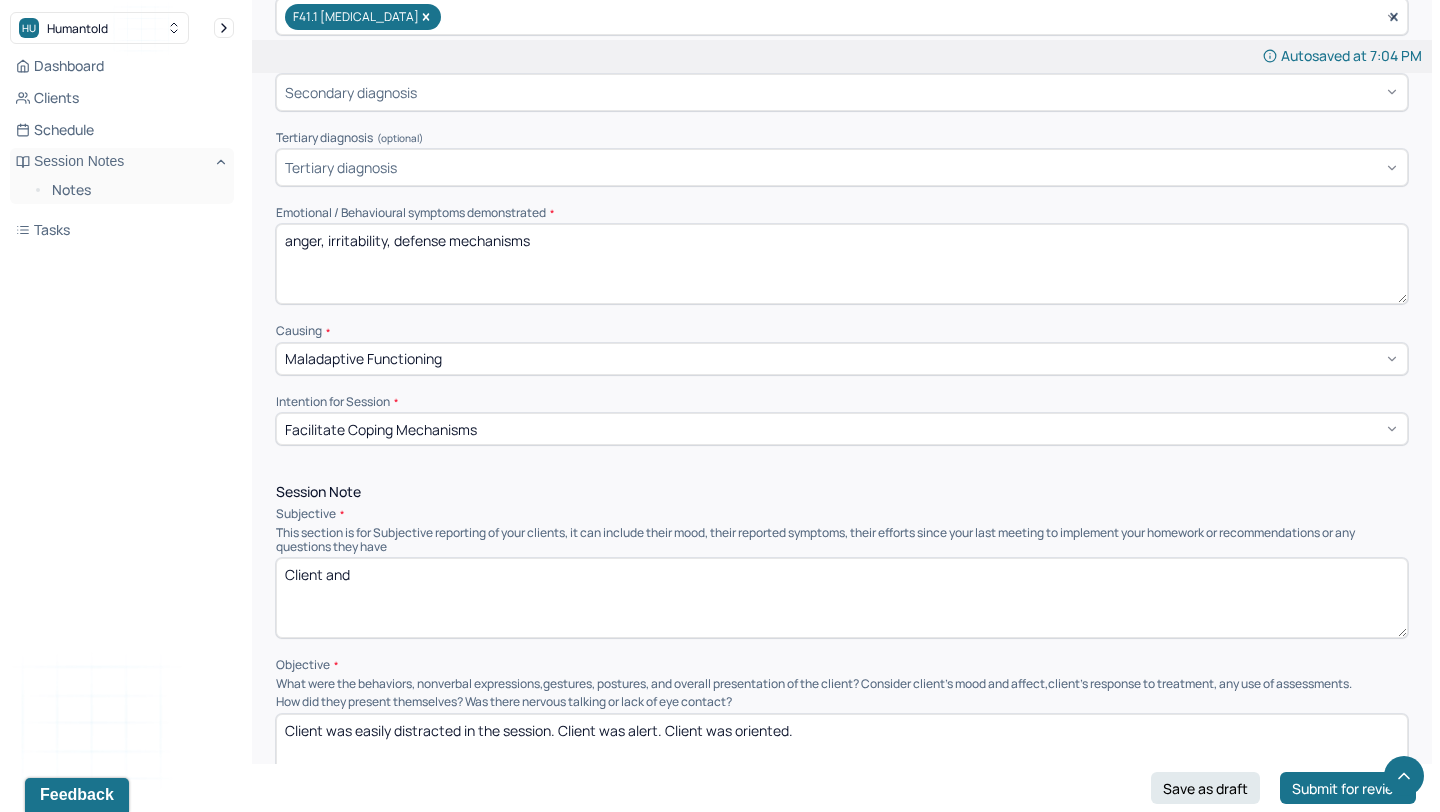 click on "Client and" at bounding box center [842, 598] 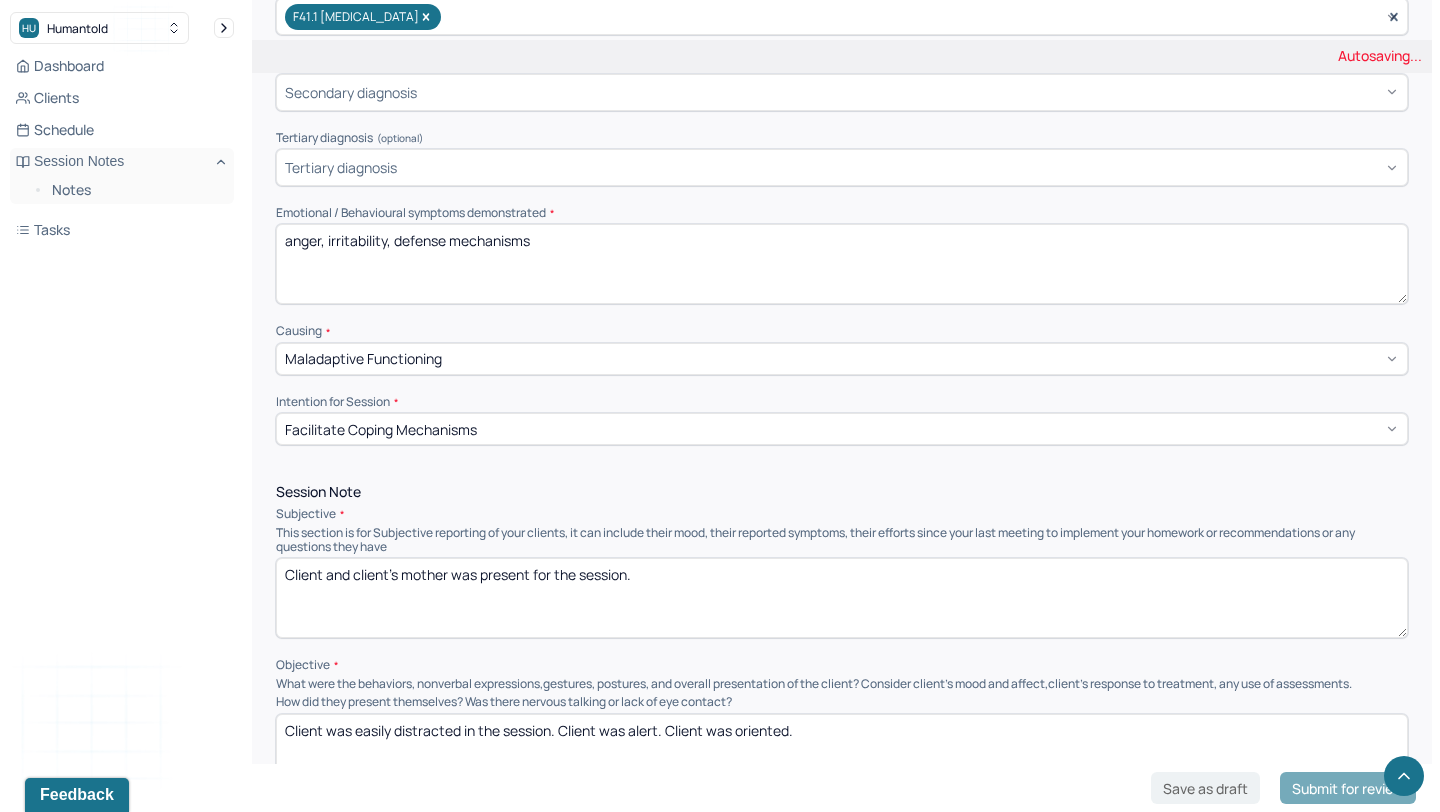type on "Client and client's mother was present for the session." 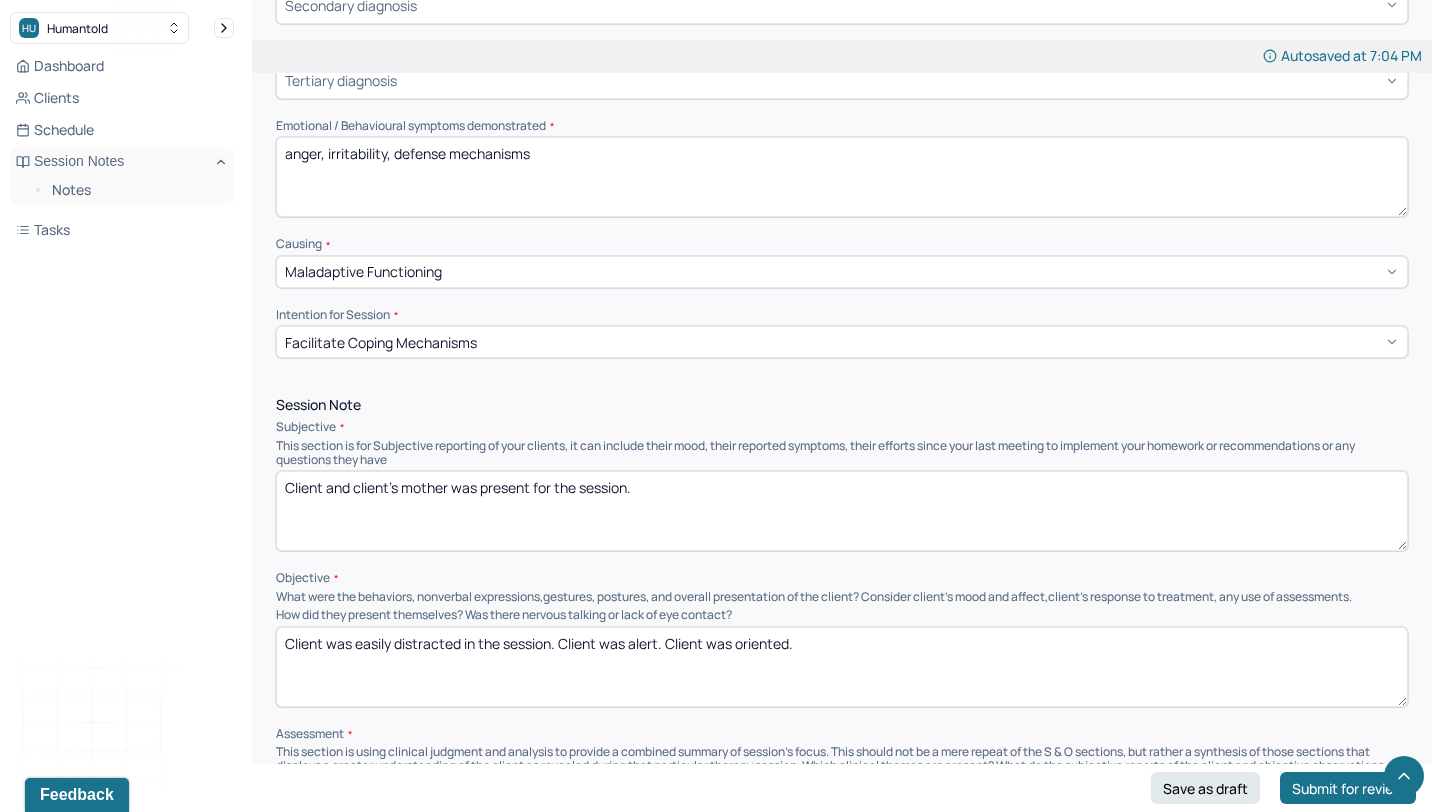 scroll, scrollTop: 858, scrollLeft: 0, axis: vertical 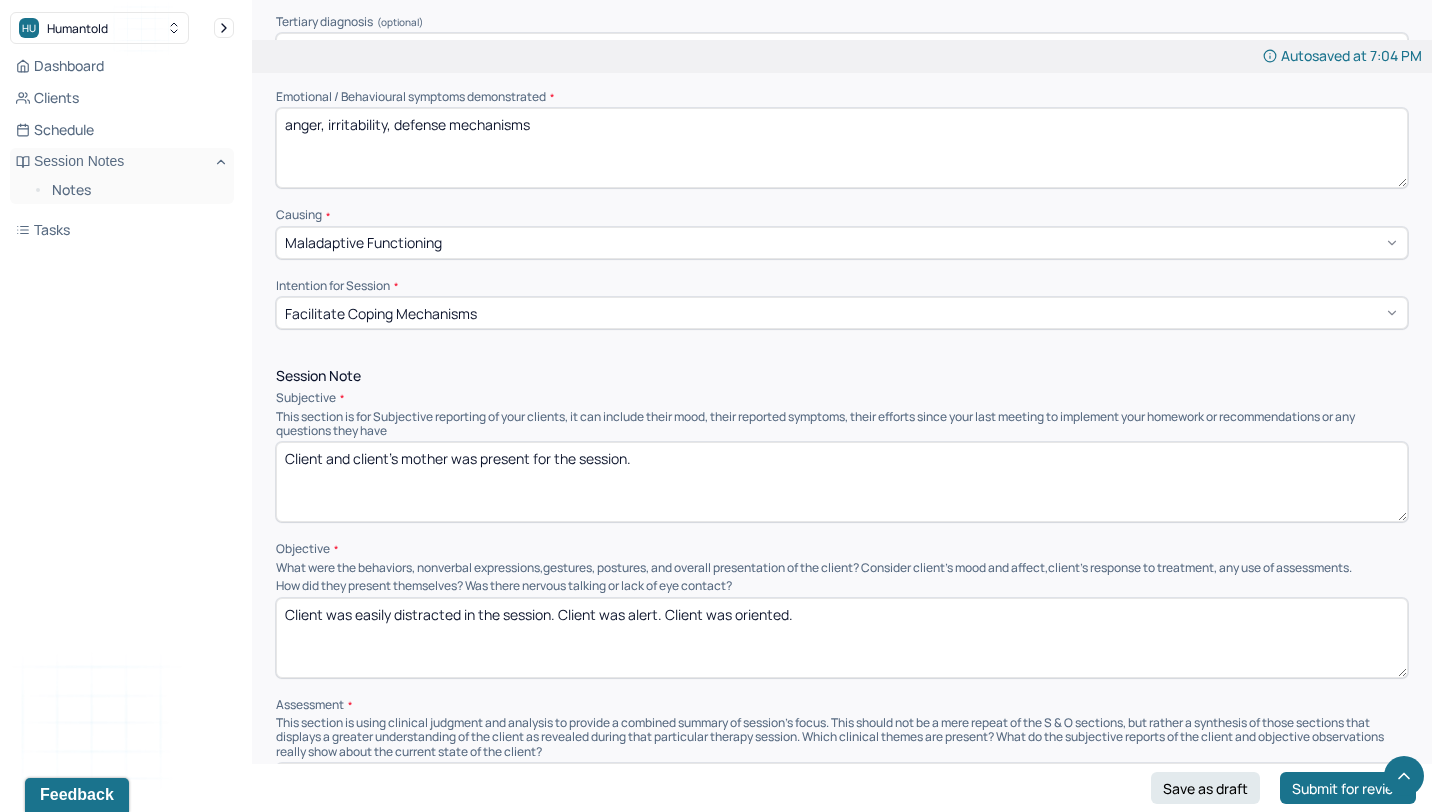 click on "Client was easily distracted in the session. Client was alert. Client was oriented." at bounding box center (842, 638) 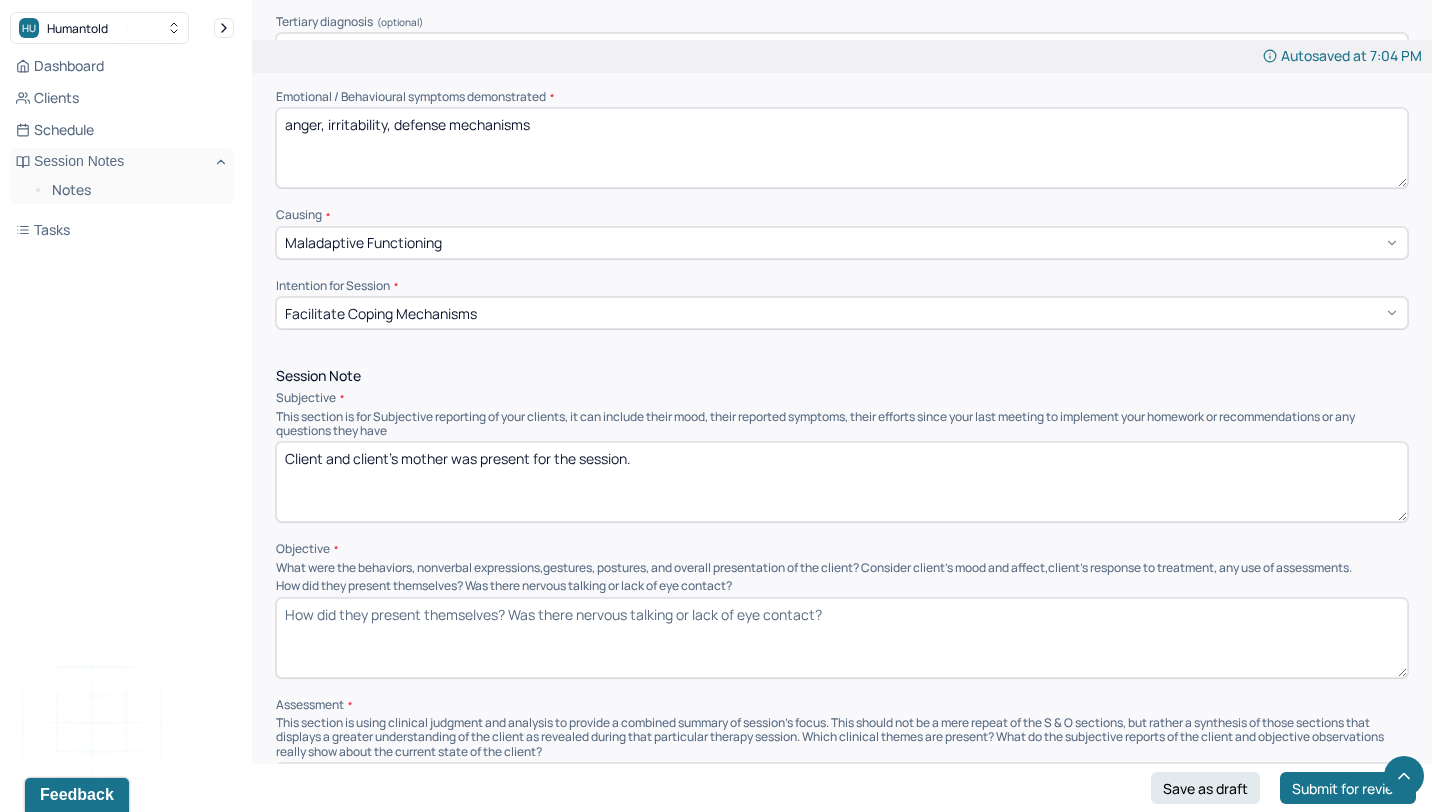 type 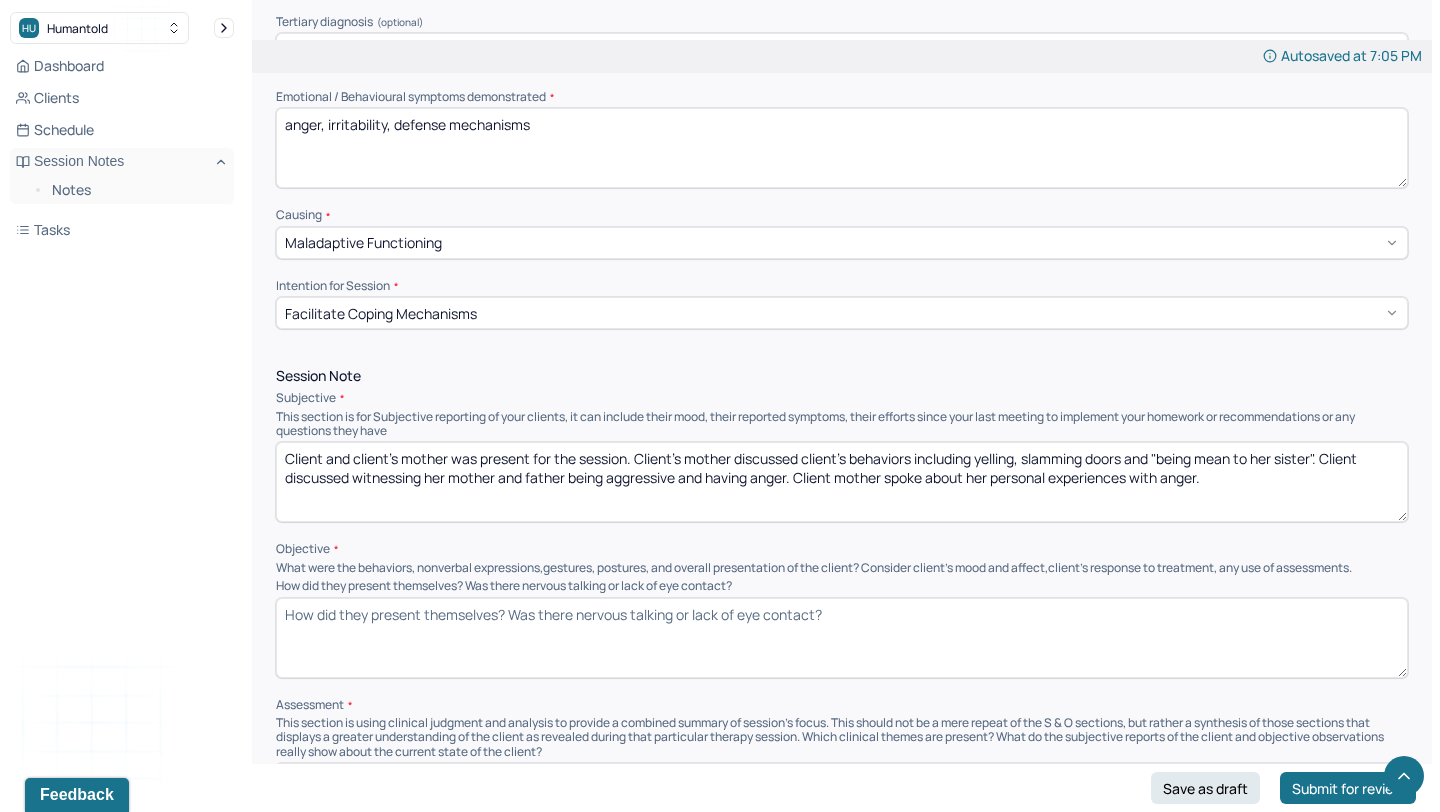 type on "Client and client's mother was present for the session. Client's mother discussed client's behaviors including yelling, slamming doors and "being mean to her sister". Client discussed witnessing her mother and father being aggressive and having anger. Client mother spoke about her personal experiences with anger." 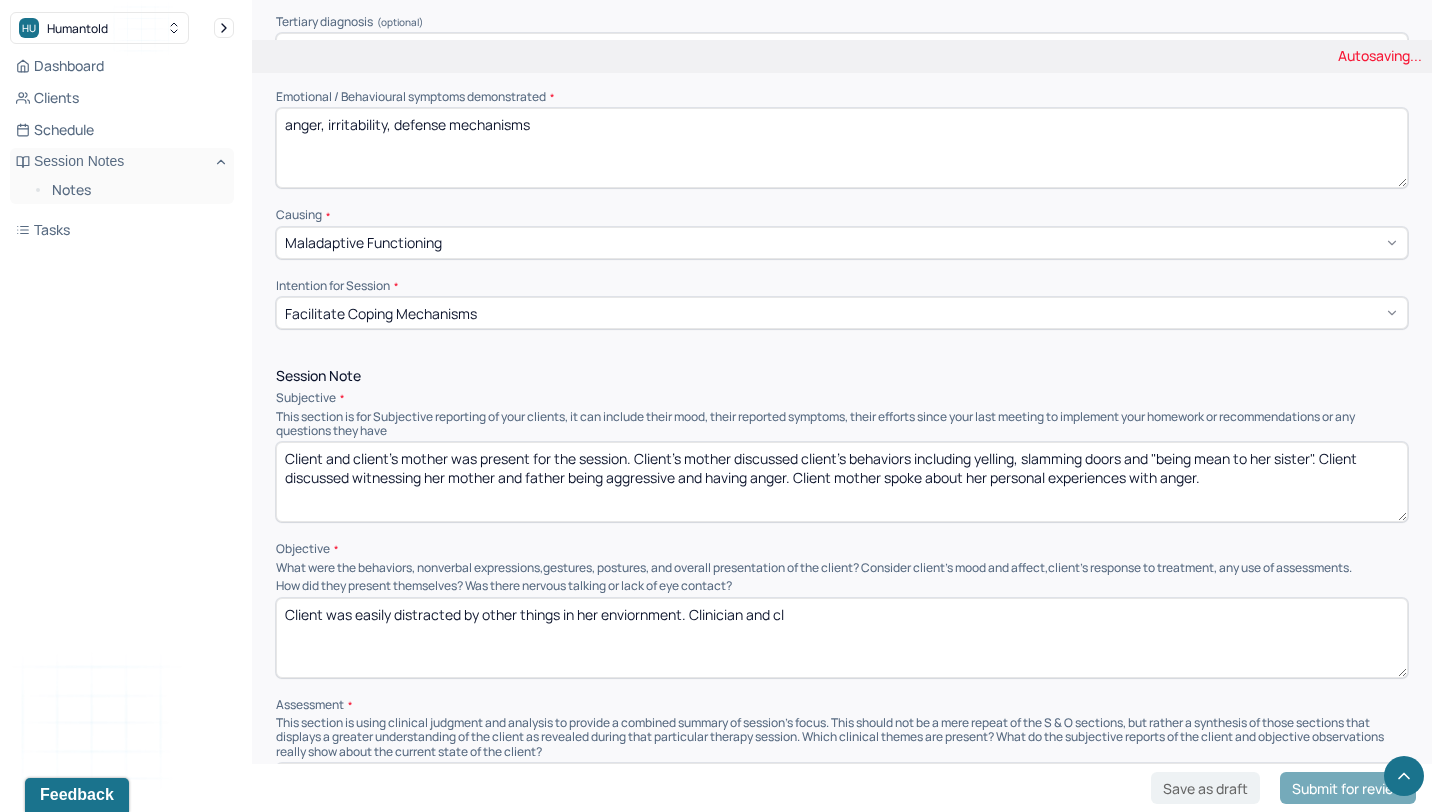 click on "Client was easily distracted by other things in her enviornment. Clinician and cl" at bounding box center (842, 638) 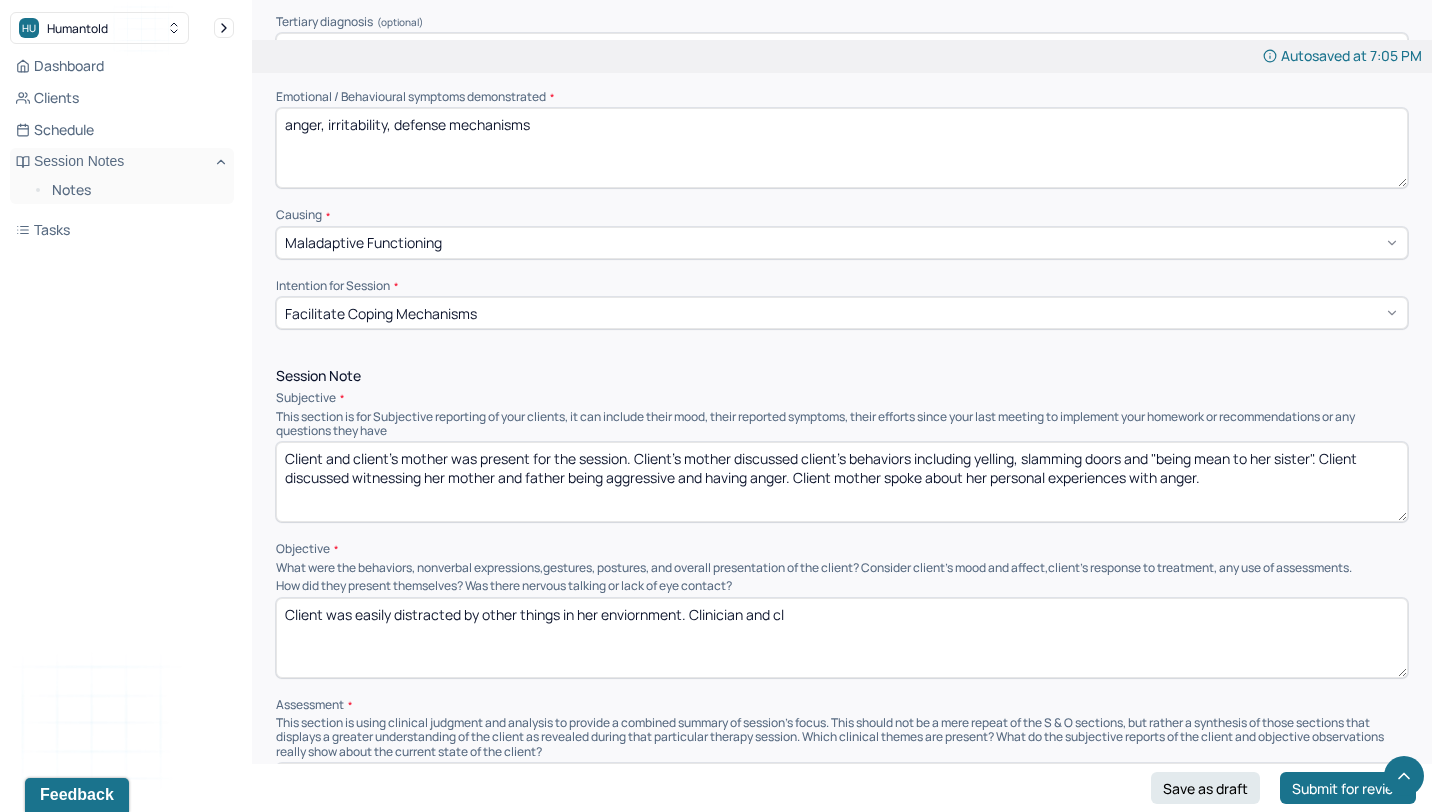 click on "Client was easily distracted by other things in her enviornment. Clinician and cl" at bounding box center (842, 638) 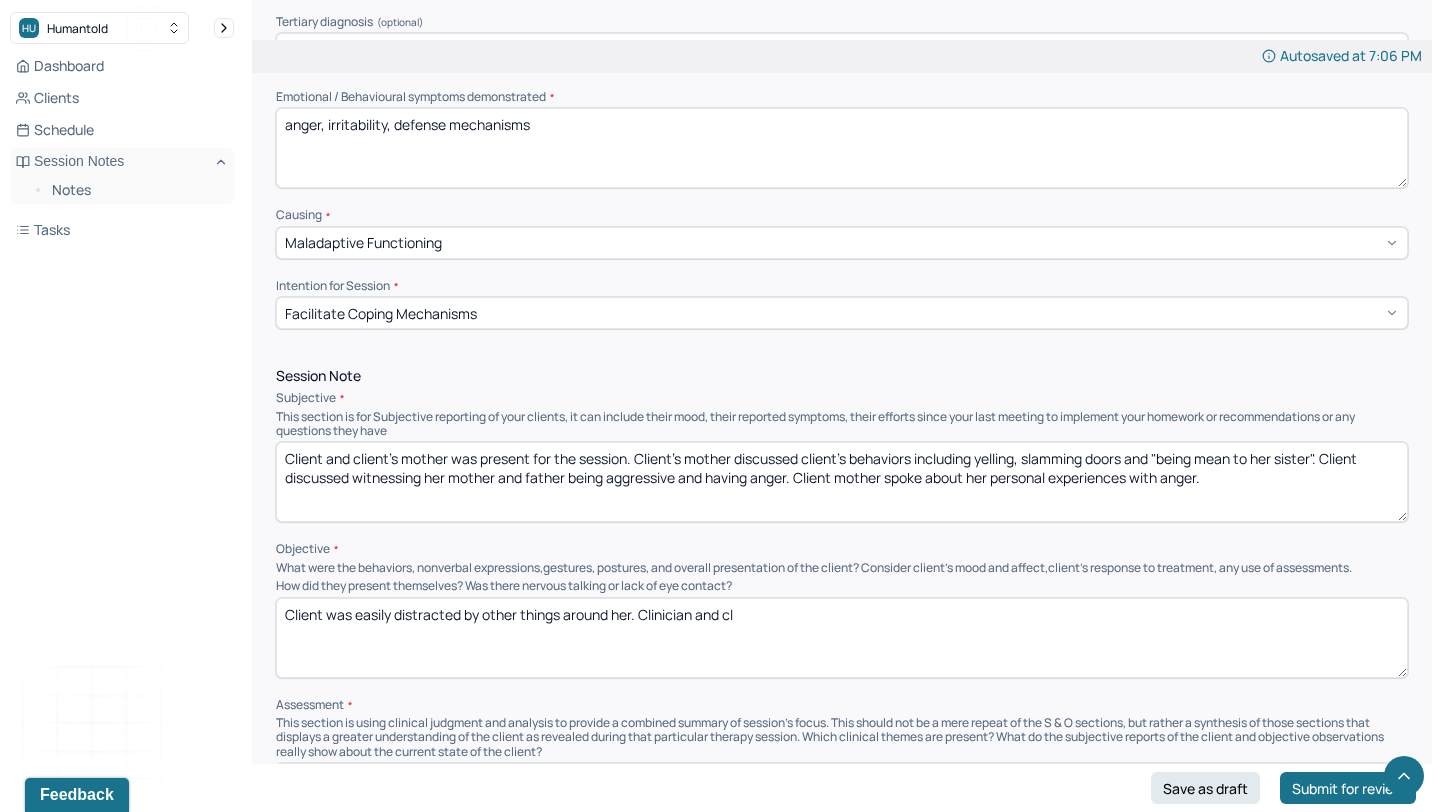 click on "Client was easily distracted by other things in her enviornment. Clinician and cl" at bounding box center [842, 638] 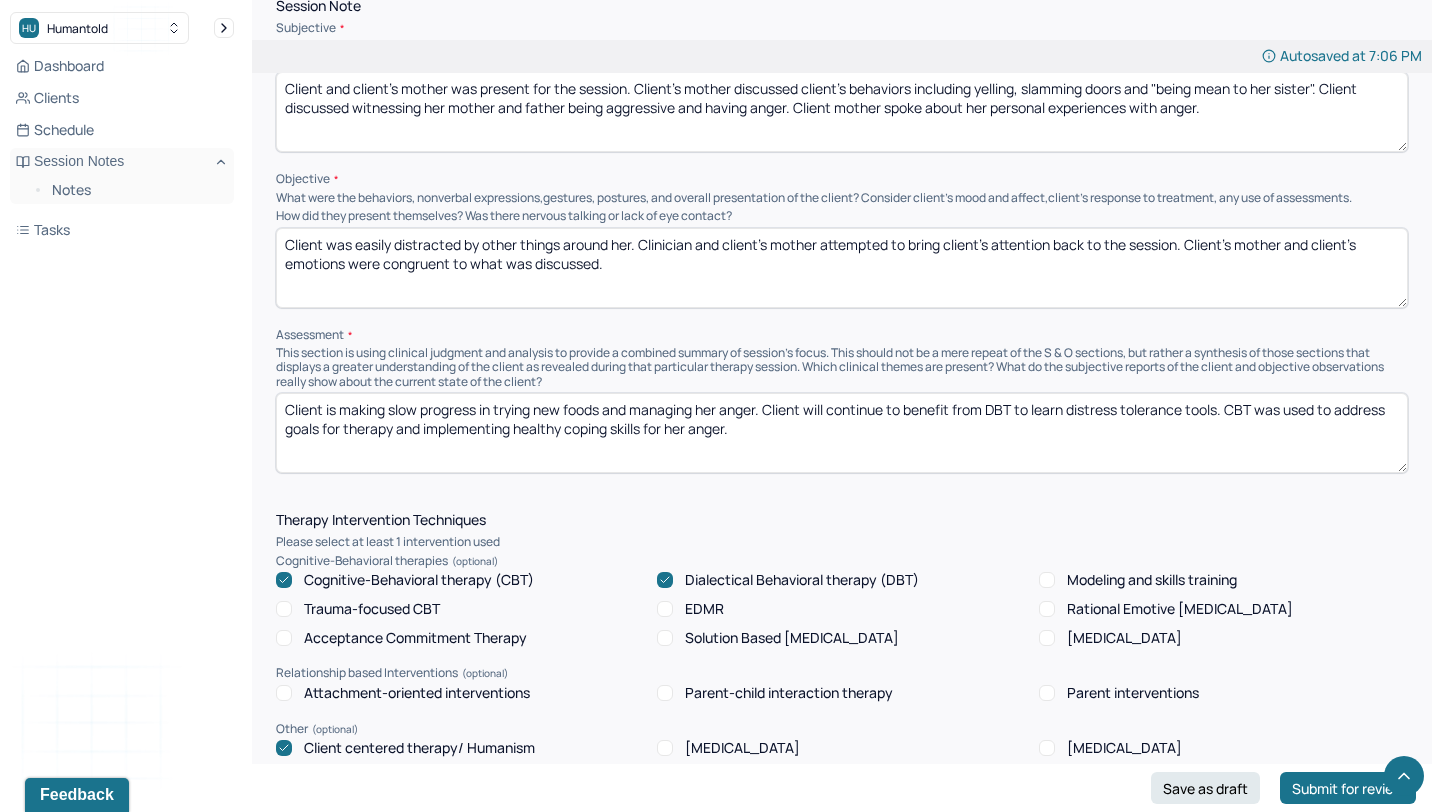 scroll, scrollTop: 1331, scrollLeft: 0, axis: vertical 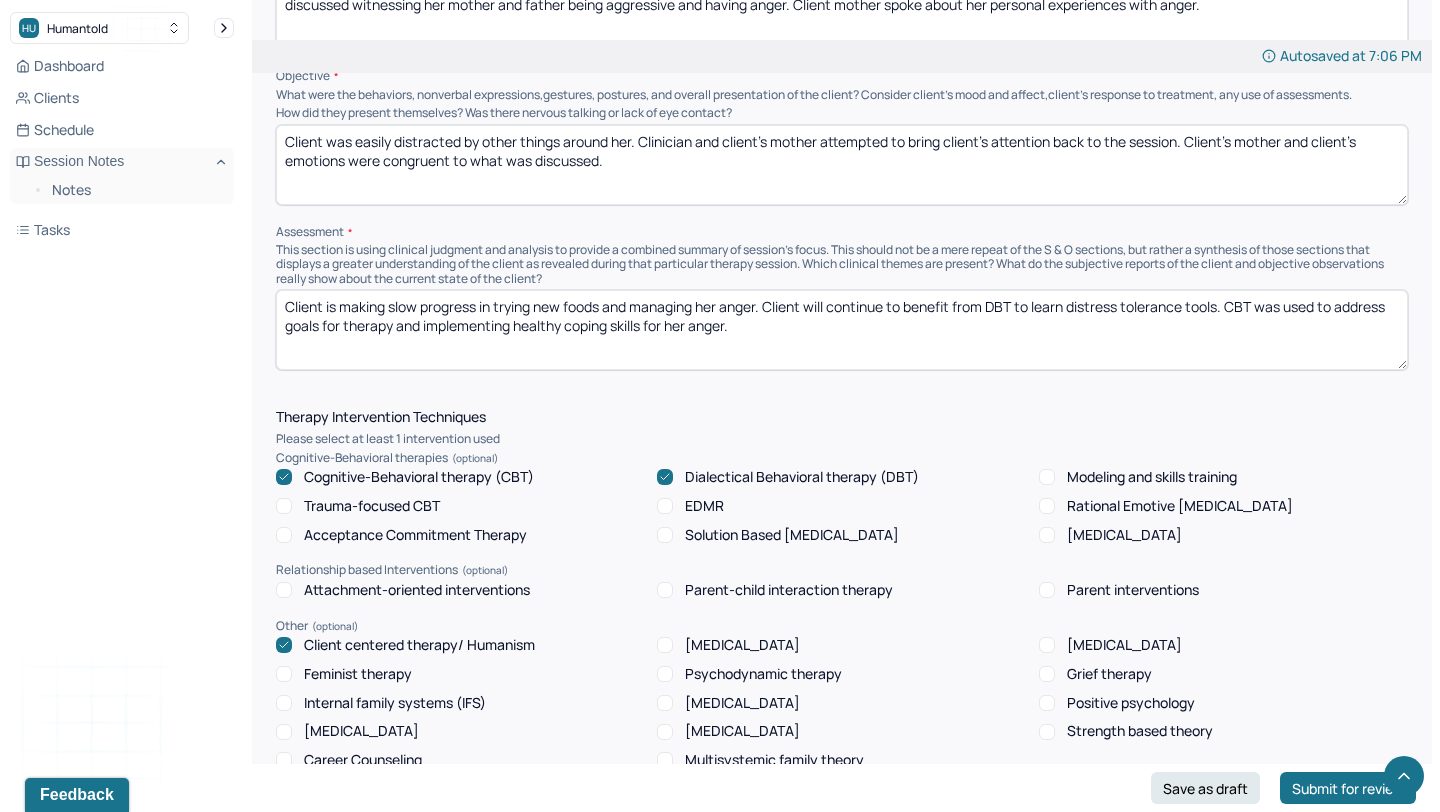 type on "Client was easily distracted by other things around her. Clinician and client's mother attempted to bring client's attention back to the session. Client's mother and client's emotions were congruent to what was discussed." 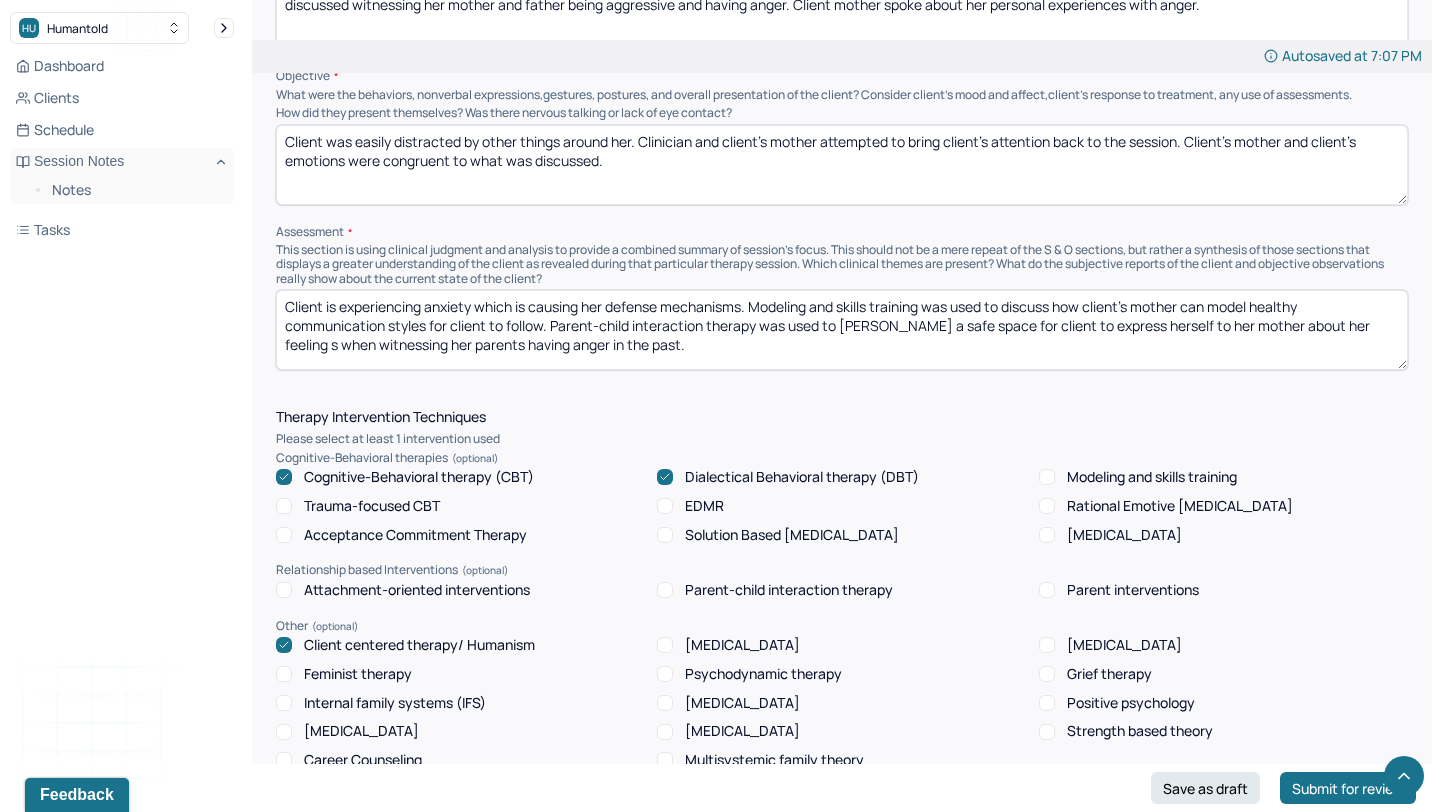 type on "Client is experiencing anxiety which is causing her defense mechanisms. Modeling and skills training was used to discuss how client's mother can model healthy communication styles for client to follow. Parent-child interaction therapy was used to [PERSON_NAME] a safe space for client to express herself to her mother about her feeling s when witnessing her parents having anger in the past." 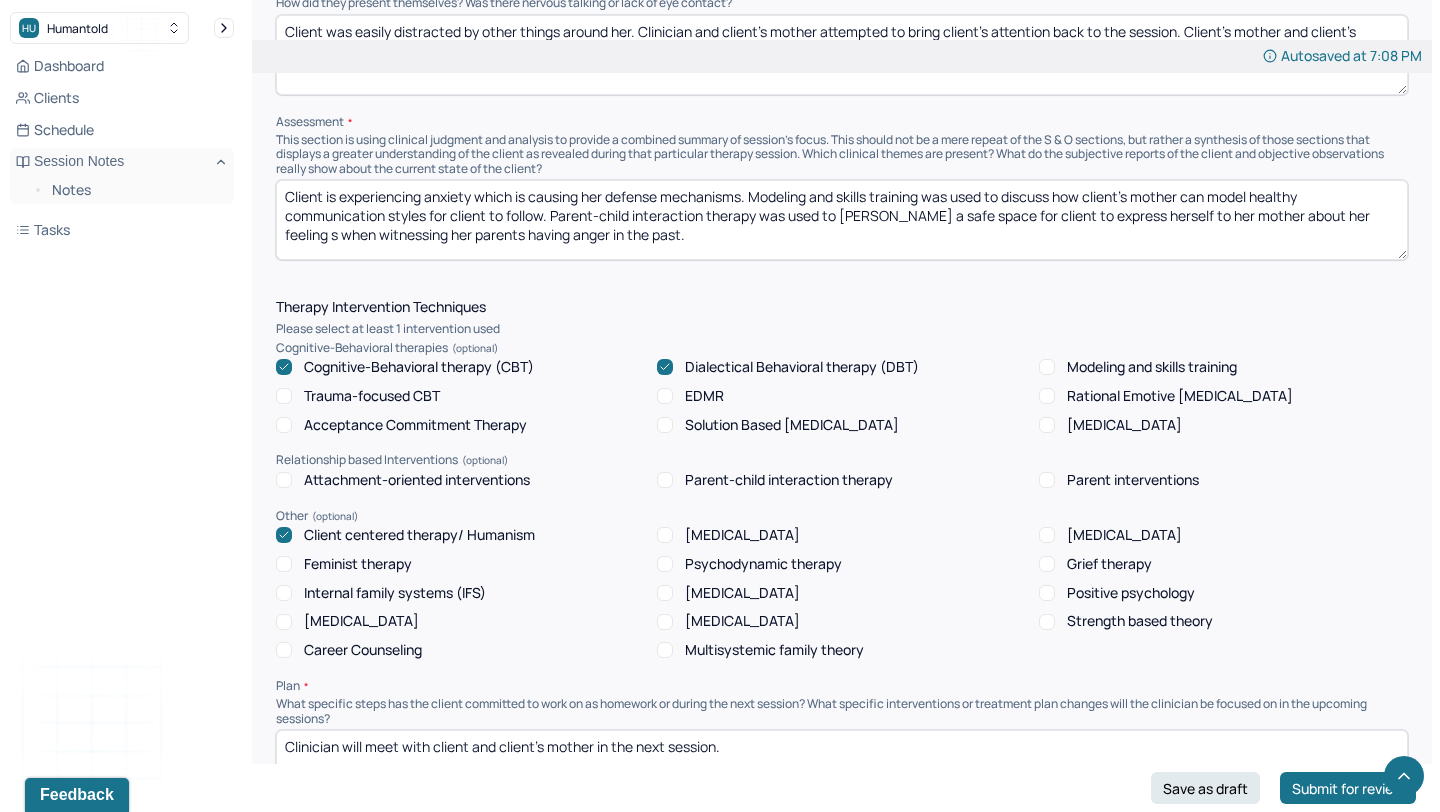 scroll, scrollTop: 1486, scrollLeft: 0, axis: vertical 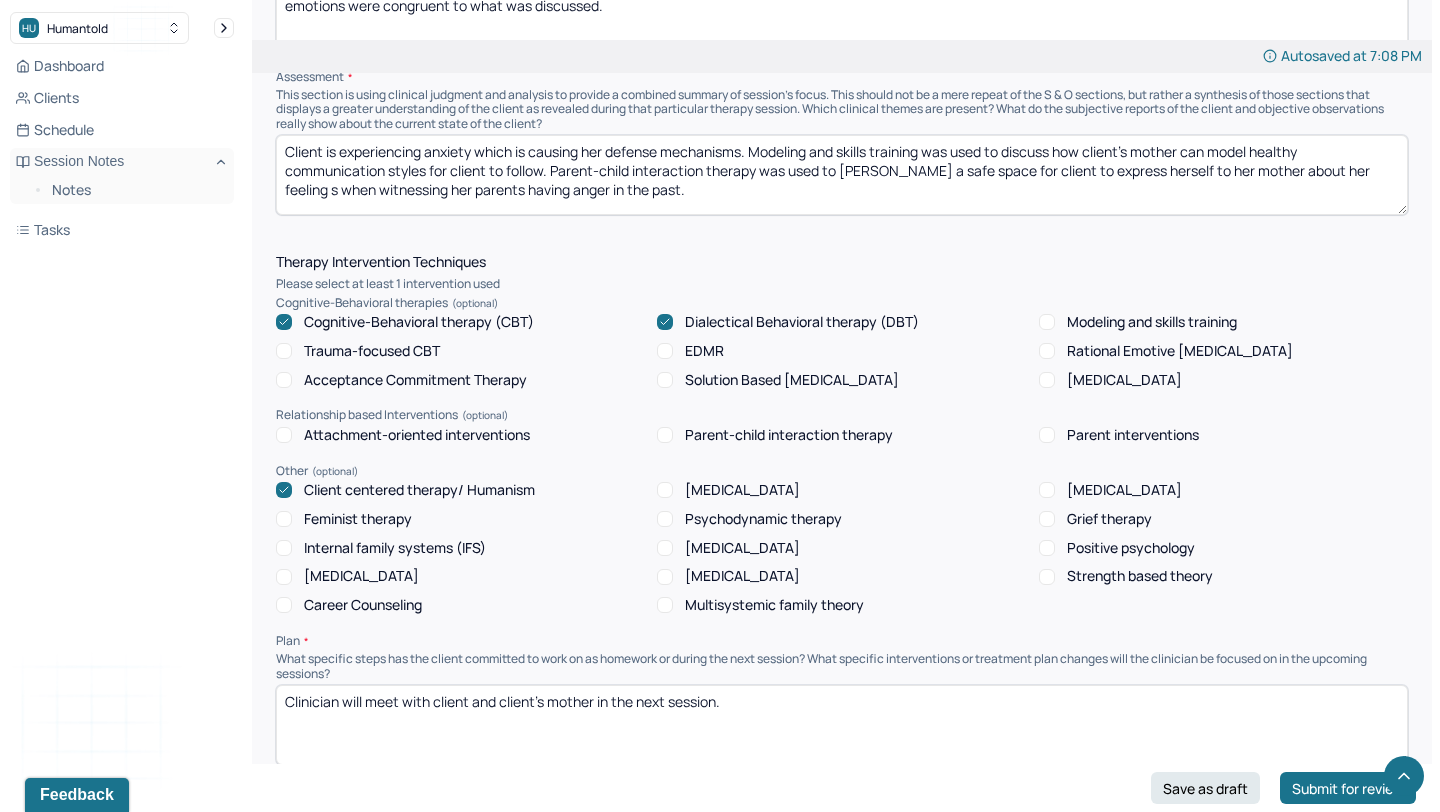 click on "Dialectical Behavioral therapy (DBT)" at bounding box center [802, 322] 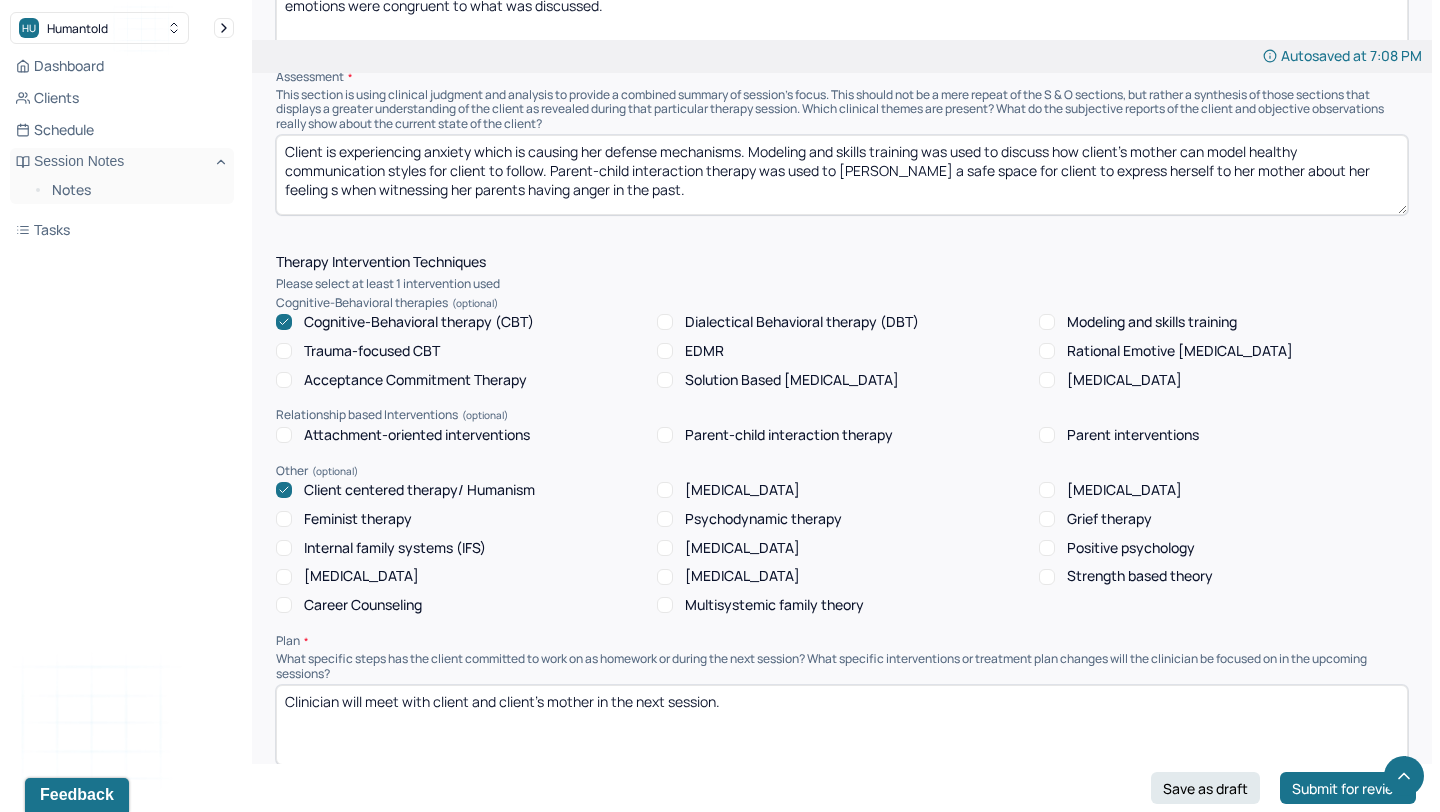 click on "Parent-child interaction therapy" at bounding box center (789, 435) 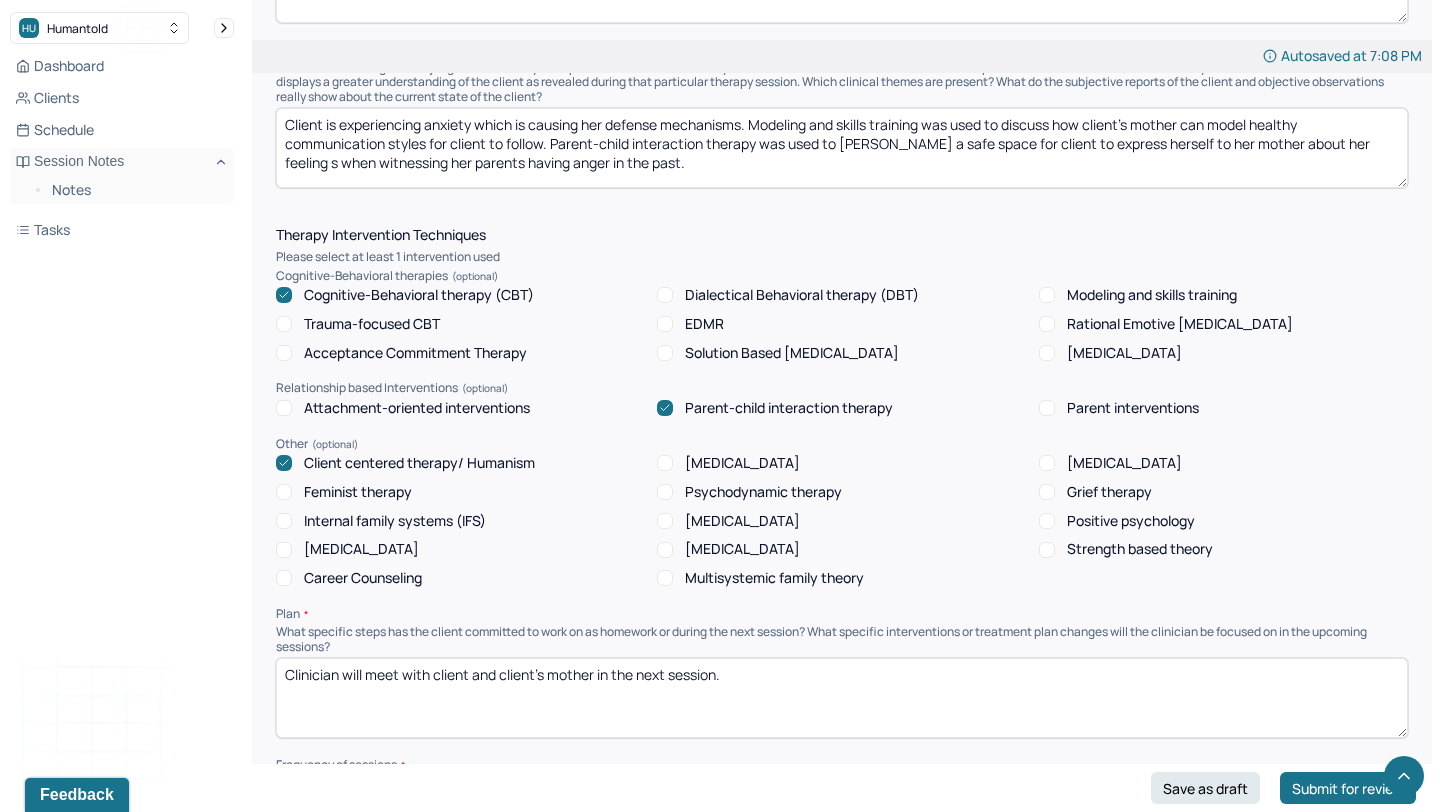 scroll, scrollTop: 1527, scrollLeft: 0, axis: vertical 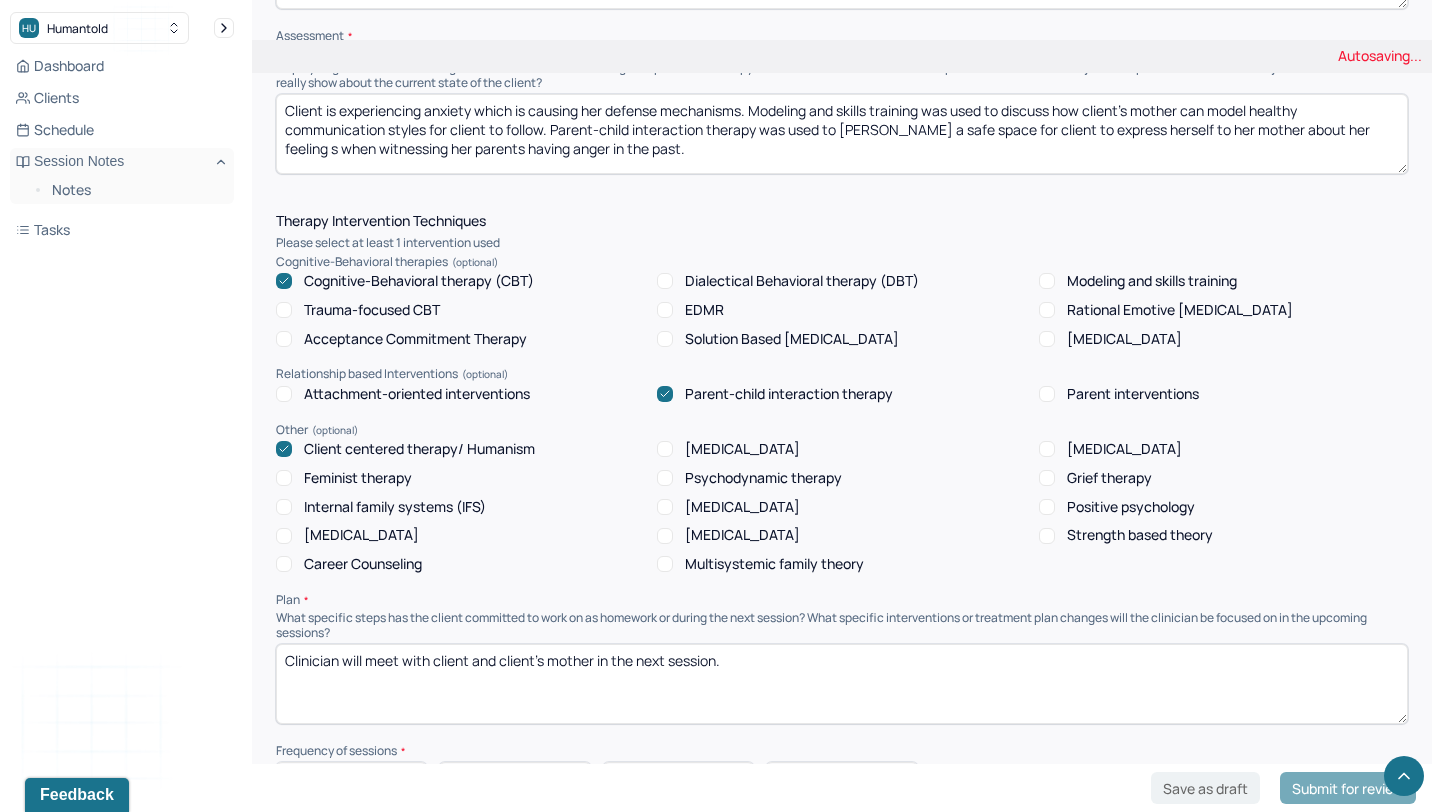 click on "Clinician will meet with client and client's mother in the next session." at bounding box center (842, 684) 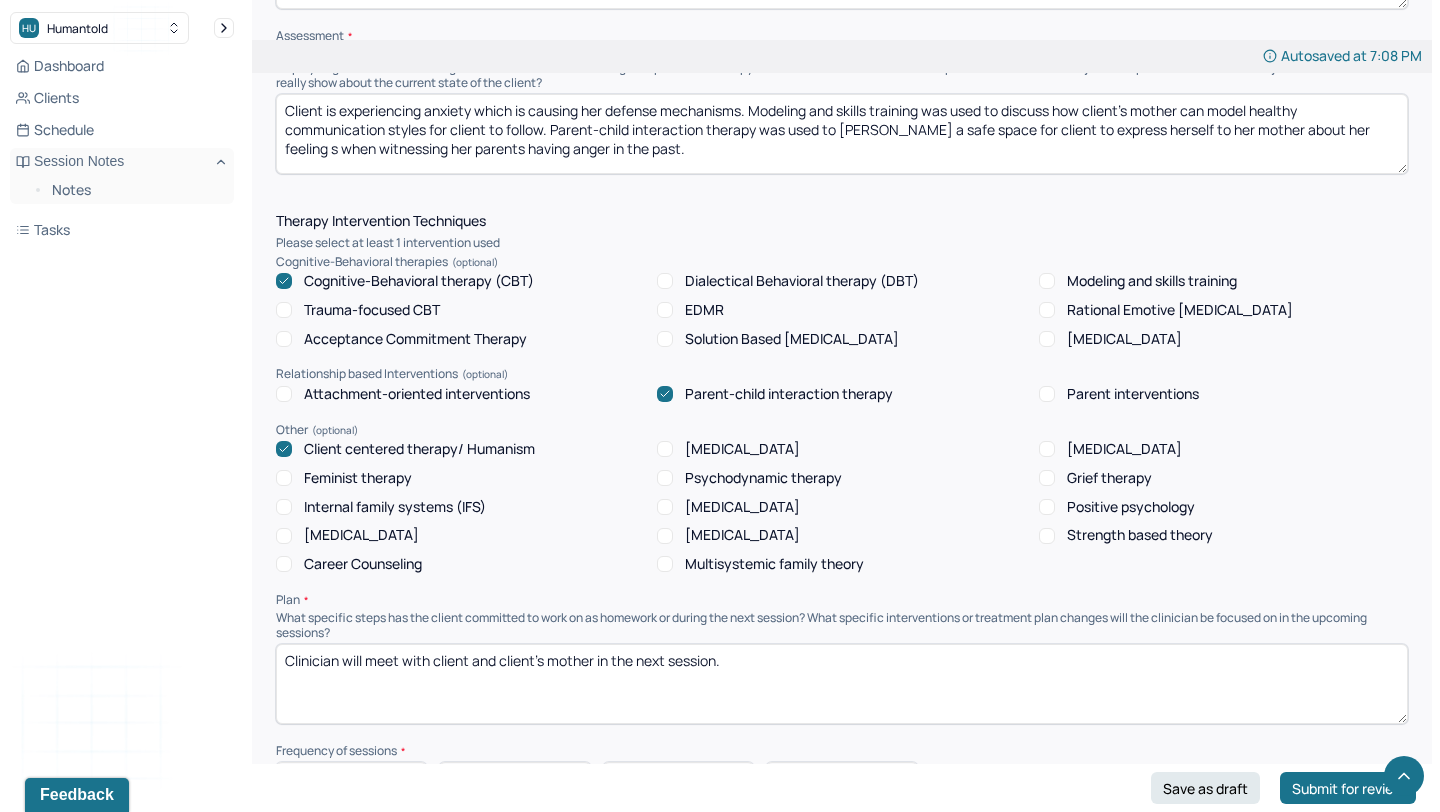 click on "Clinician will meet with client and client's mother in the next session." at bounding box center [842, 684] 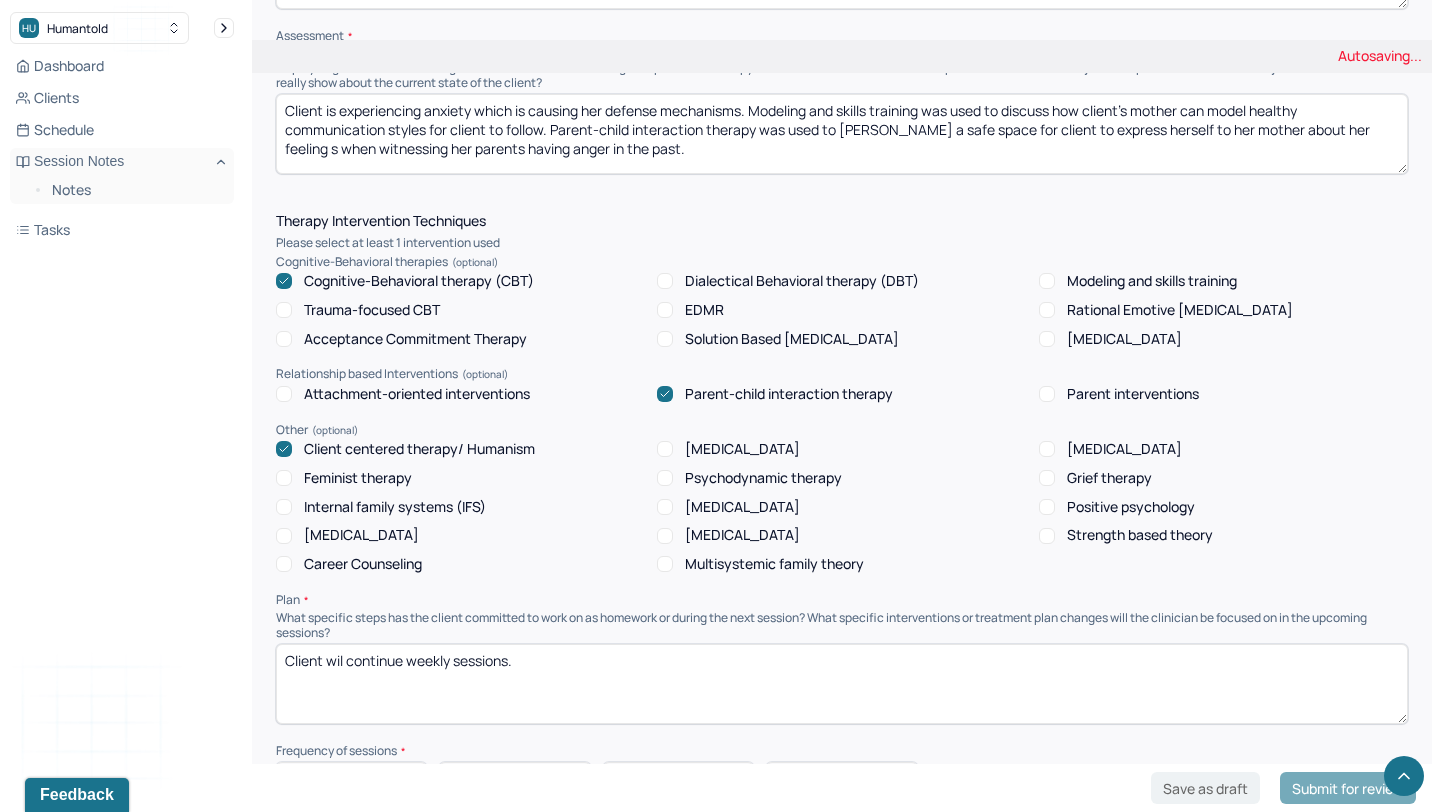 type on "Client wil continue weekly sessions." 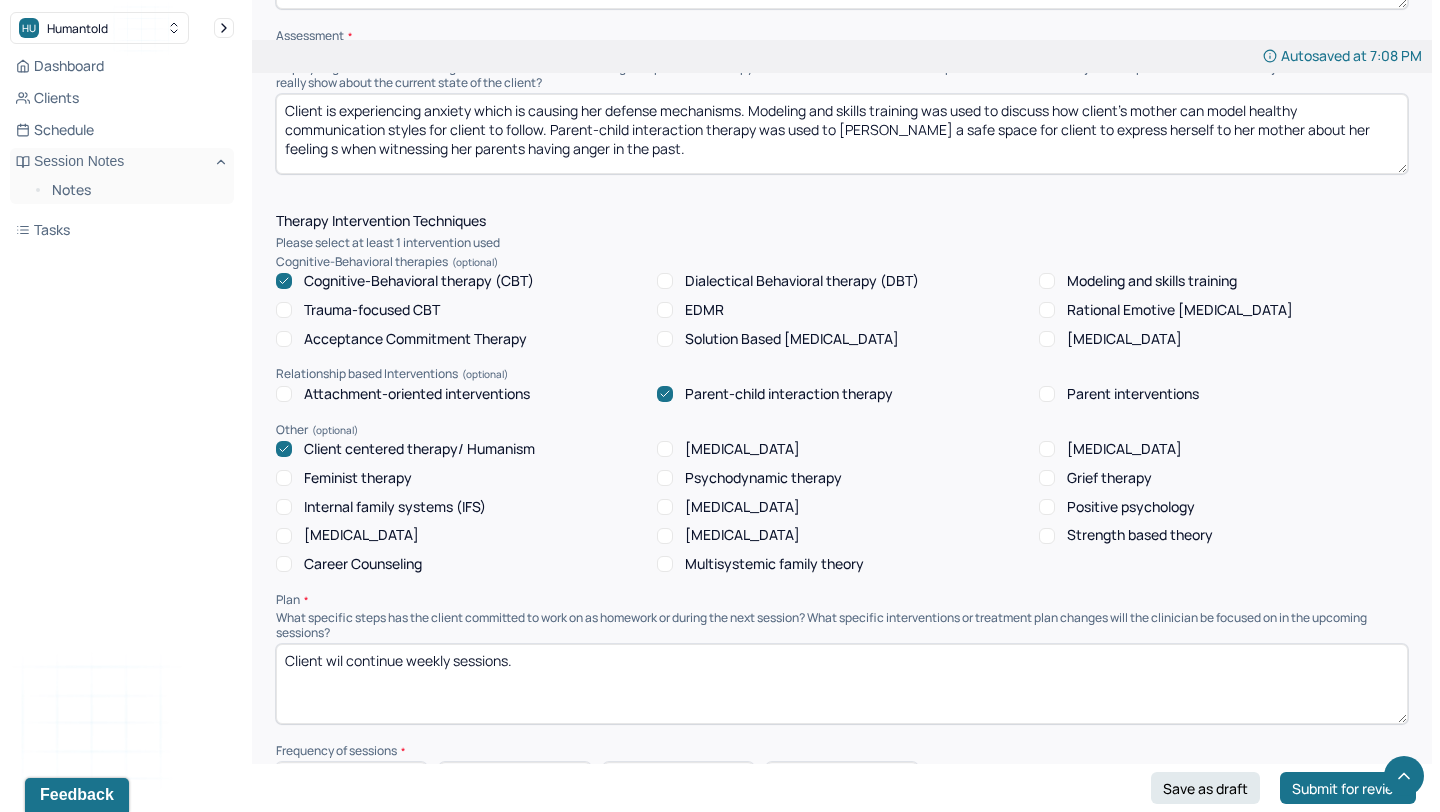 click on "Modeling and skills training" at bounding box center [1047, 281] 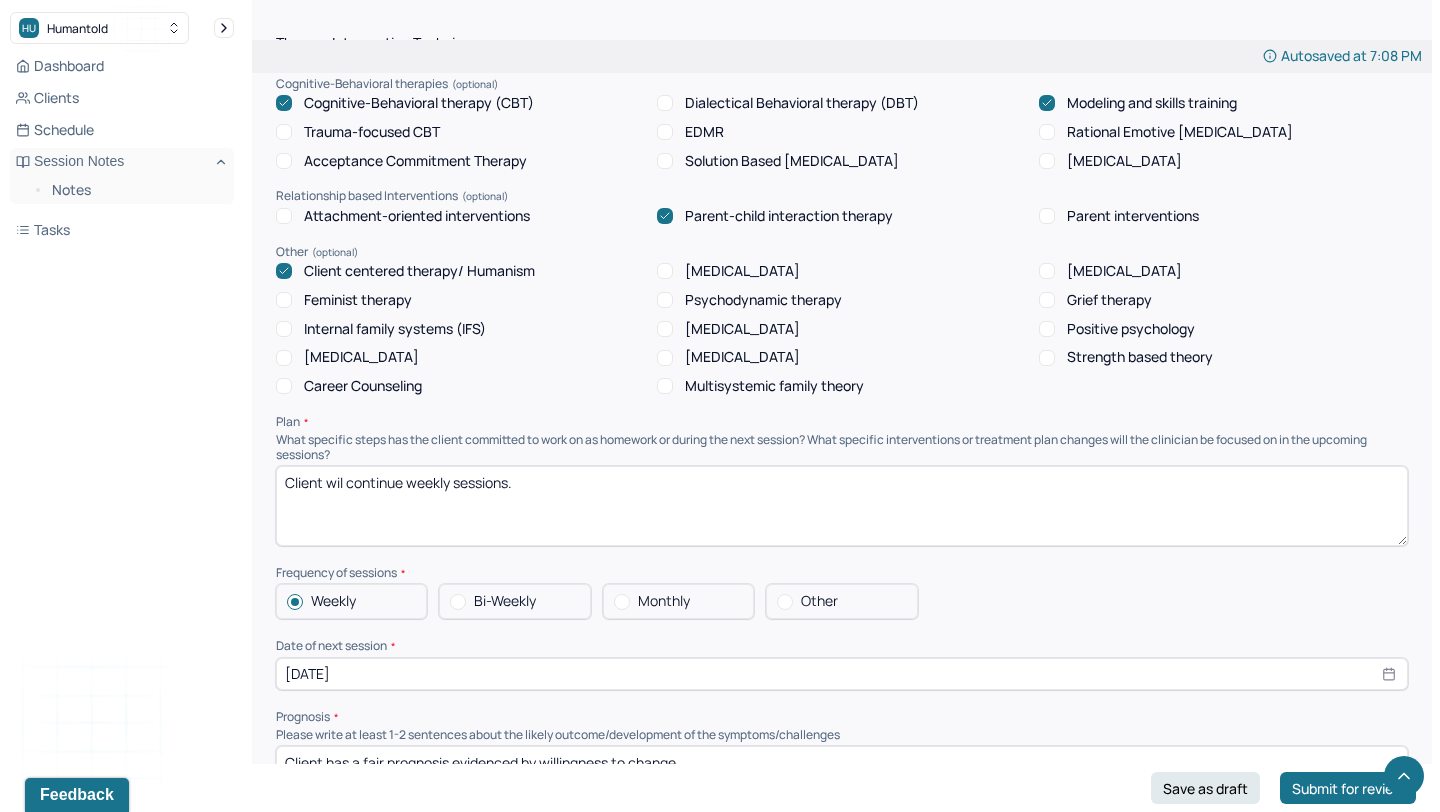 scroll, scrollTop: 1770, scrollLeft: 0, axis: vertical 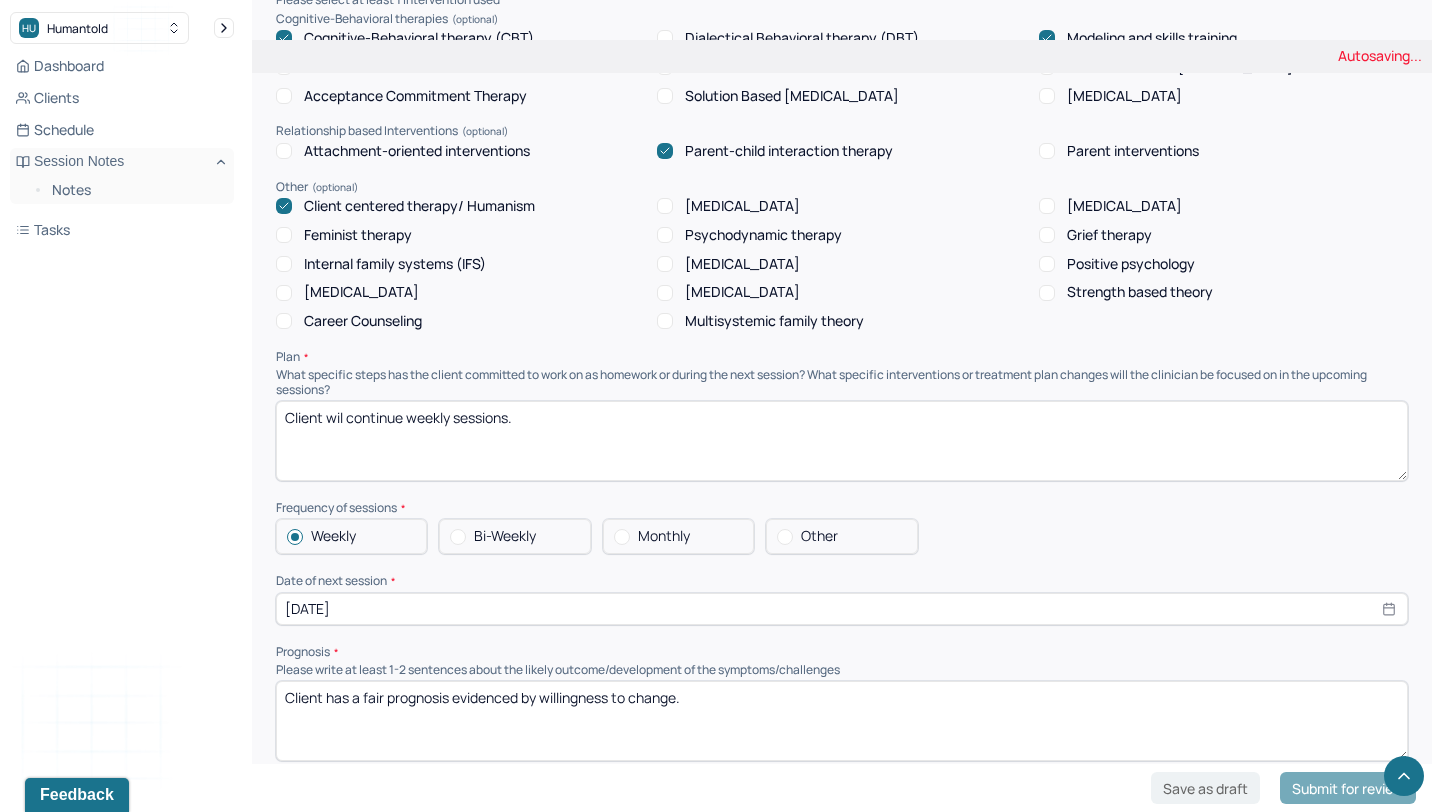click on "[DATE]" at bounding box center (842, 609) 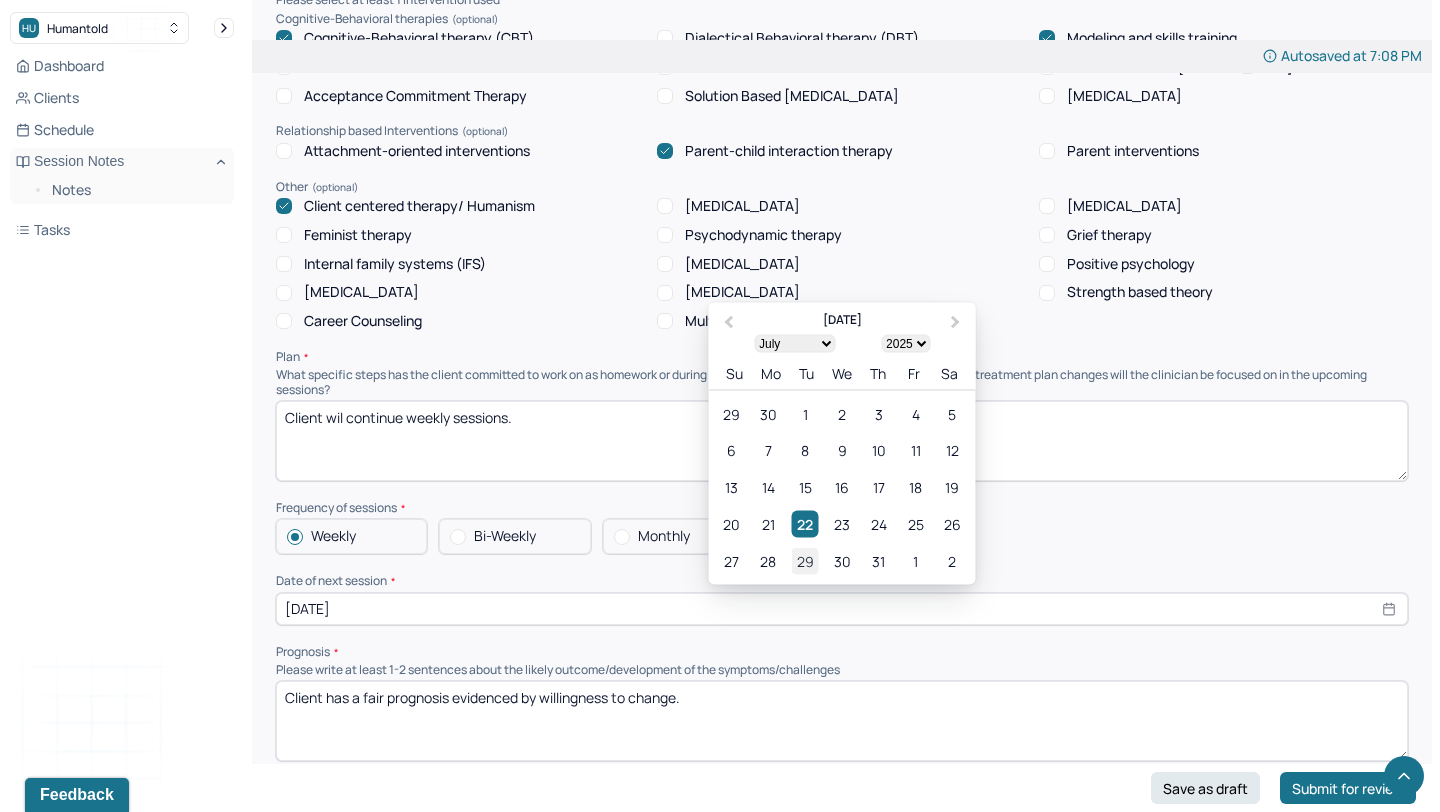 click on "29" at bounding box center (805, 560) 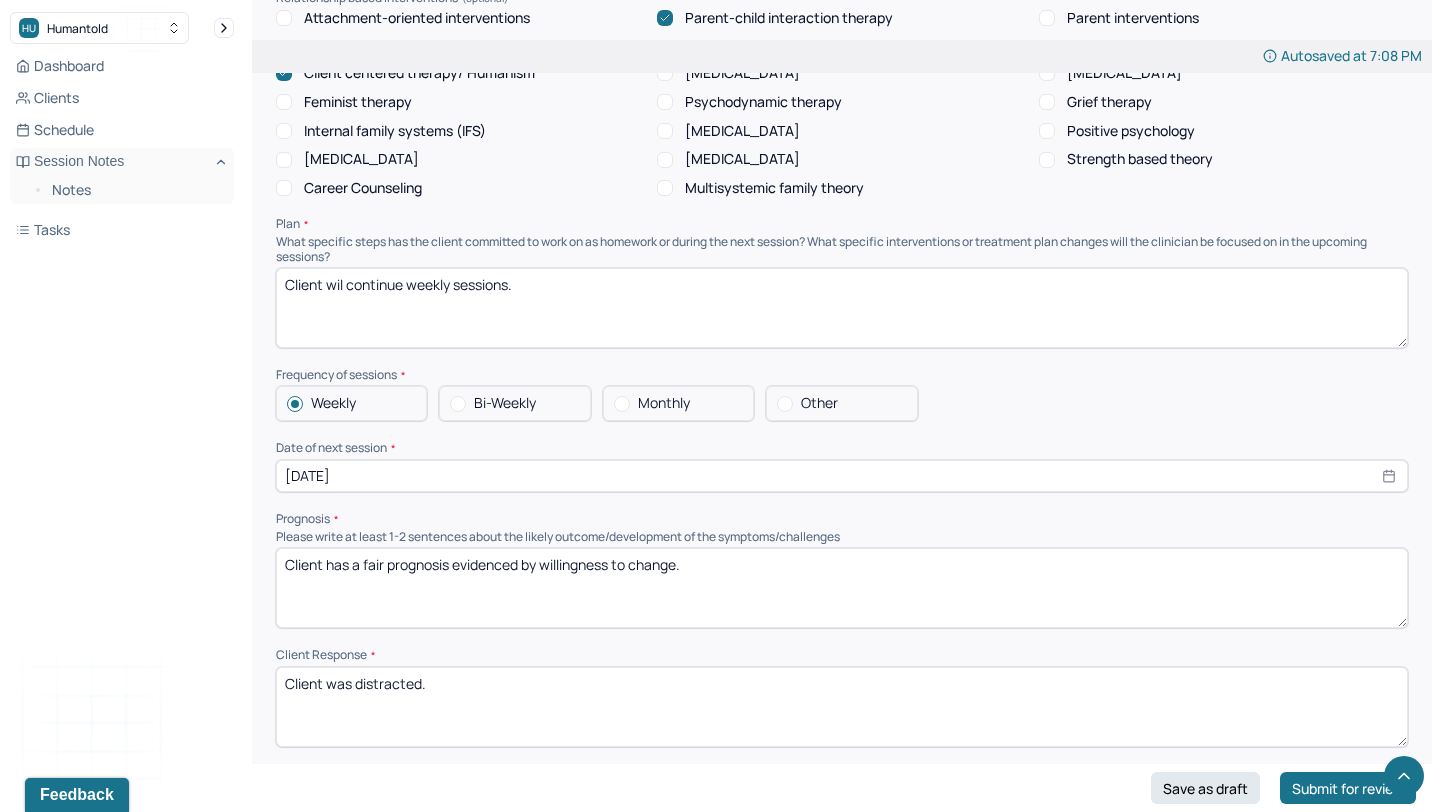 scroll, scrollTop: 1952, scrollLeft: 0, axis: vertical 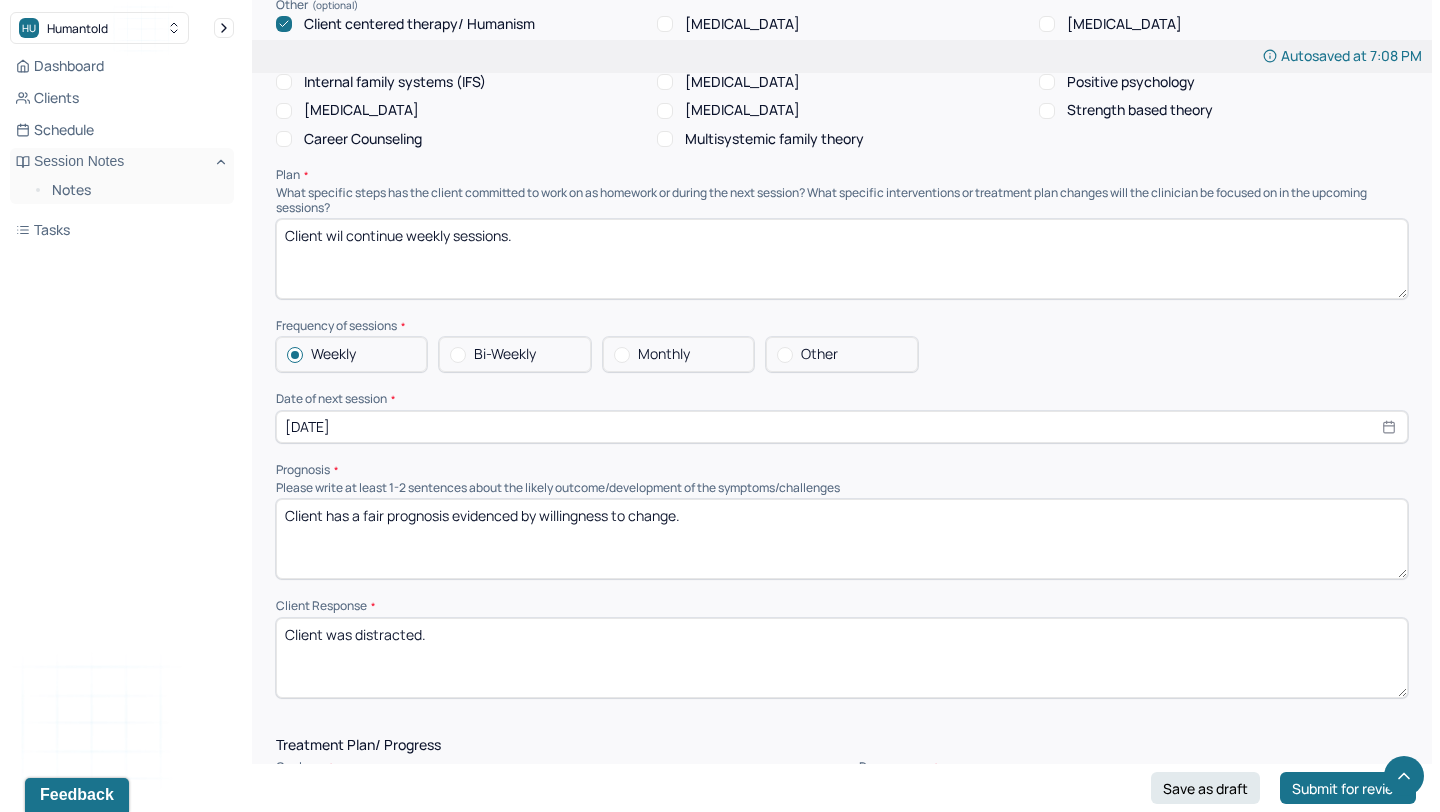 drag, startPoint x: 832, startPoint y: 530, endPoint x: 537, endPoint y: 510, distance: 295.6772 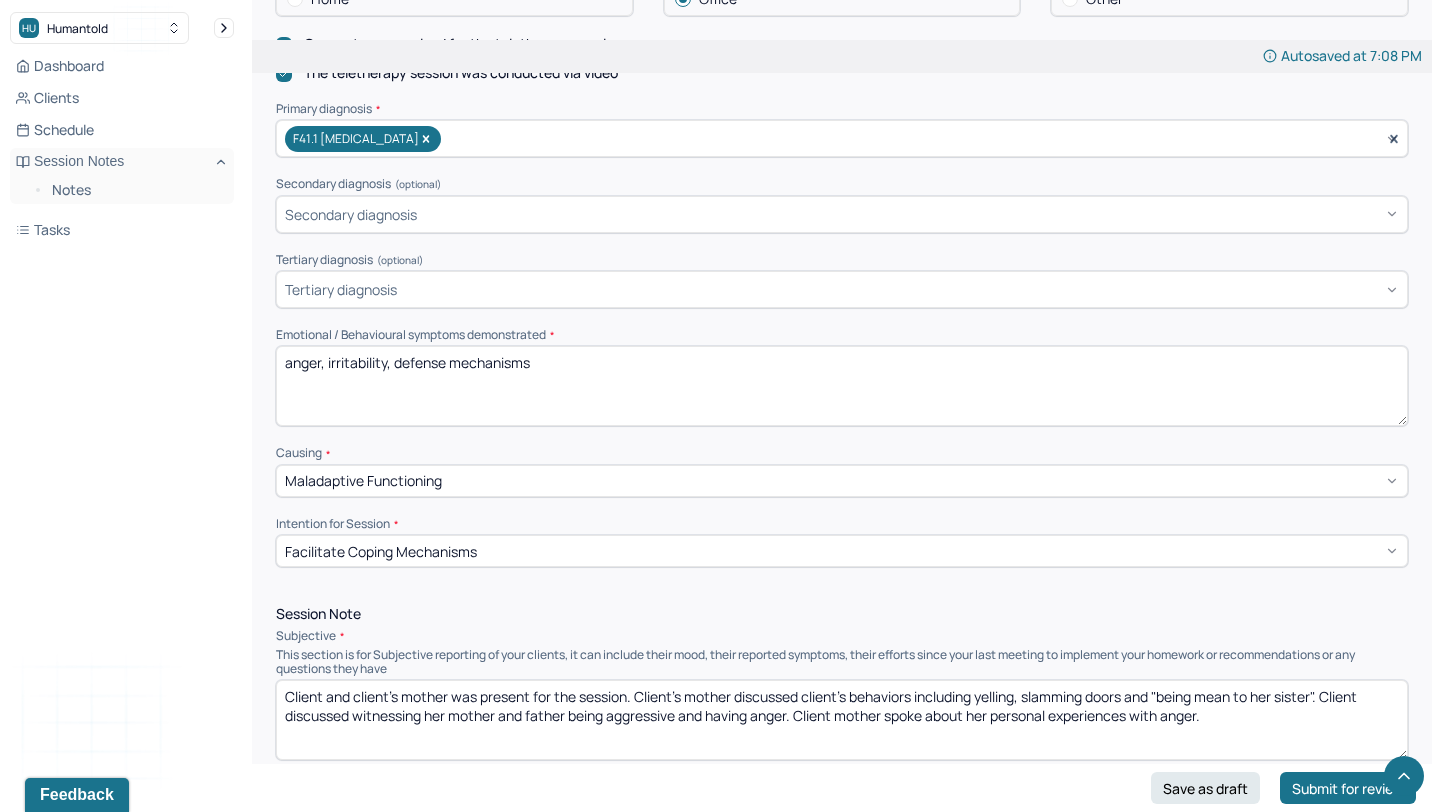 scroll, scrollTop: 0, scrollLeft: 0, axis: both 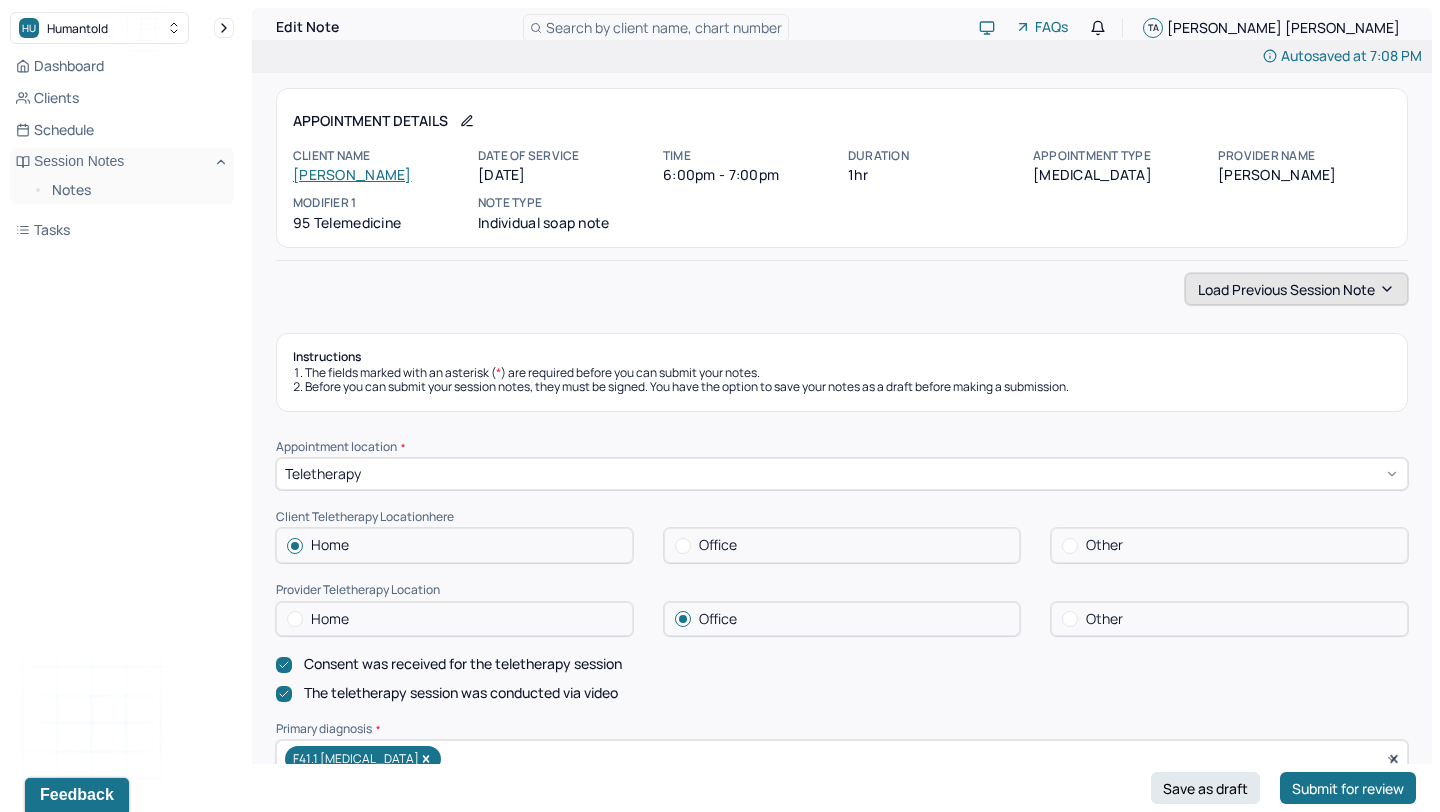 click on "Load previous session note" at bounding box center [1296, 289] 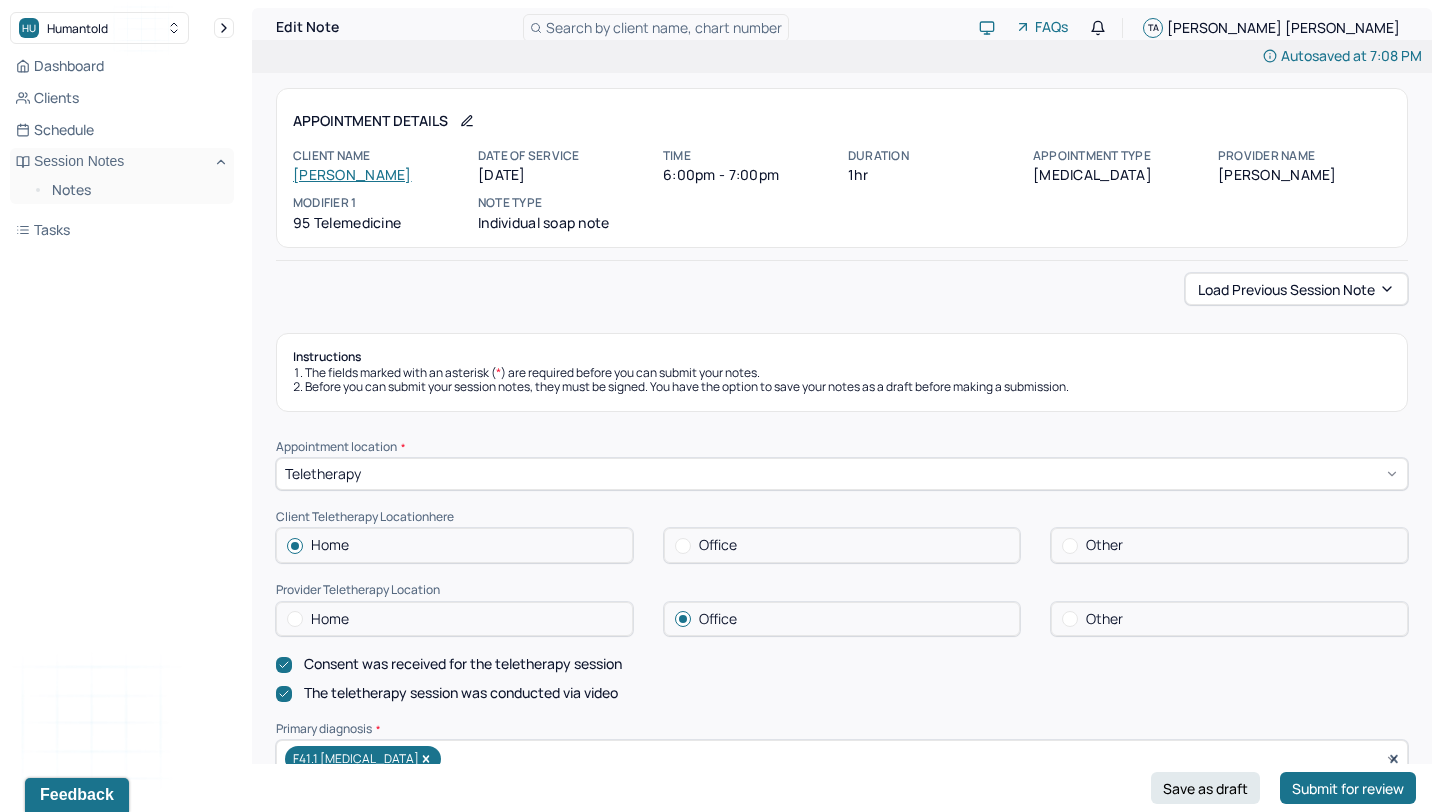 click on "Instructions The fields marked with an asterisk ( * ) are required before you can submit your notes. Before you can submit your session notes, they must be signed. You have the option to save your notes as a draft before making a submission. Appointment location * Teletherapy Client Teletherapy Location here Home Office Other Provider Teletherapy Location Home Office Other Consent was received for the teletherapy session The teletherapy session was conducted via video Primary diagnosis * F41.1 [MEDICAL_DATA] Secondary diagnosis (optional) Secondary diagnosis Tertiary diagnosis (optional) Tertiary diagnosis Emotional / Behavioural symptoms demonstrated * anger, irritability, defense mechanisms  Causing * Maladaptive Functioning Intention for Session * Facilitate coping mechanisms Session Note Subjective Objective How did they present themselves? Was there nervous talking or lack of eye contact? Assessment Therapy Intervention Techniques Please select at least 1 intervention used EDMR Other Plan *" at bounding box center (842, 1918) 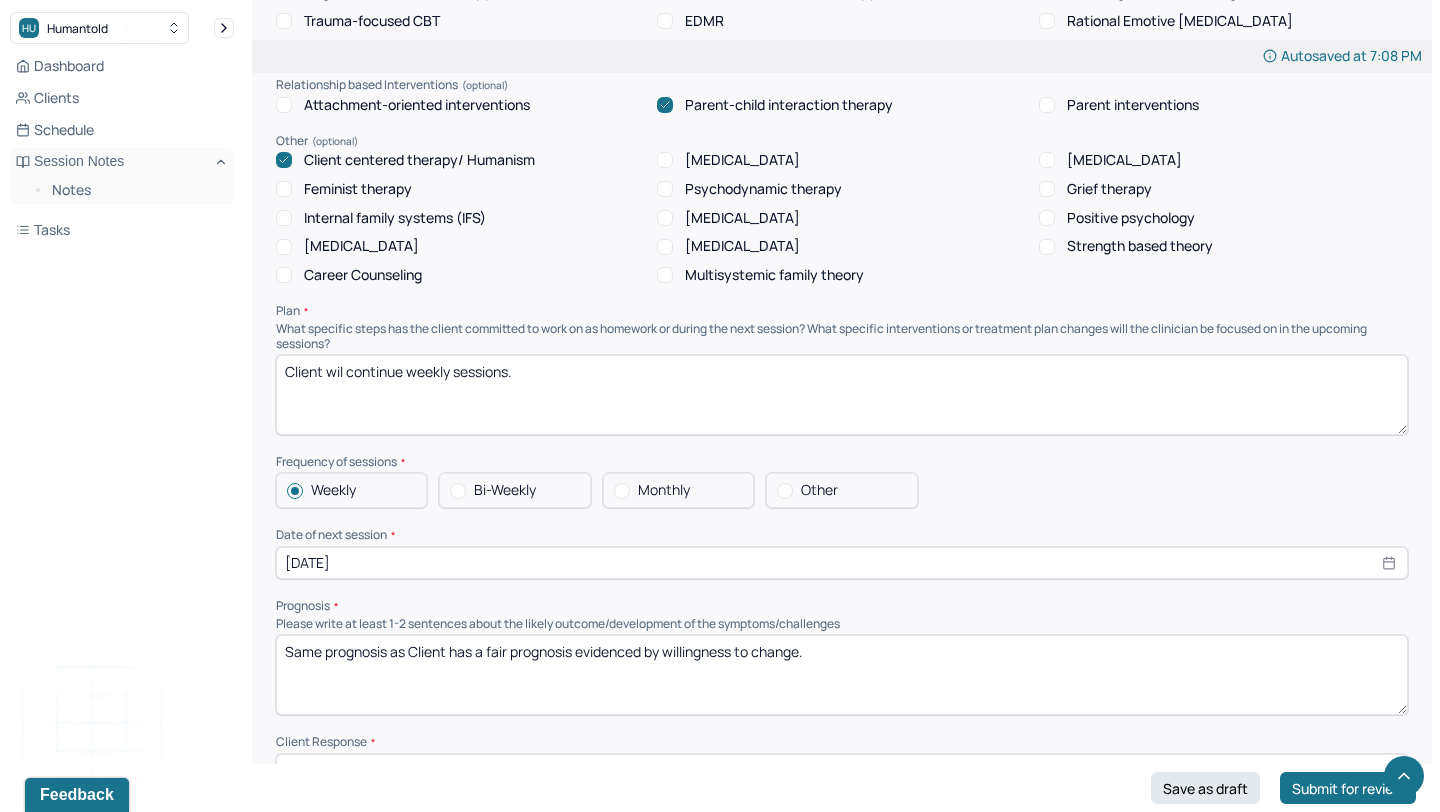 scroll, scrollTop: 1848, scrollLeft: 0, axis: vertical 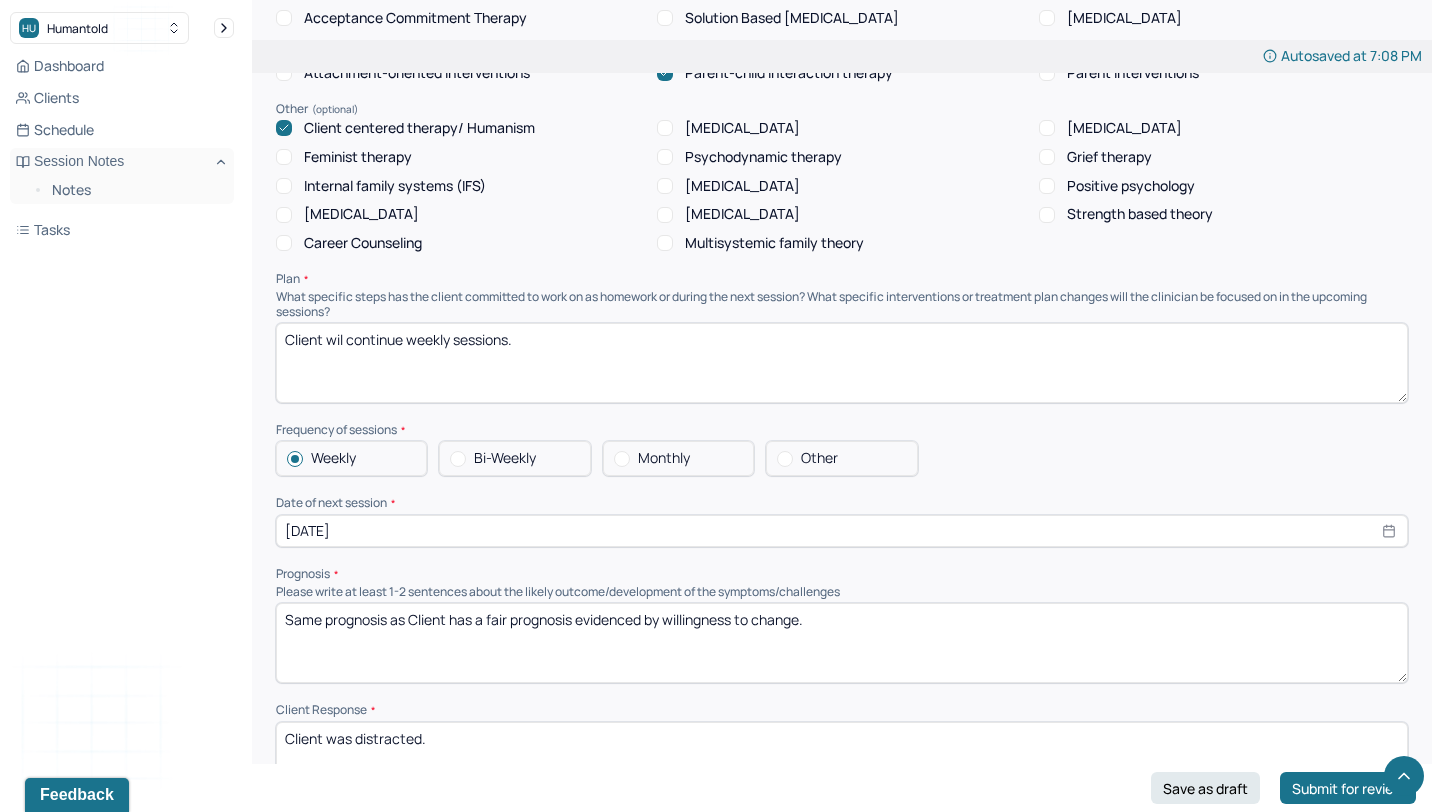 click on "Same prognosis as Client has a fair prognosis evidenced by willingness to change." at bounding box center (842, 643) 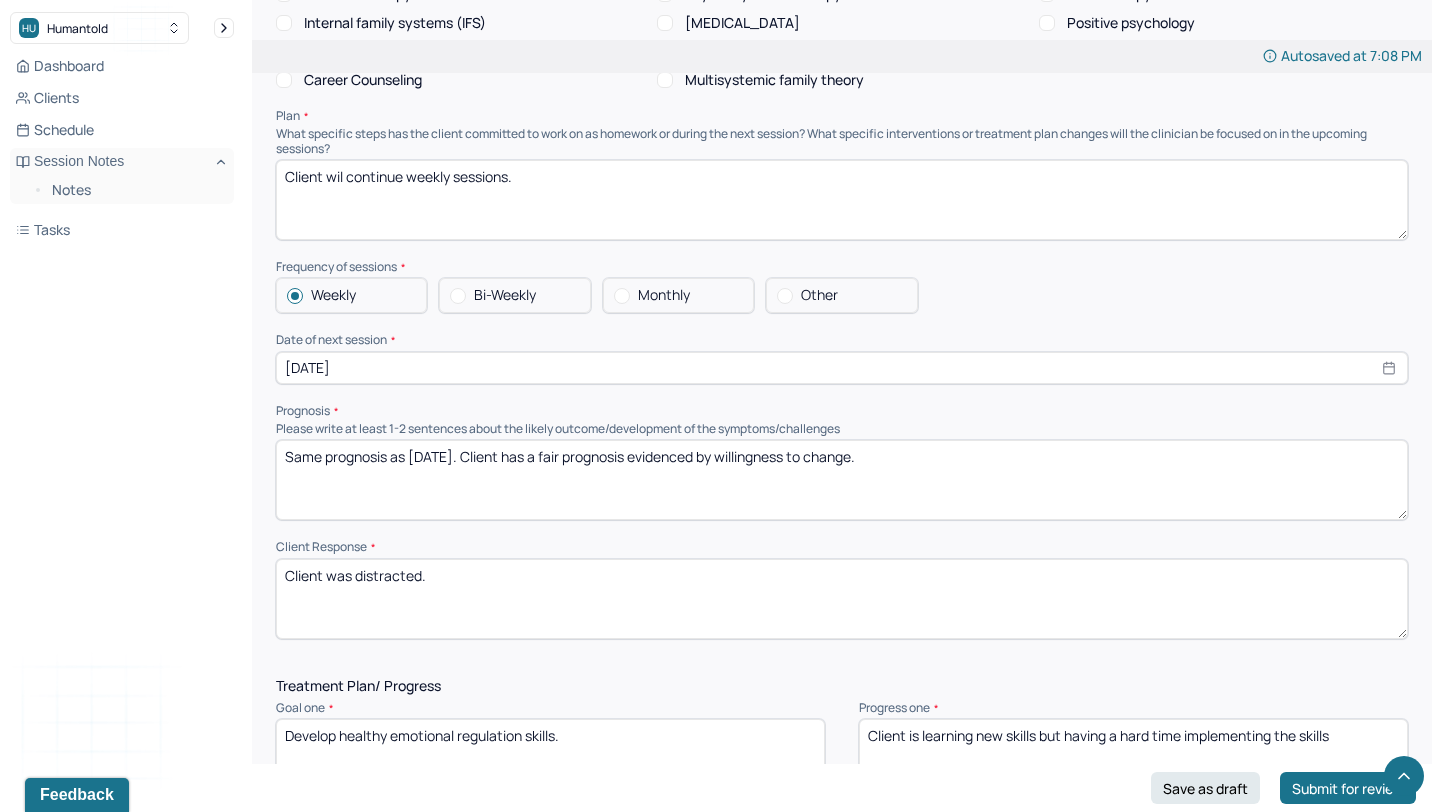 scroll, scrollTop: 2113, scrollLeft: 0, axis: vertical 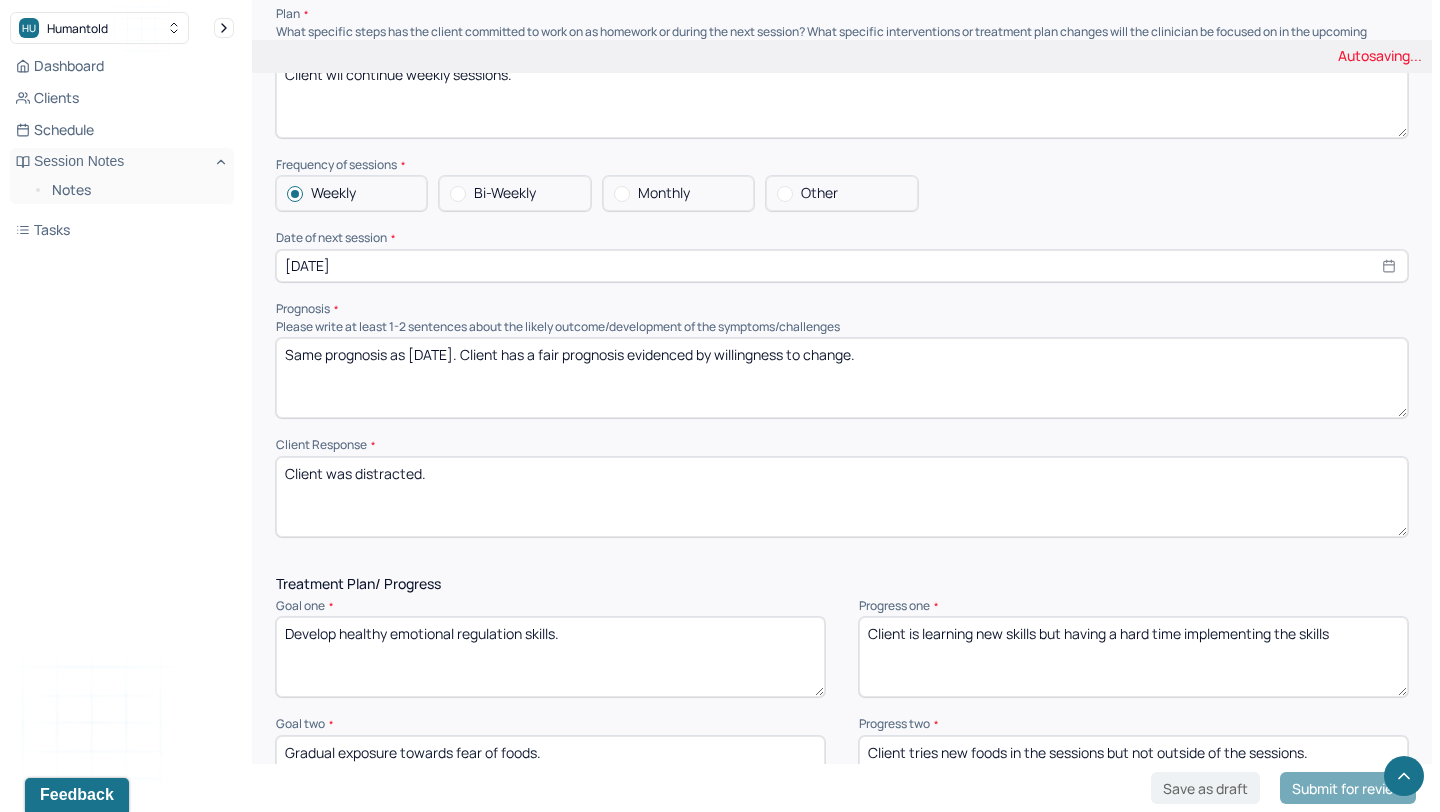 type on "Same prognosis as [DATE]. Client has a fair prognosis evidenced by willingness to change." 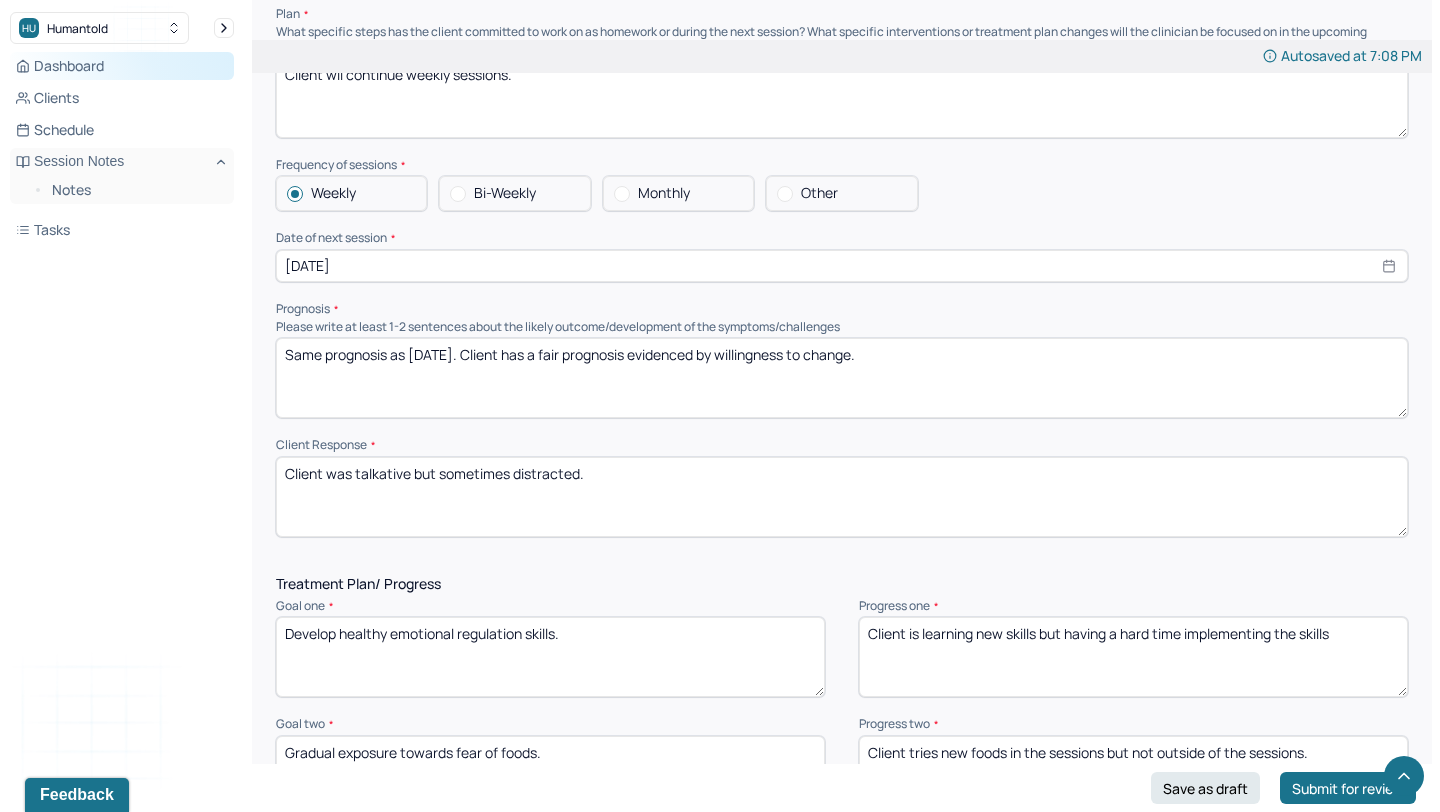 type on "Client was talkative but sometimes distracted." 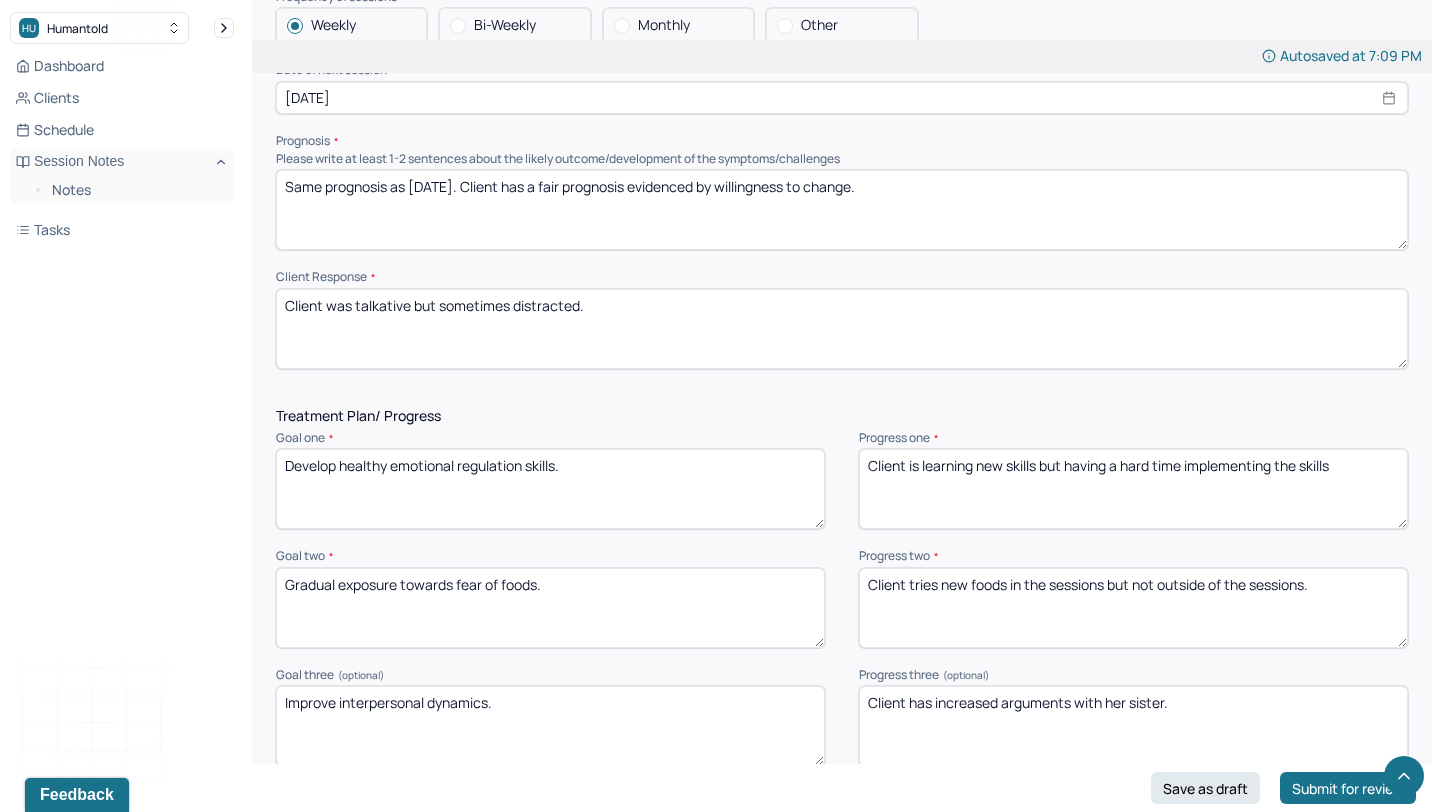 scroll, scrollTop: 2282, scrollLeft: 0, axis: vertical 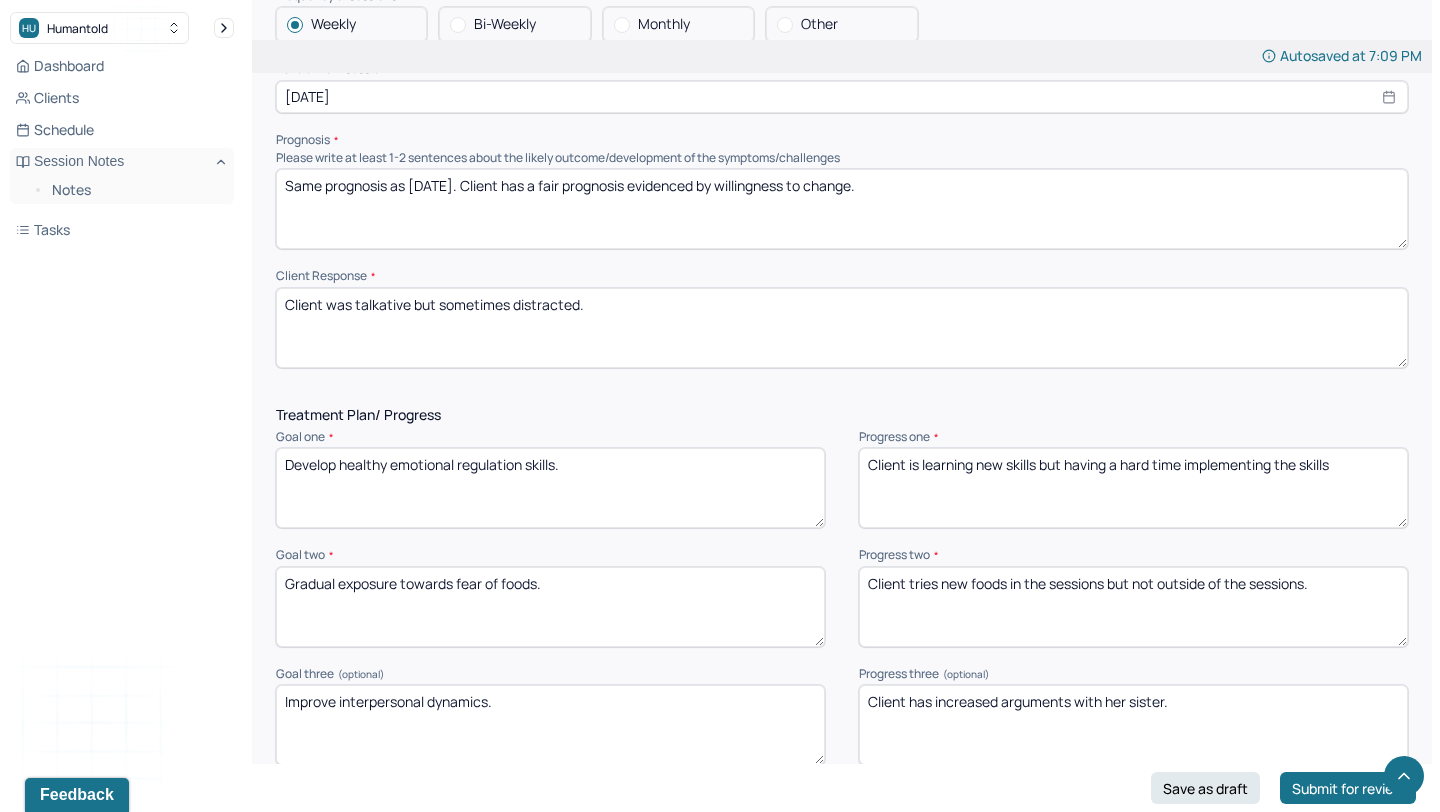 click on "Client is learning new skills but having a hard time implementing the skills" at bounding box center (1133, 488) 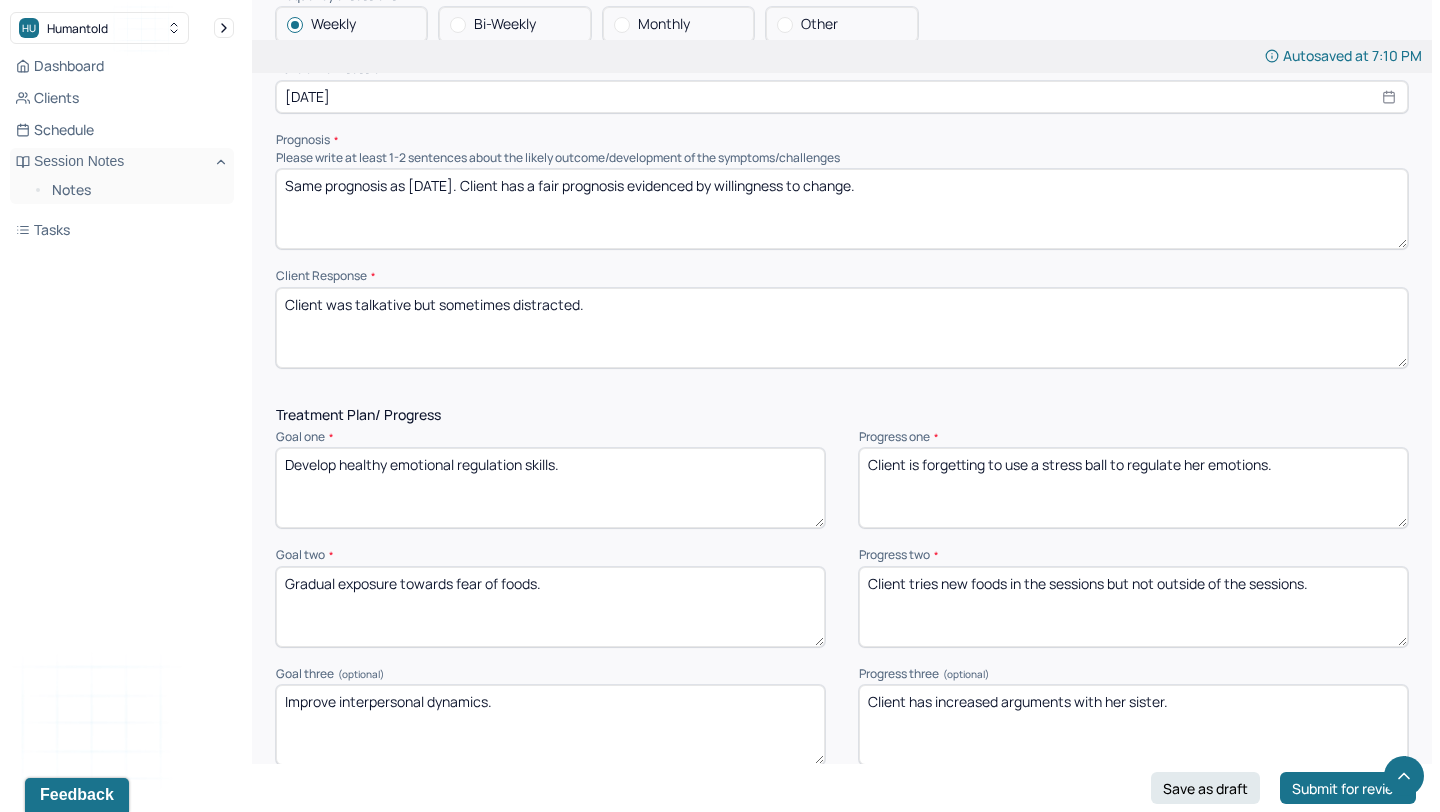type on "Client is forgetting to use a stress ball to regulate her emotions." 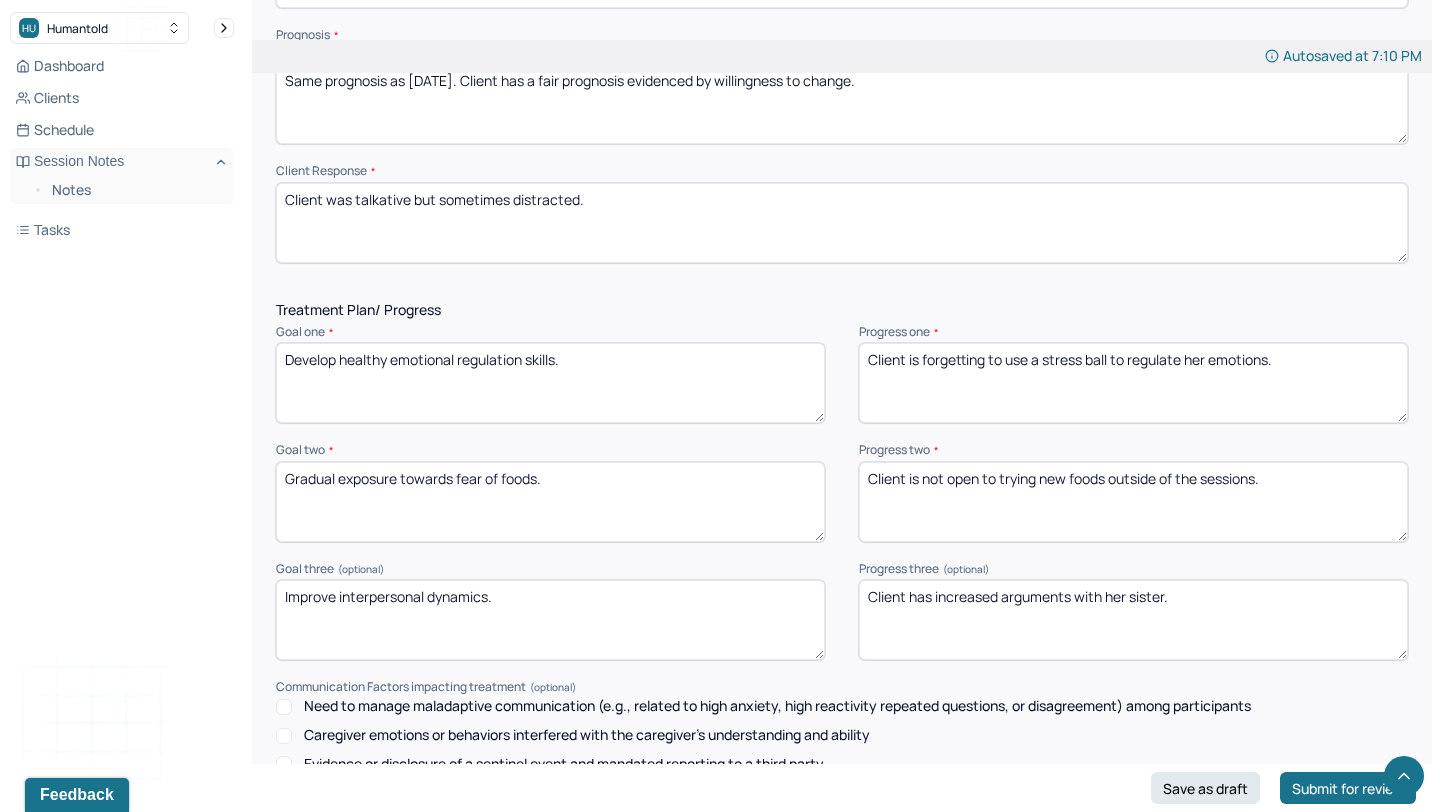 scroll, scrollTop: 2391, scrollLeft: 0, axis: vertical 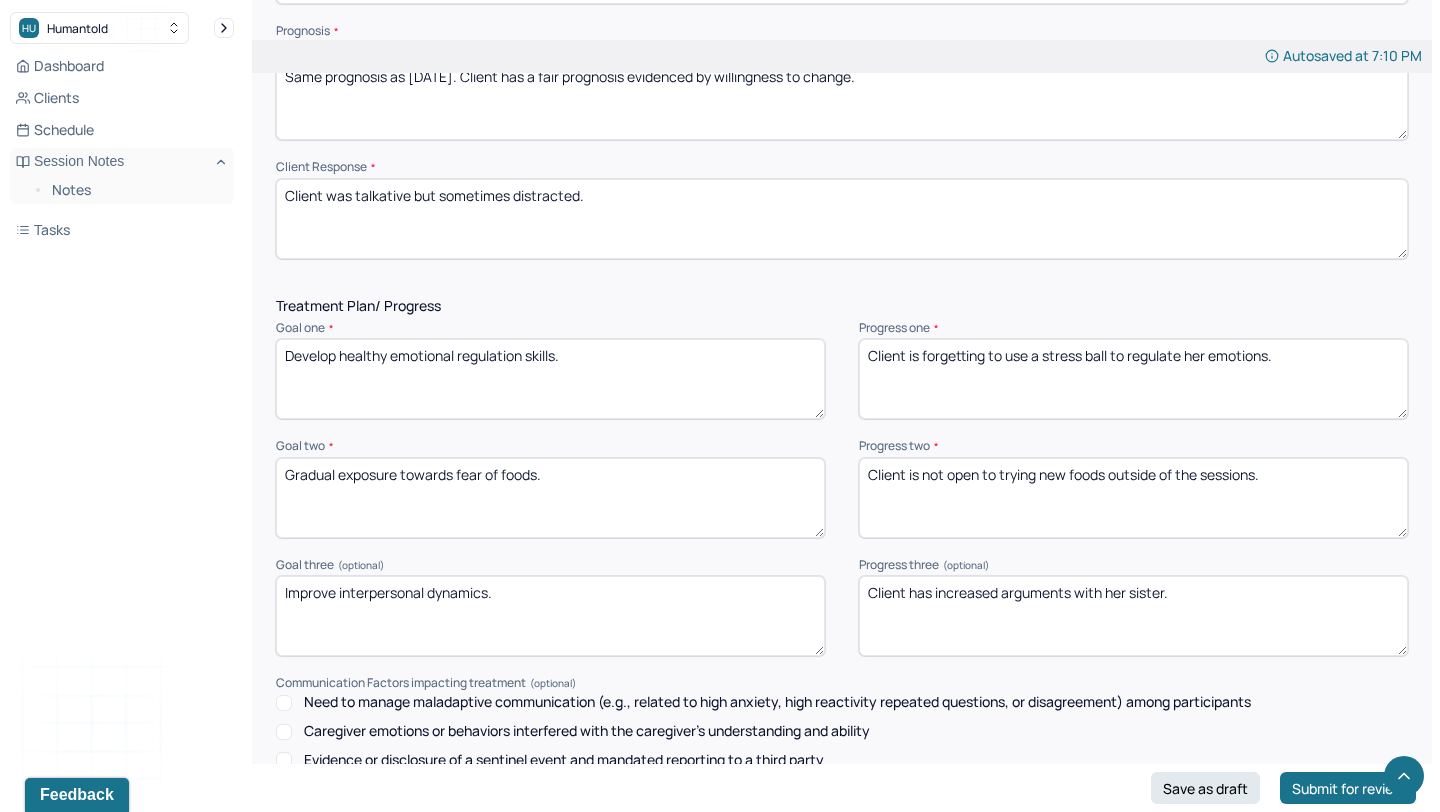 type on "Client is not open to trying new foods outside of the sessions." 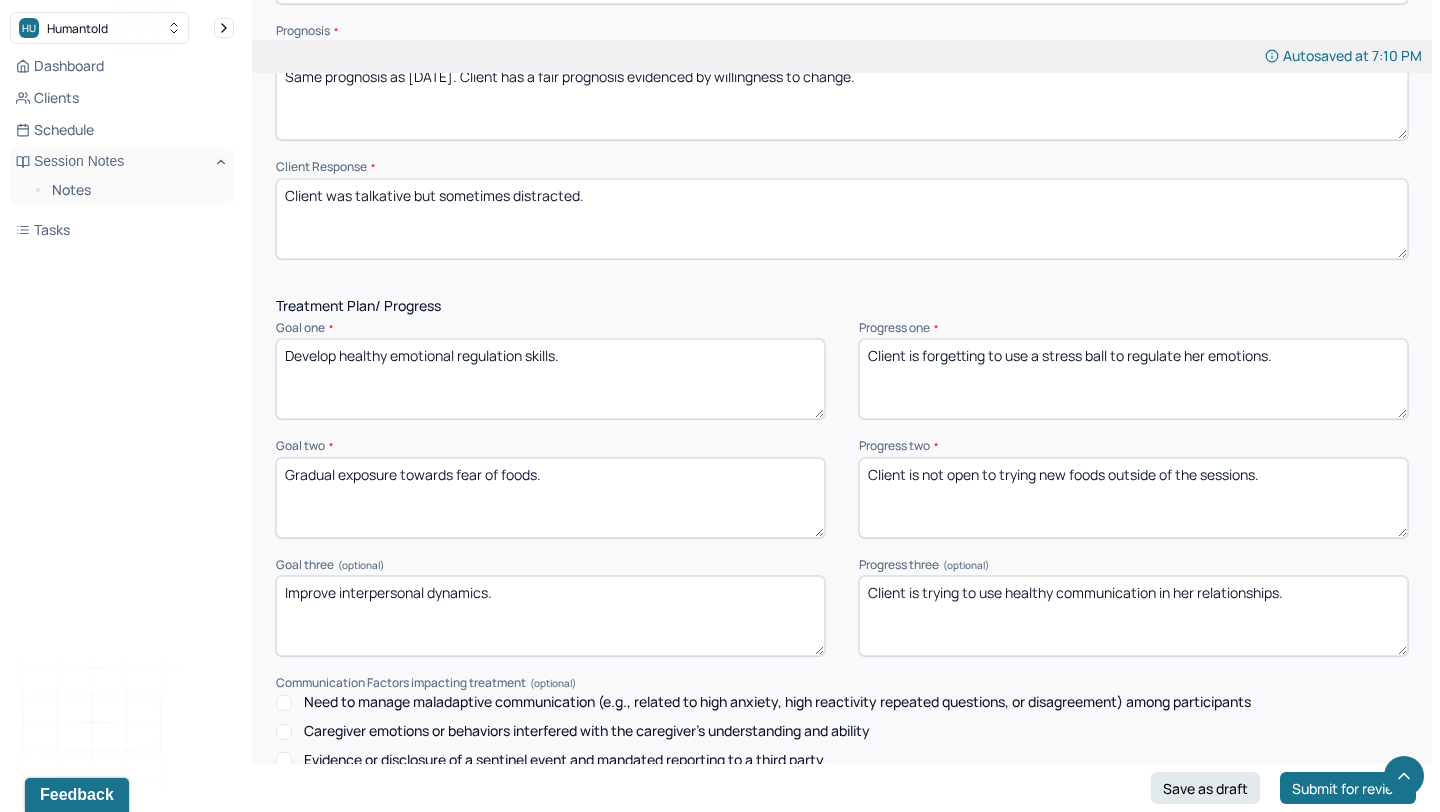 scroll, scrollTop: 2761, scrollLeft: 0, axis: vertical 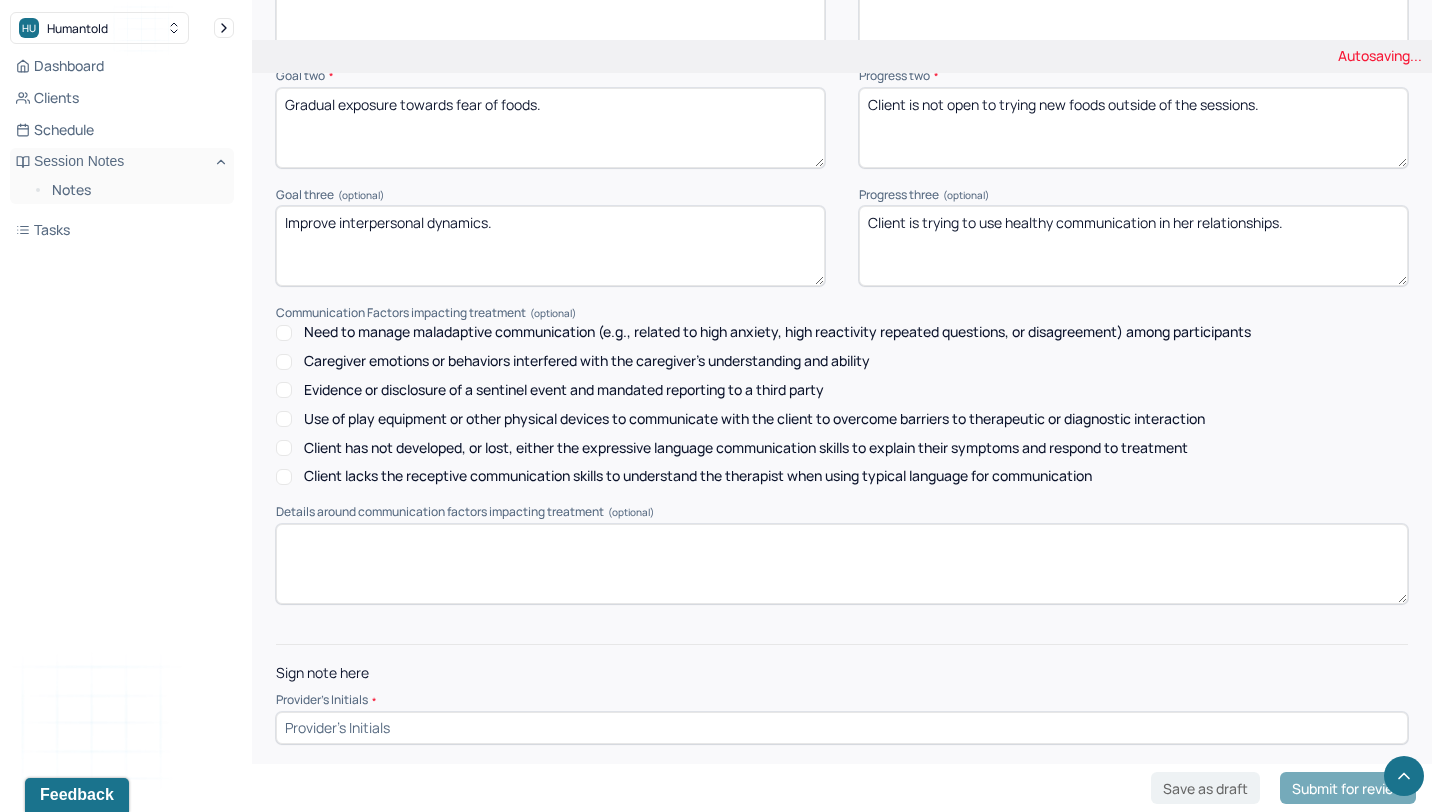 type on "Client is trying to use healthy communication in her relationships." 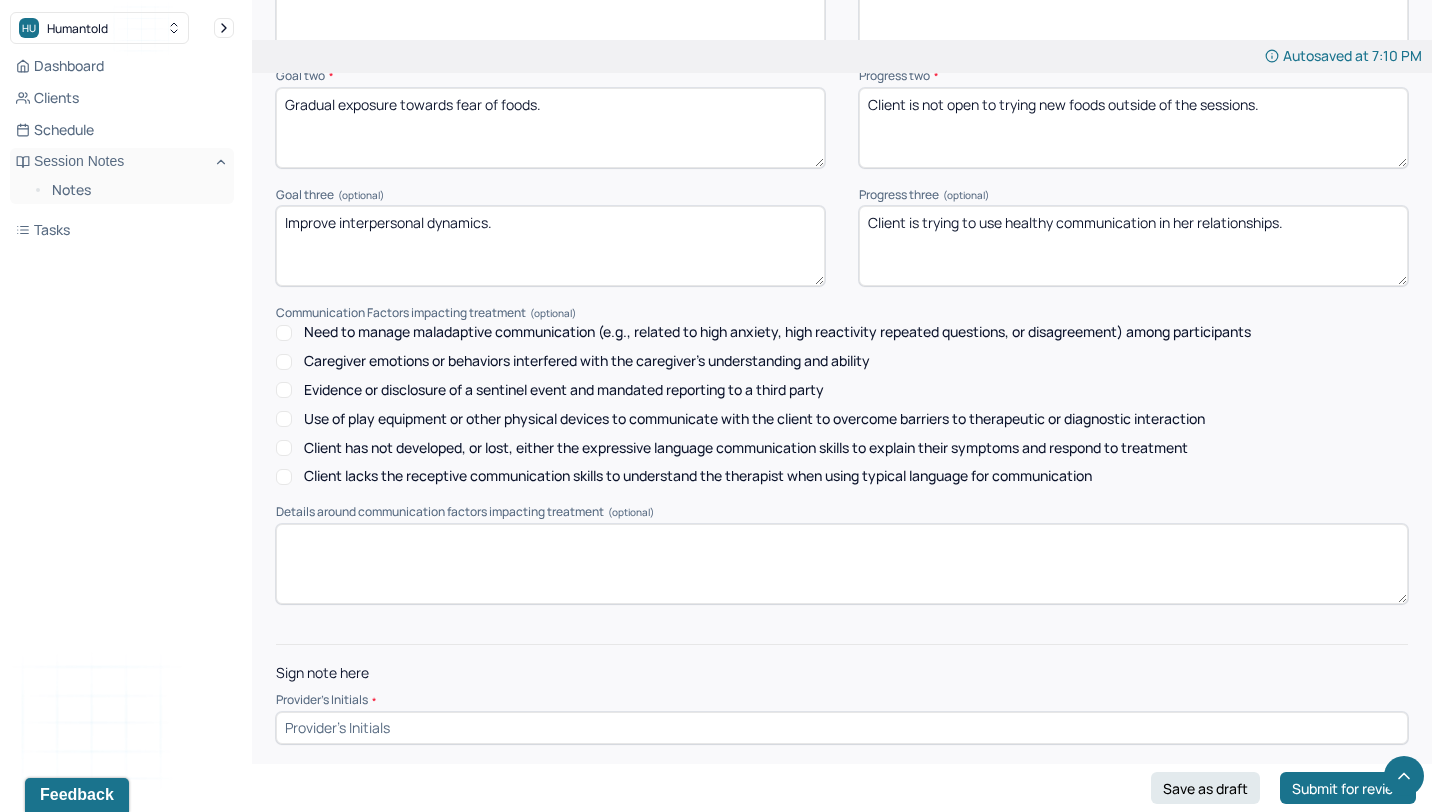 click at bounding box center [842, 728] 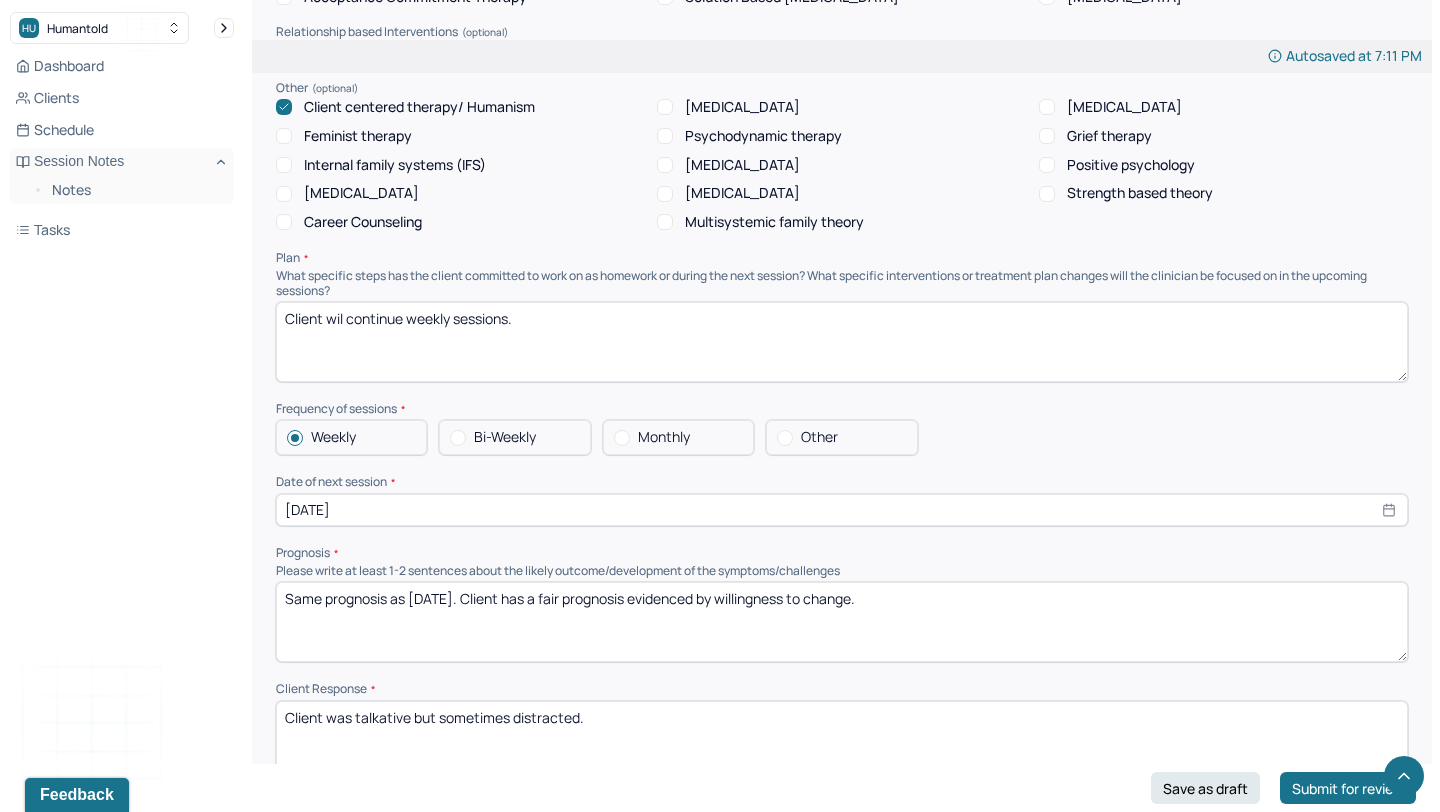 scroll, scrollTop: 1823, scrollLeft: 0, axis: vertical 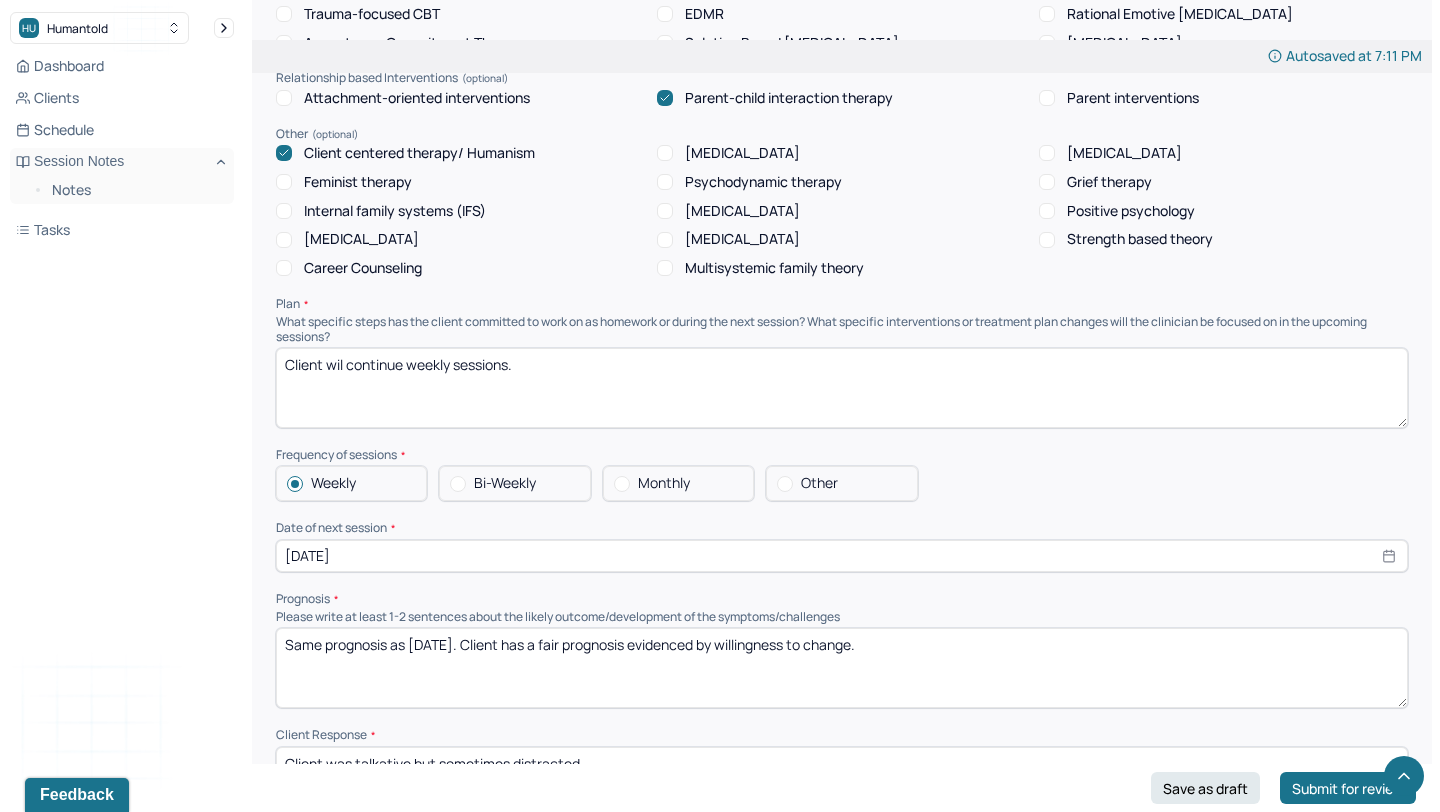 type on "TA" 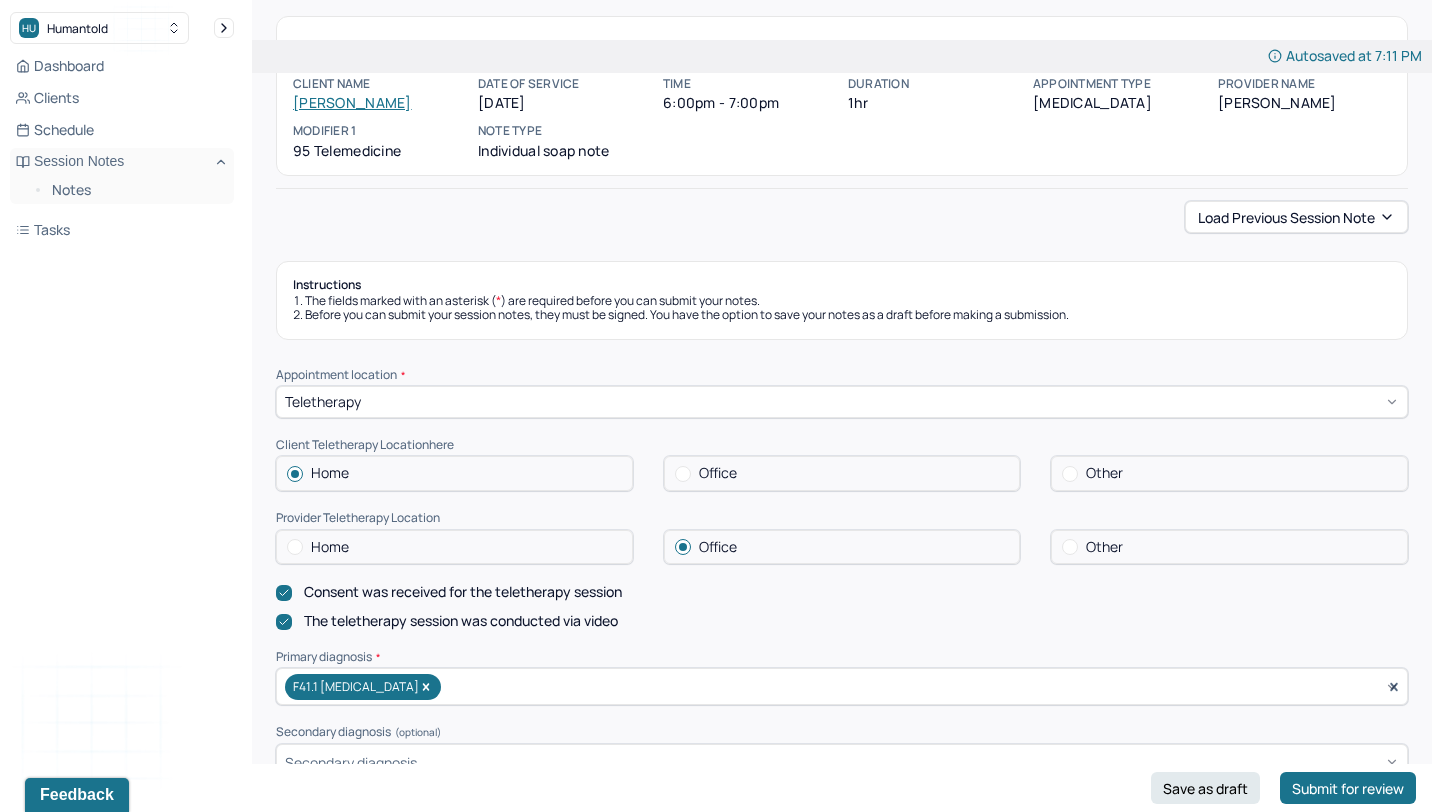 scroll, scrollTop: 0, scrollLeft: 0, axis: both 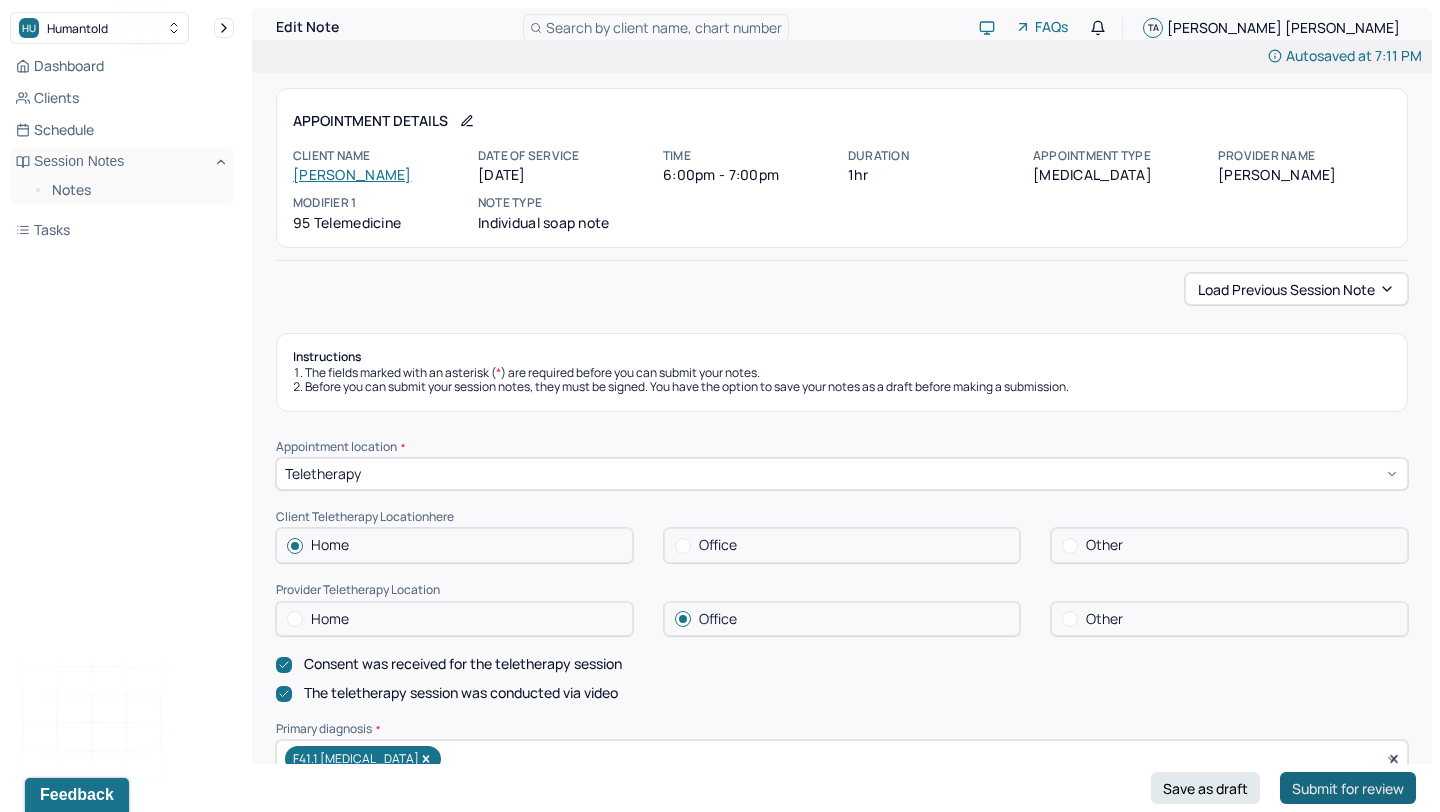 type on "Client will continue weekly sessions." 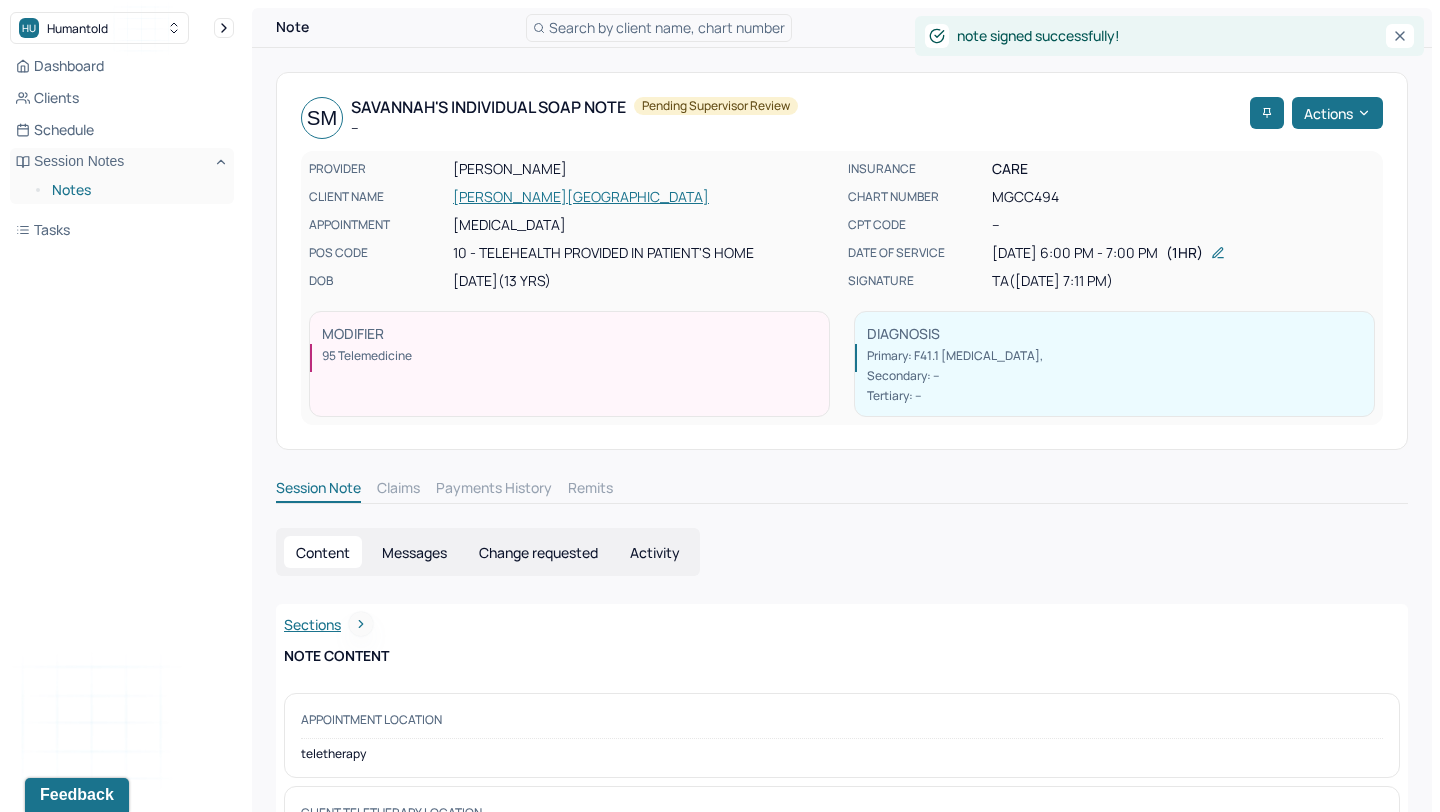 click on "Notes" at bounding box center (135, 190) 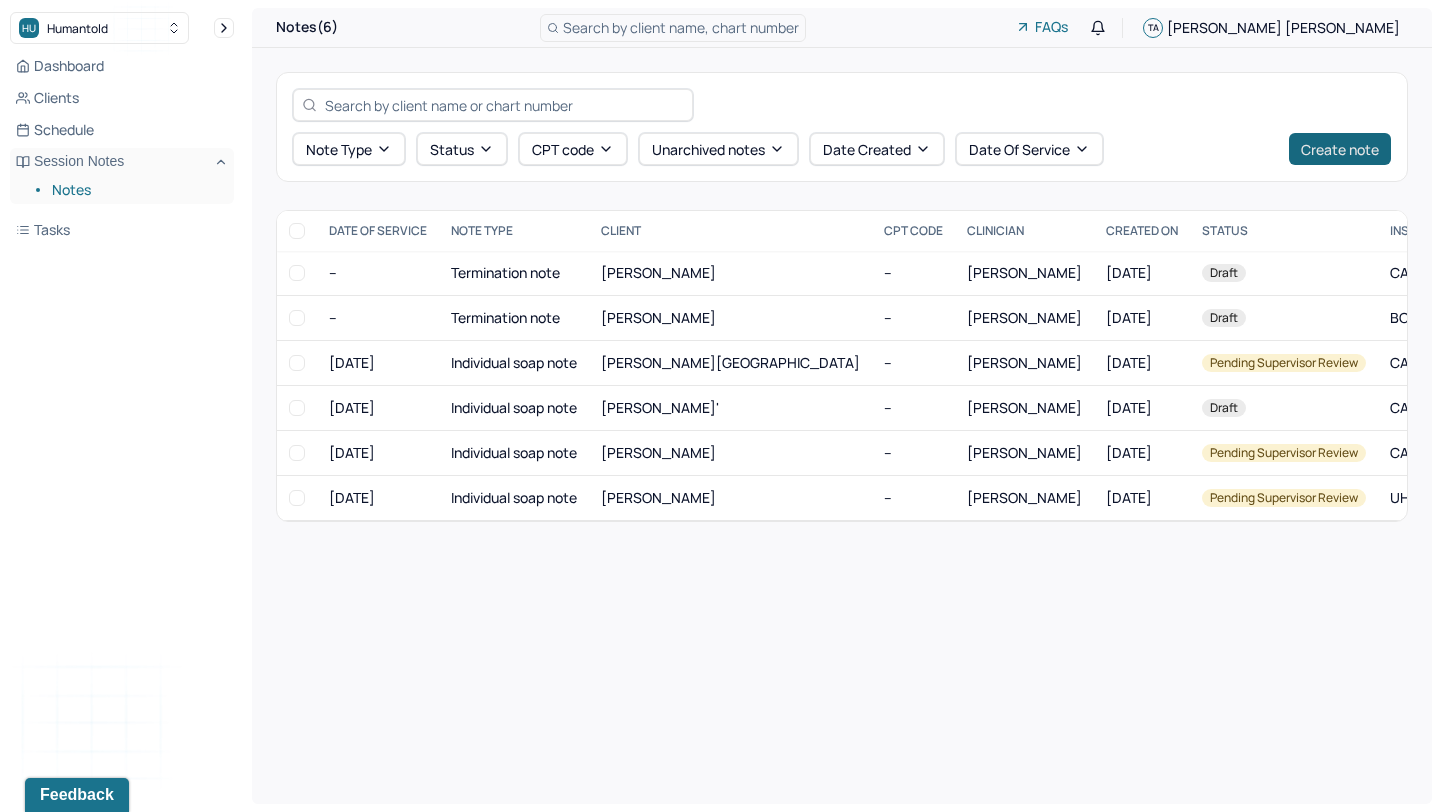 click on "Create note" at bounding box center [1340, 149] 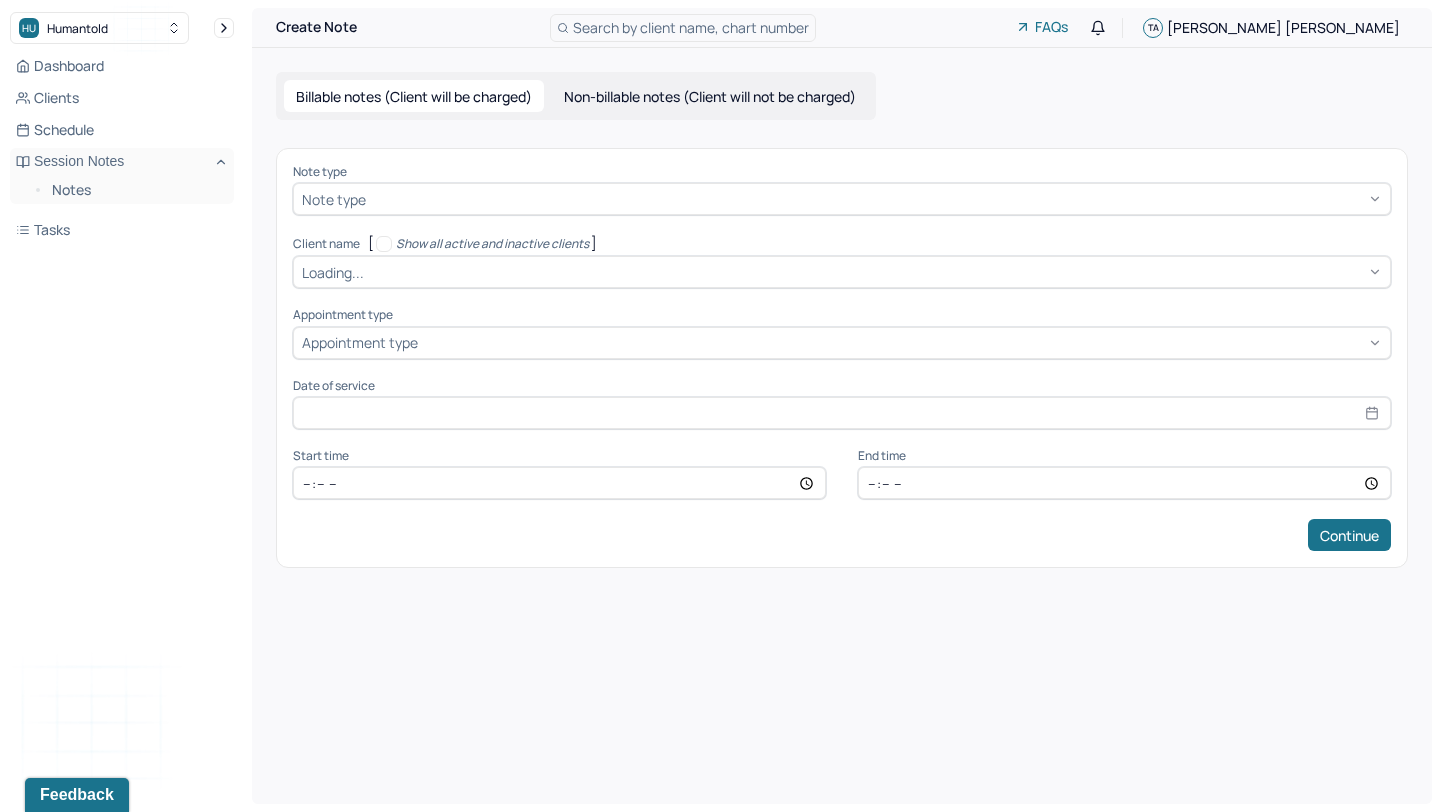 click at bounding box center [876, 199] 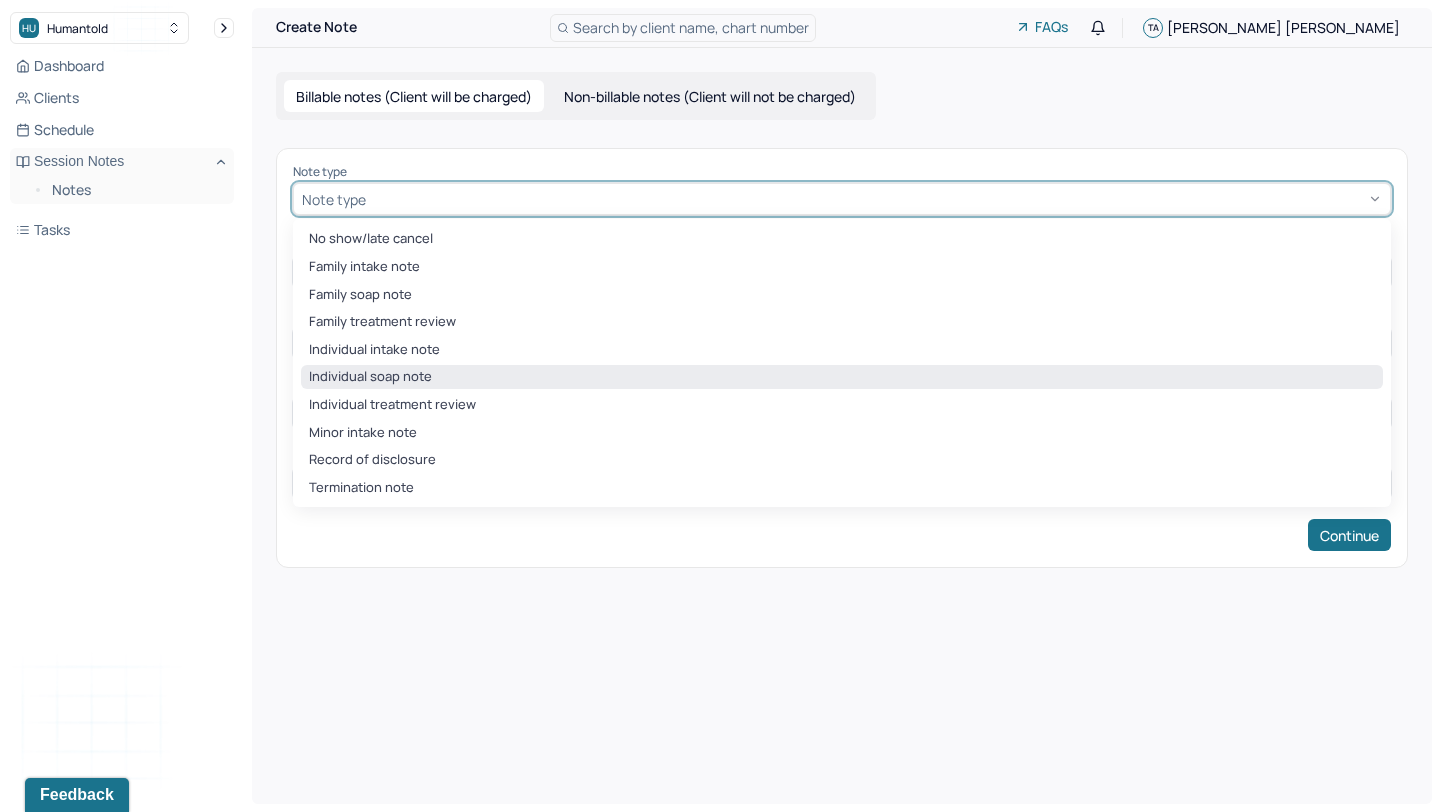click on "Individual soap note" at bounding box center [842, 377] 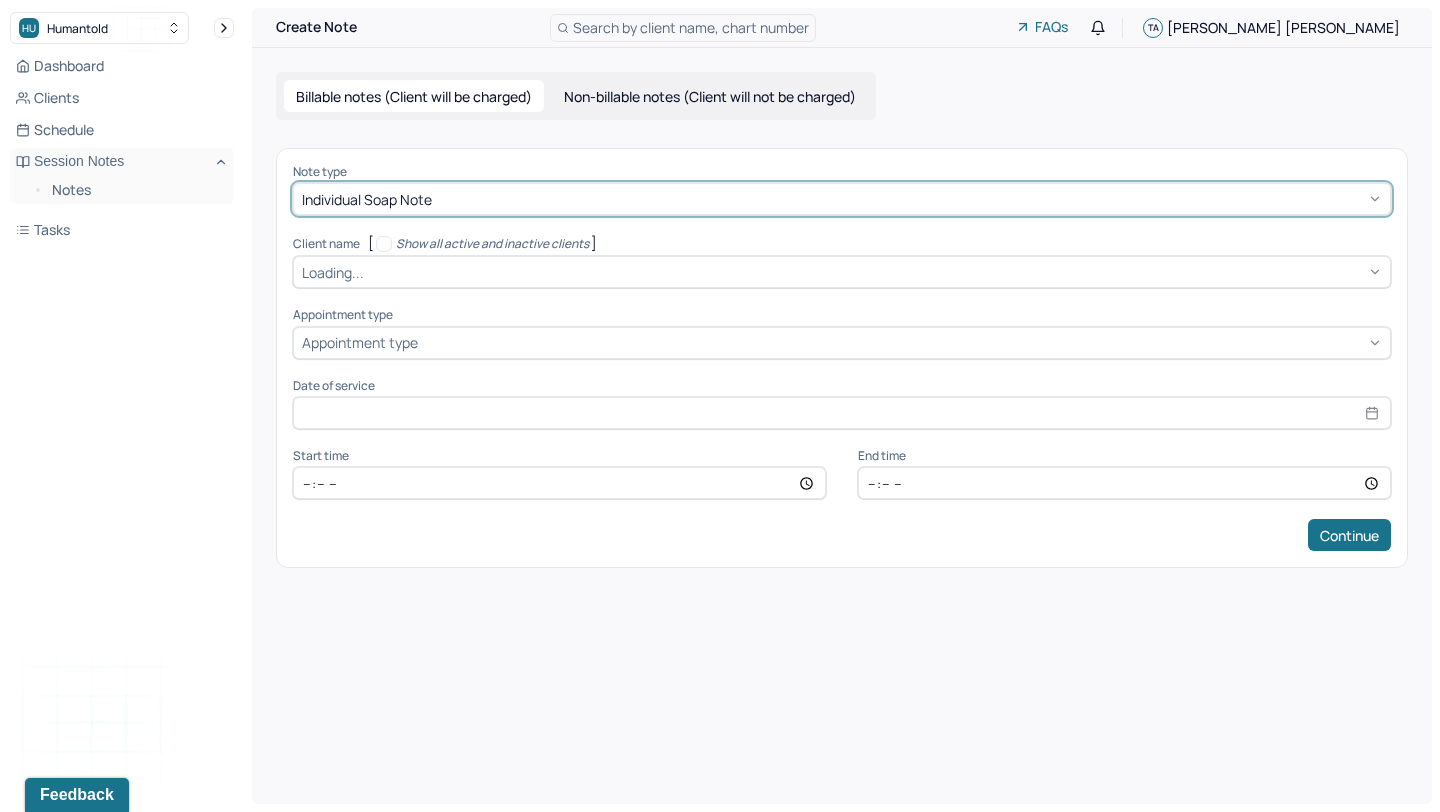 click at bounding box center [875, 272] 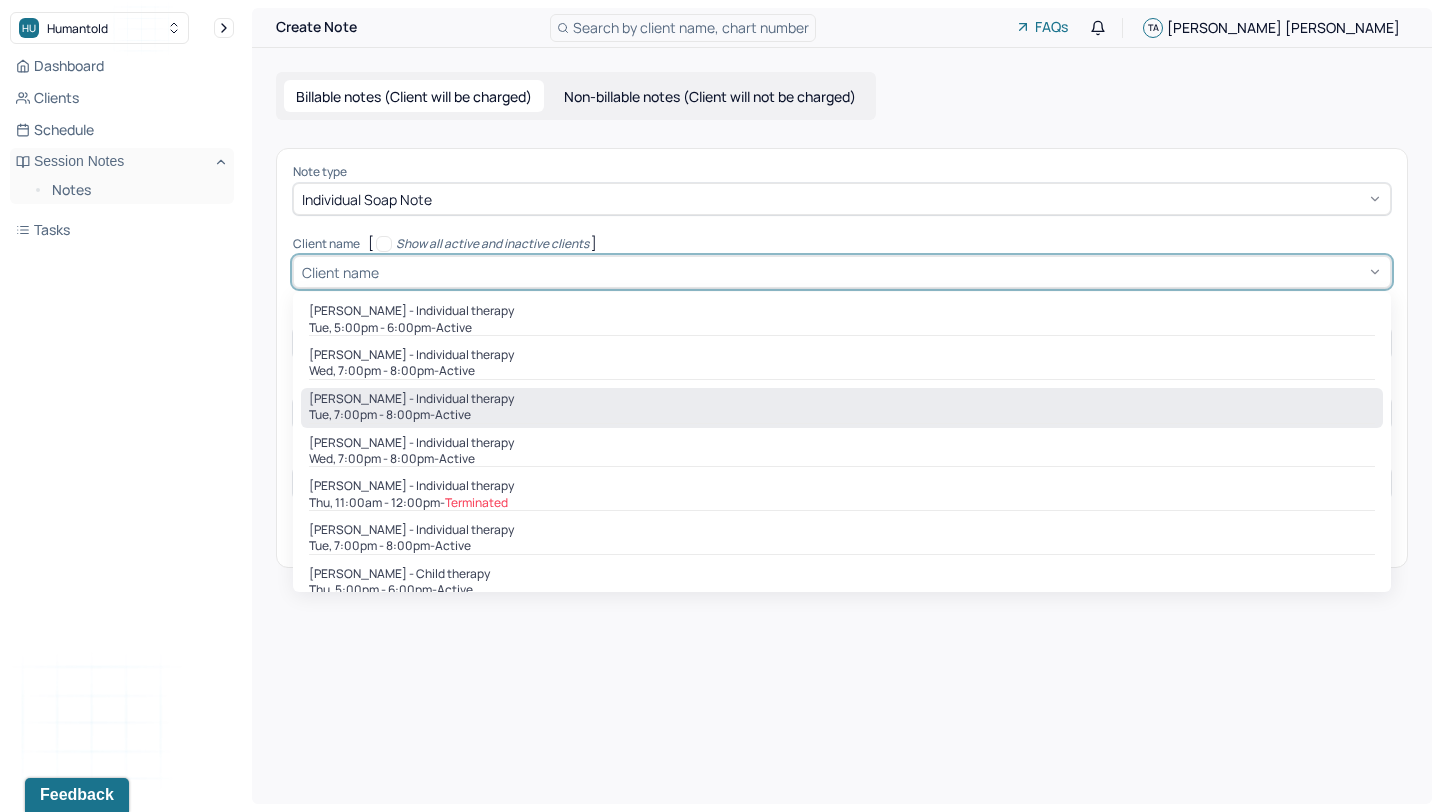 click on "[PERSON_NAME] - Individual therapy" at bounding box center [842, 399] 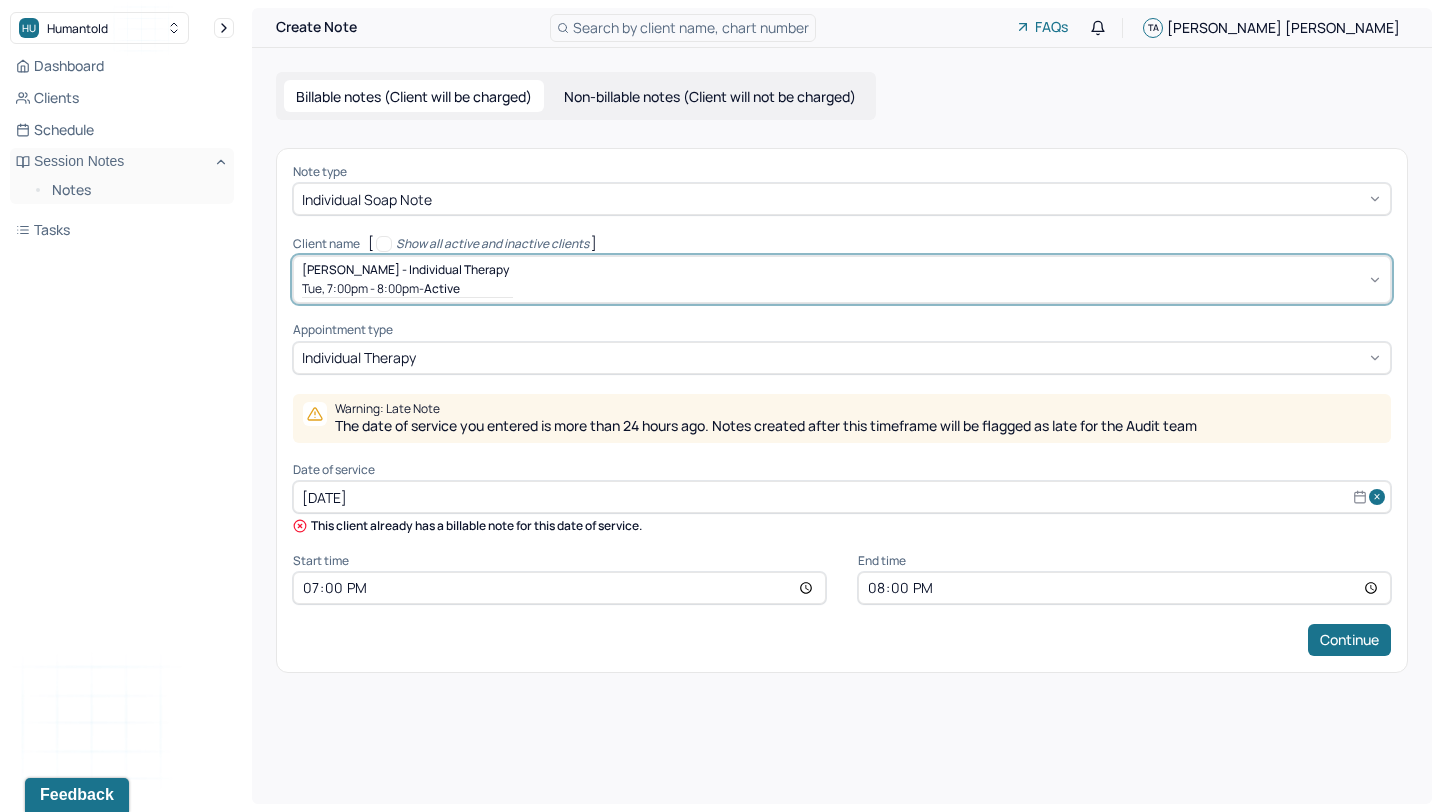 select on "6" 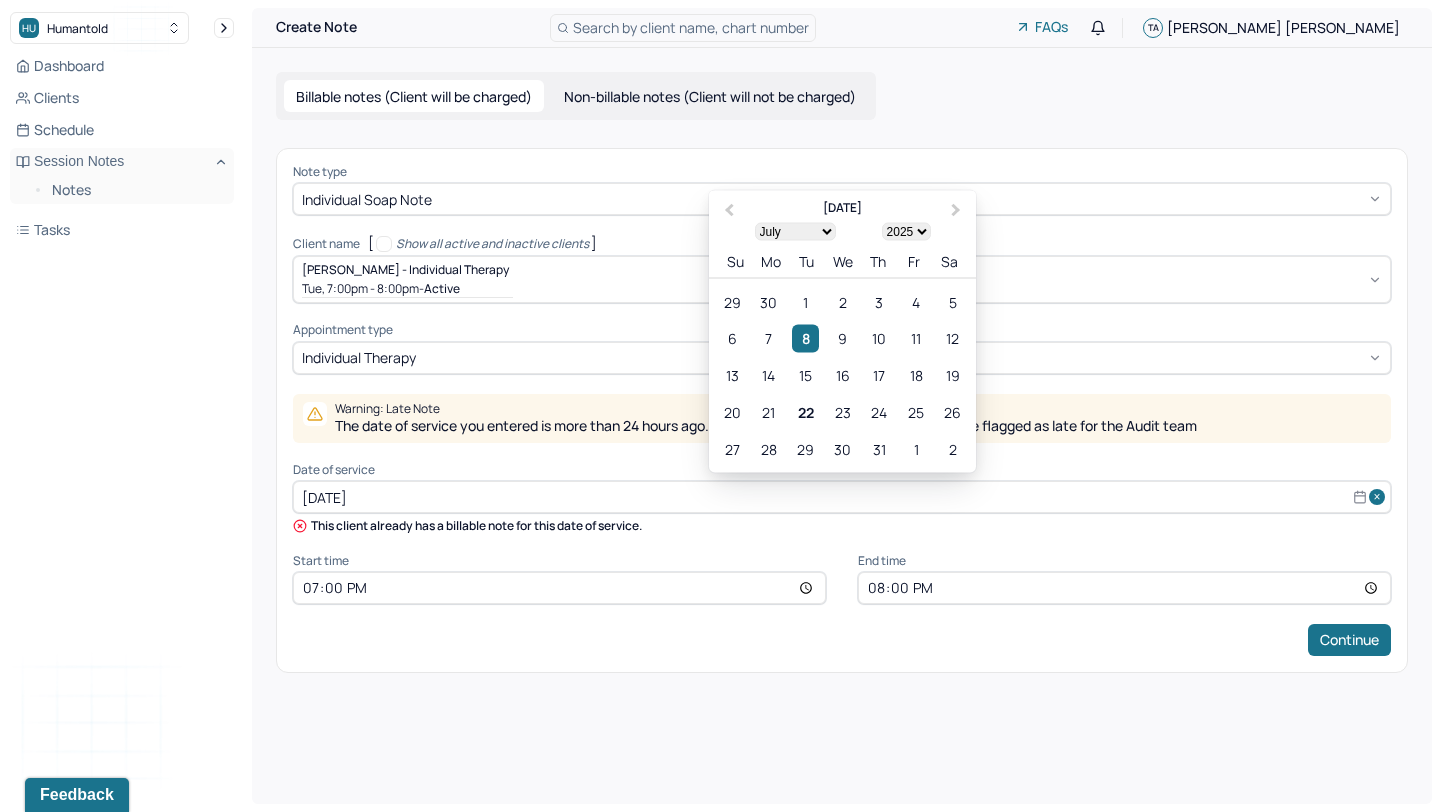 click on "[DATE]" at bounding box center [842, 497] 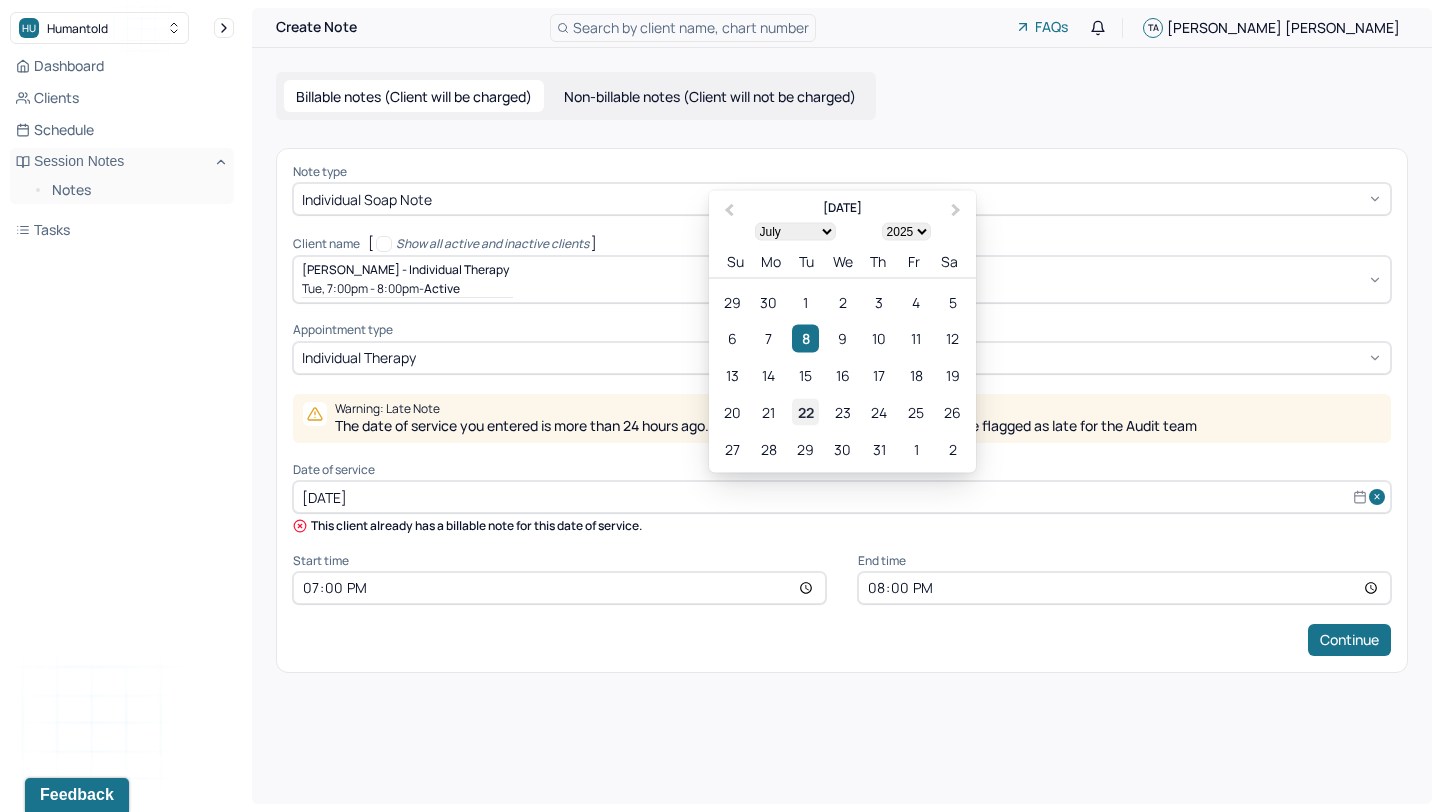 click on "22" at bounding box center [805, 412] 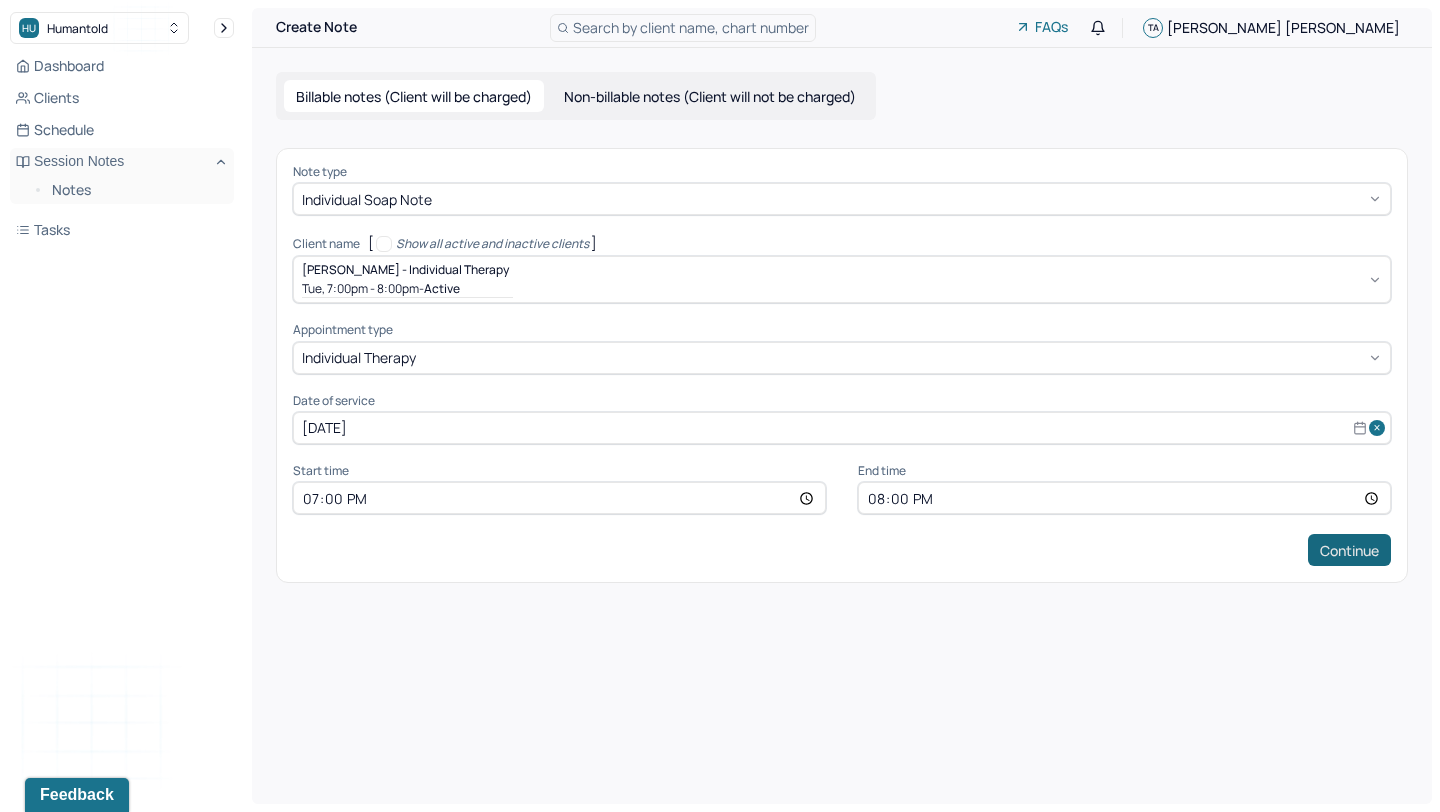 click on "Continue" at bounding box center [1349, 550] 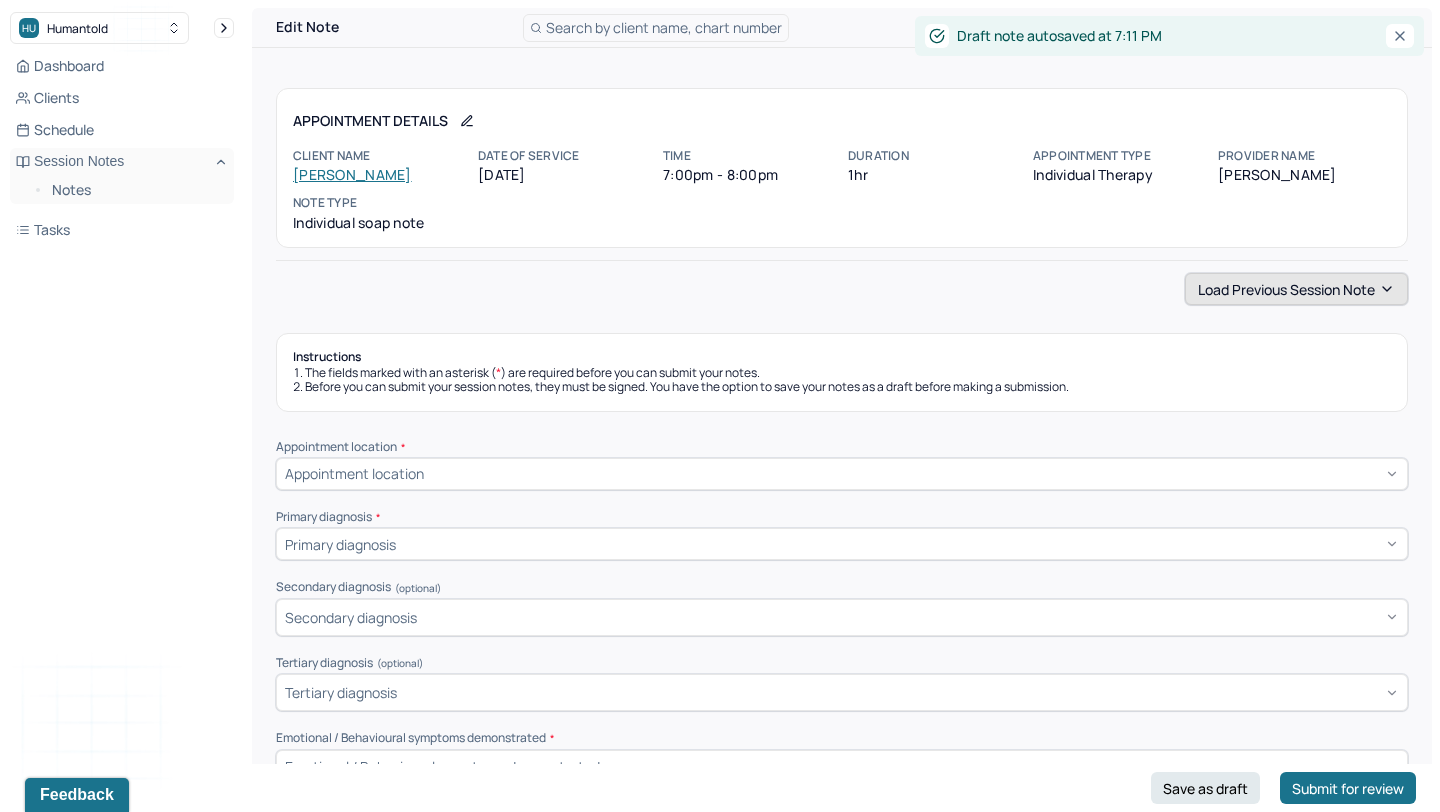 click on "Load previous session note" at bounding box center (1296, 289) 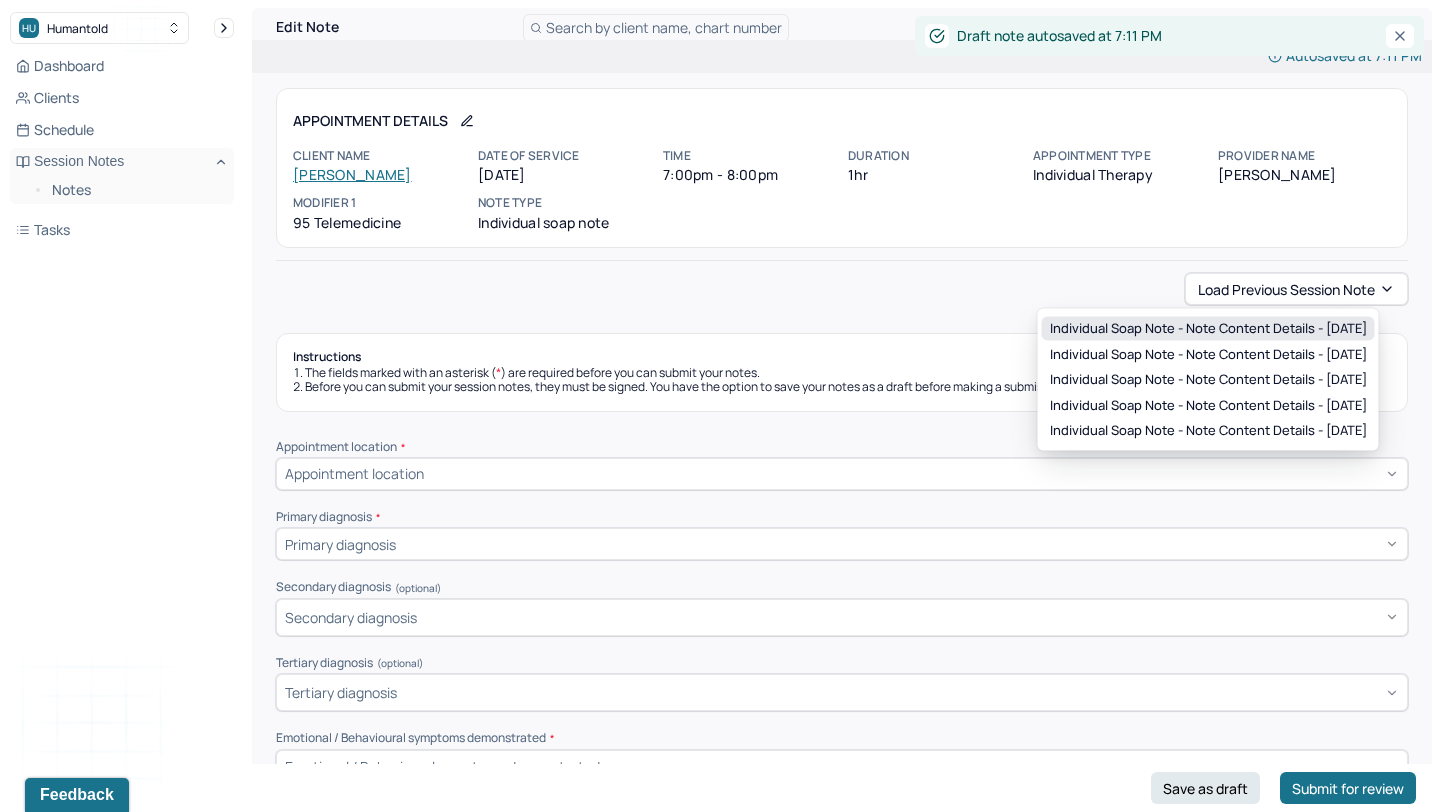 click on "Individual soap note   - Note content Details -   [DATE]" at bounding box center (1208, 329) 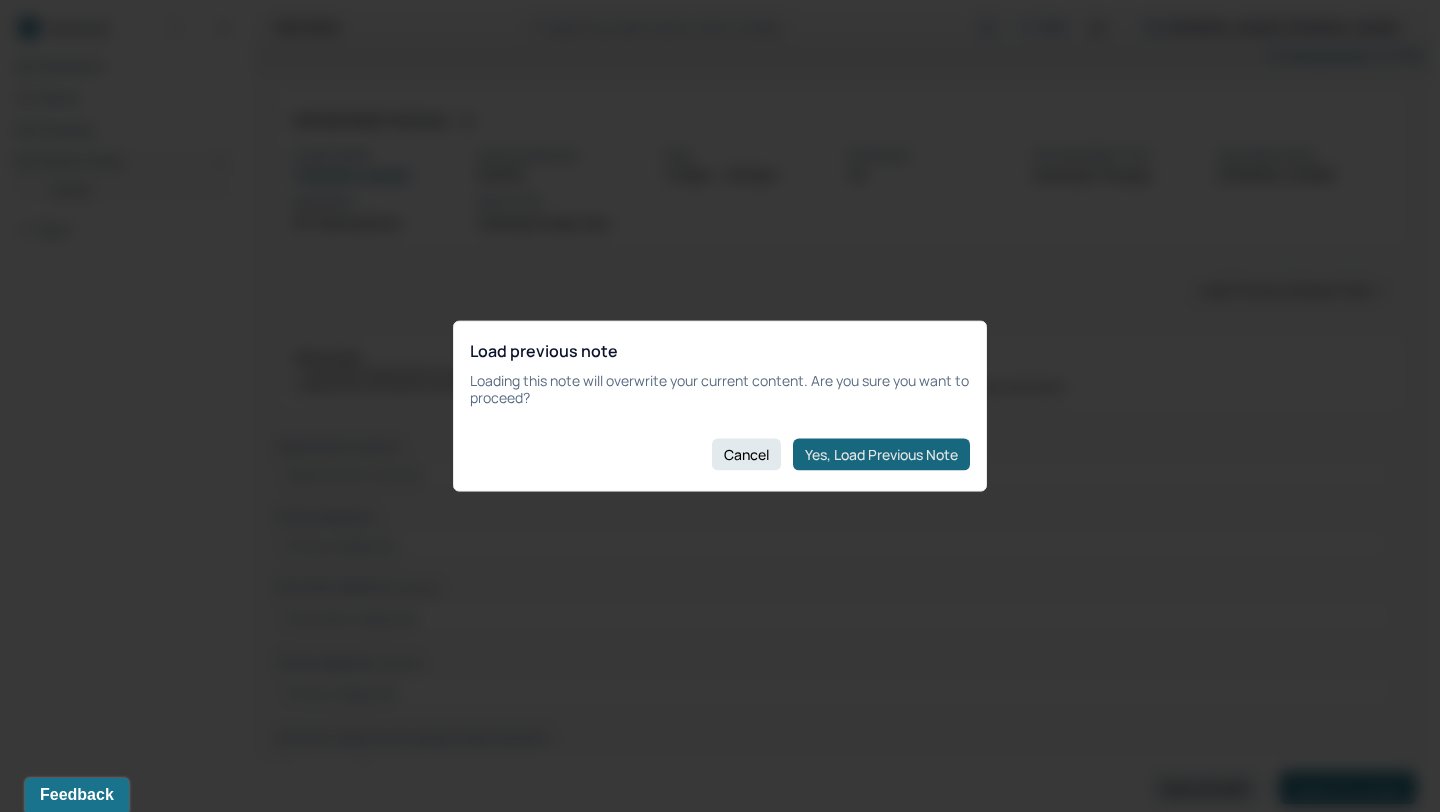 click on "Yes, Load Previous Note" at bounding box center (881, 454) 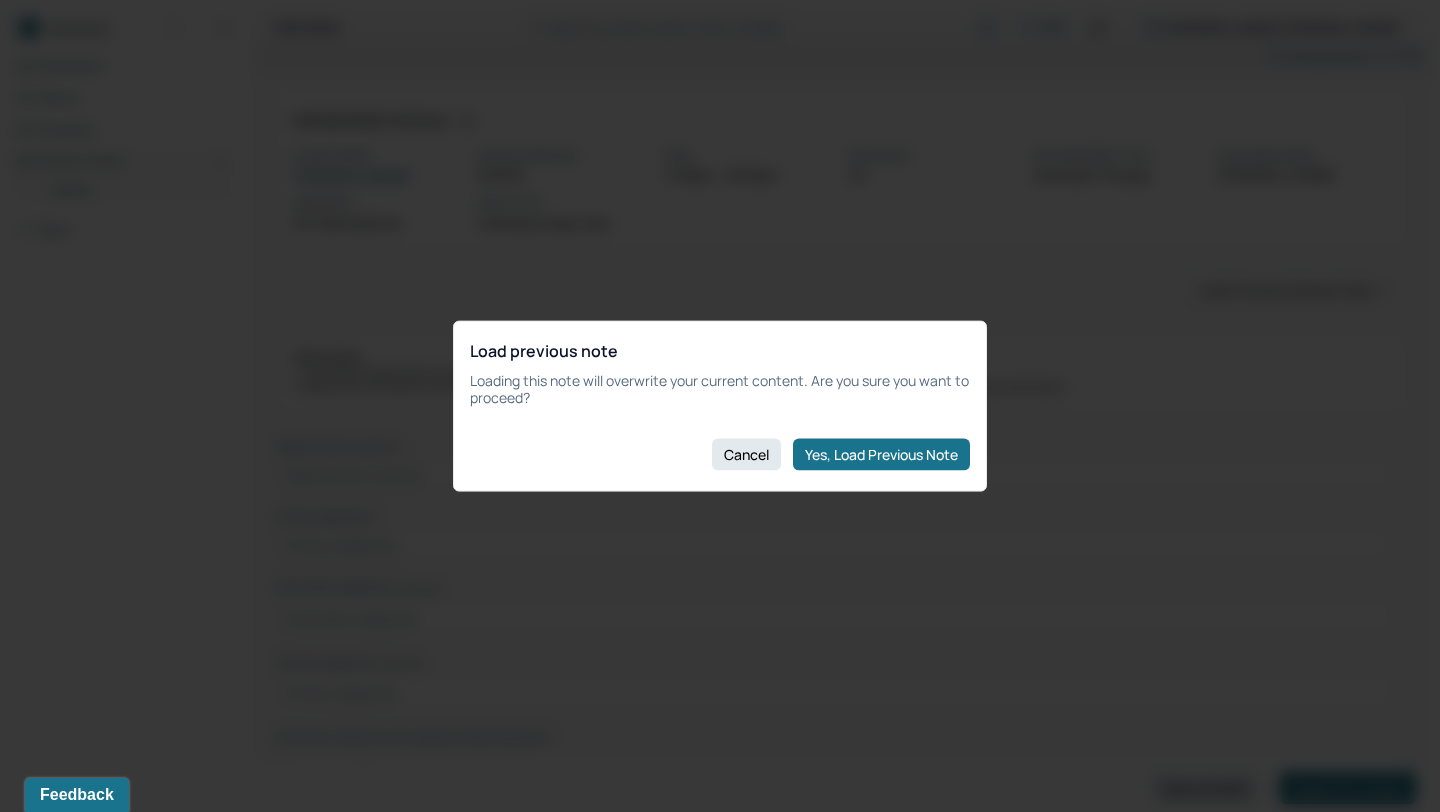 type on "self doubt, high expectations, negative self talk" 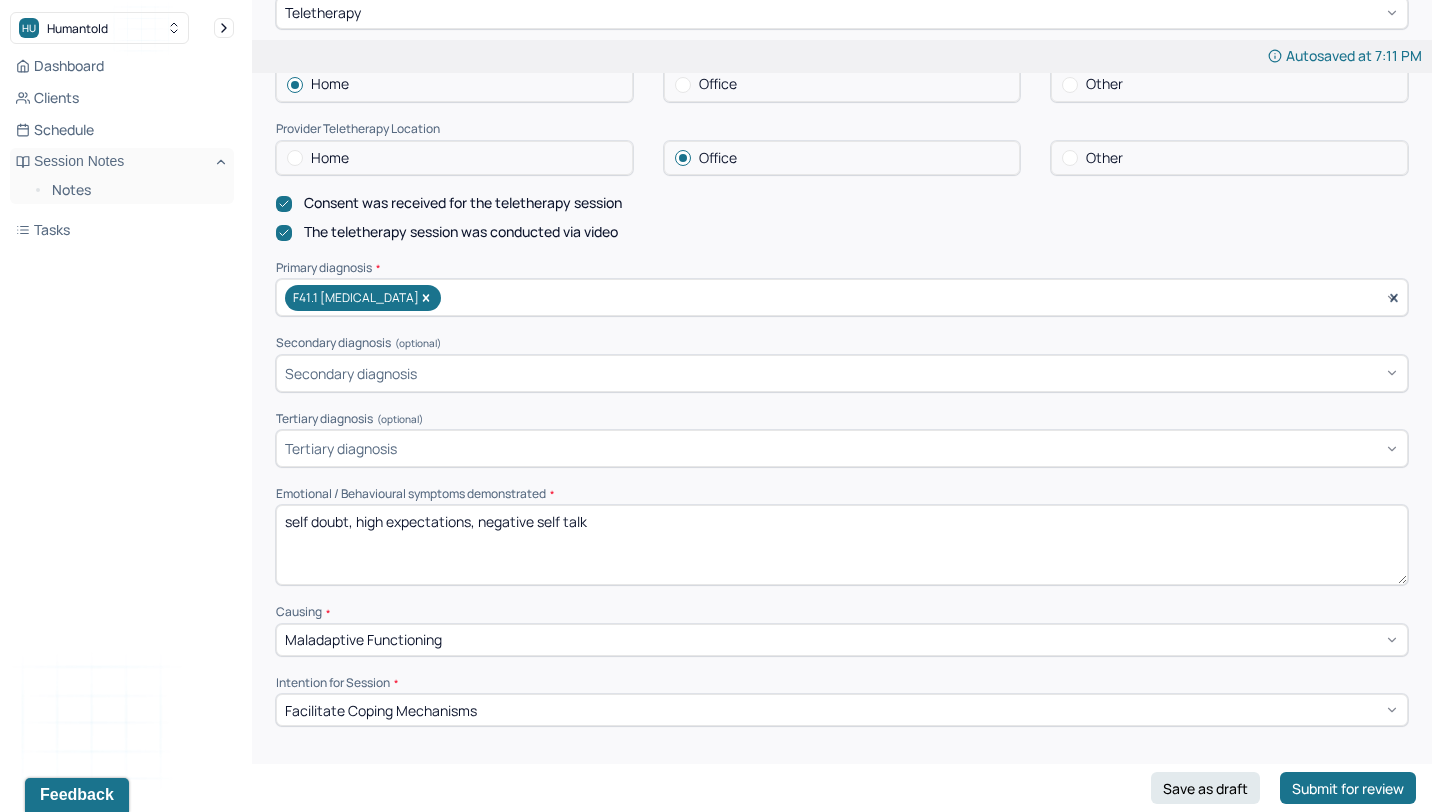 scroll, scrollTop: 476, scrollLeft: 0, axis: vertical 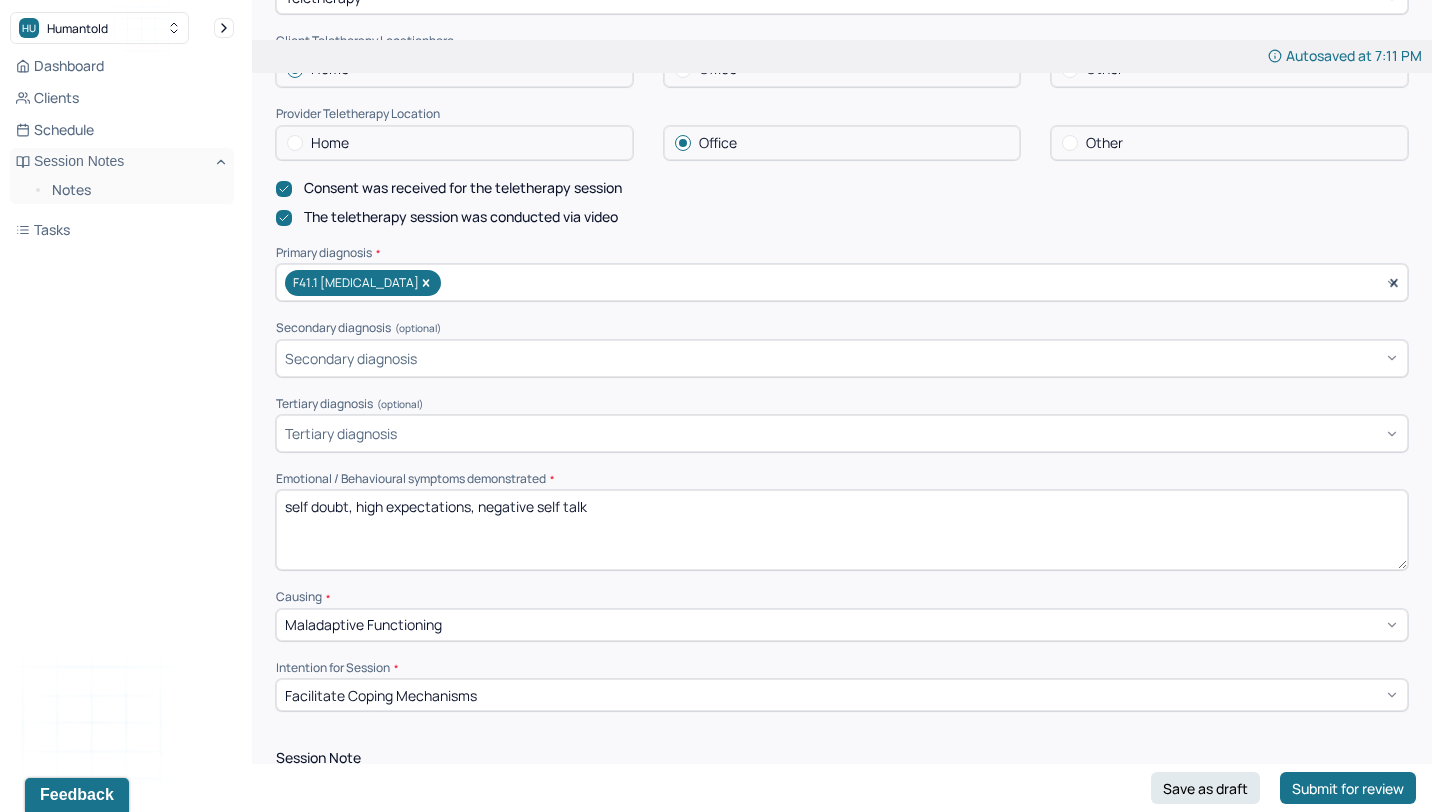 click on "self doubt, high expectations, negative self talk" at bounding box center [842, 530] 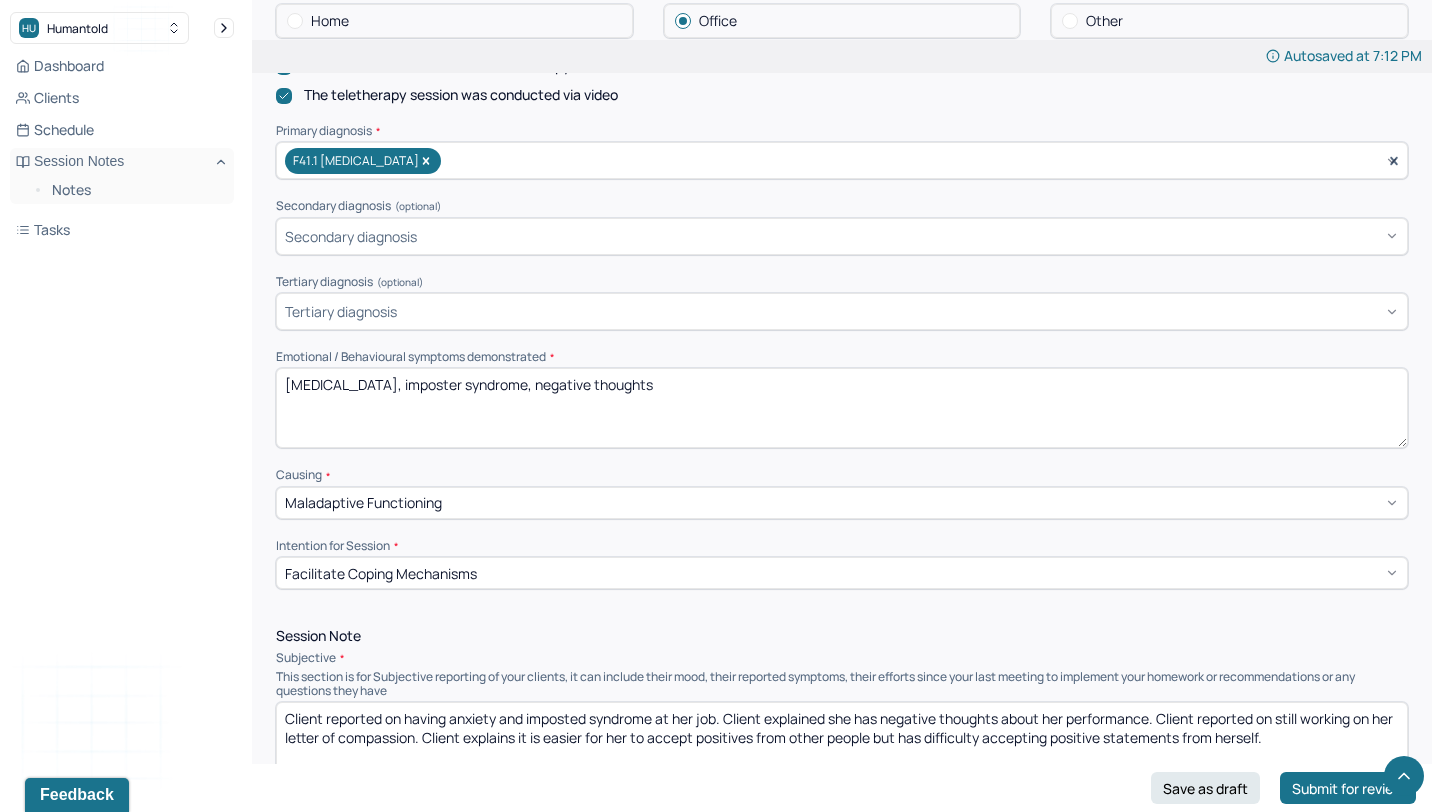 scroll, scrollTop: 709, scrollLeft: 0, axis: vertical 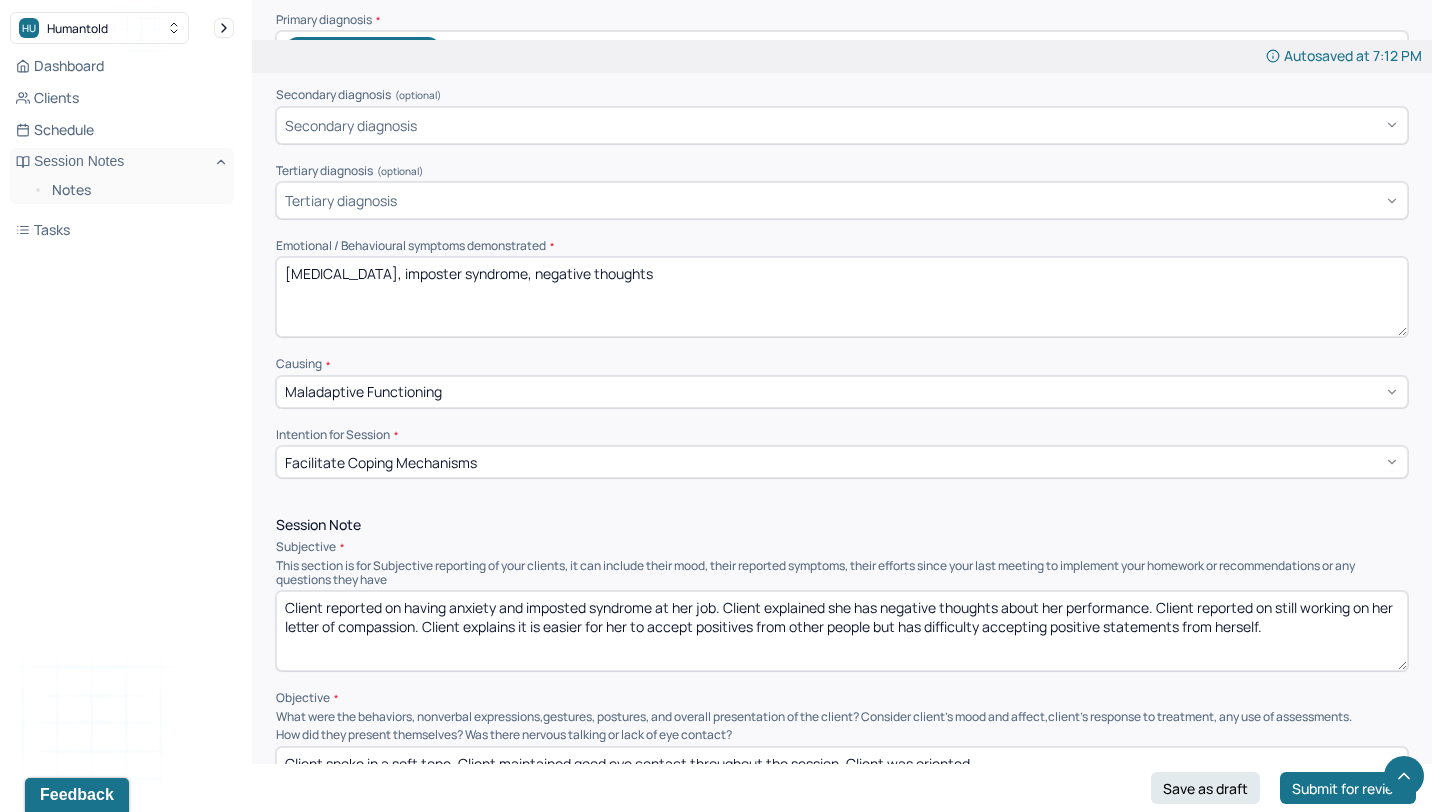 type on "[MEDICAL_DATA], imposter syndrome, negative thoughts" 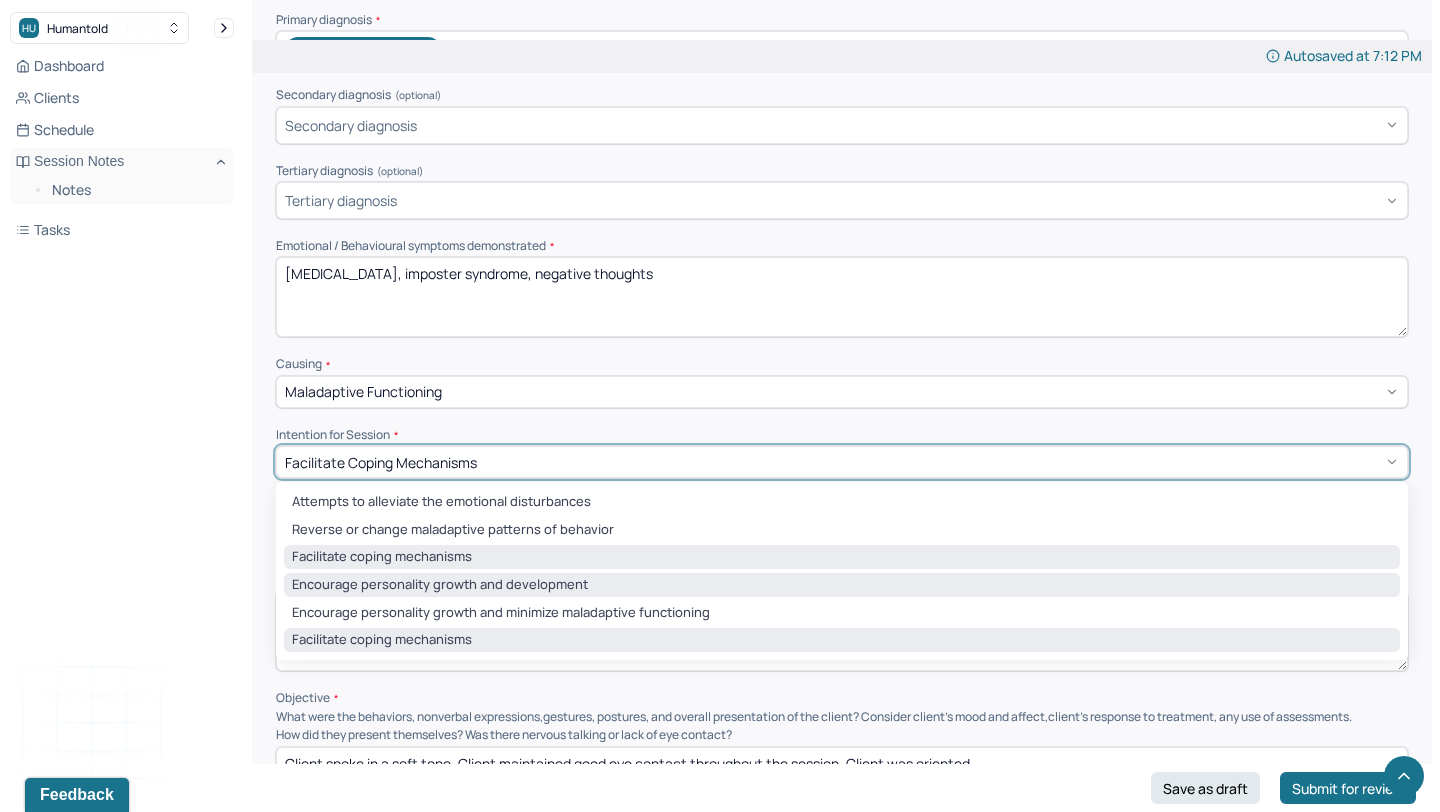 click on "Encourage personality growth and development" at bounding box center (842, 585) 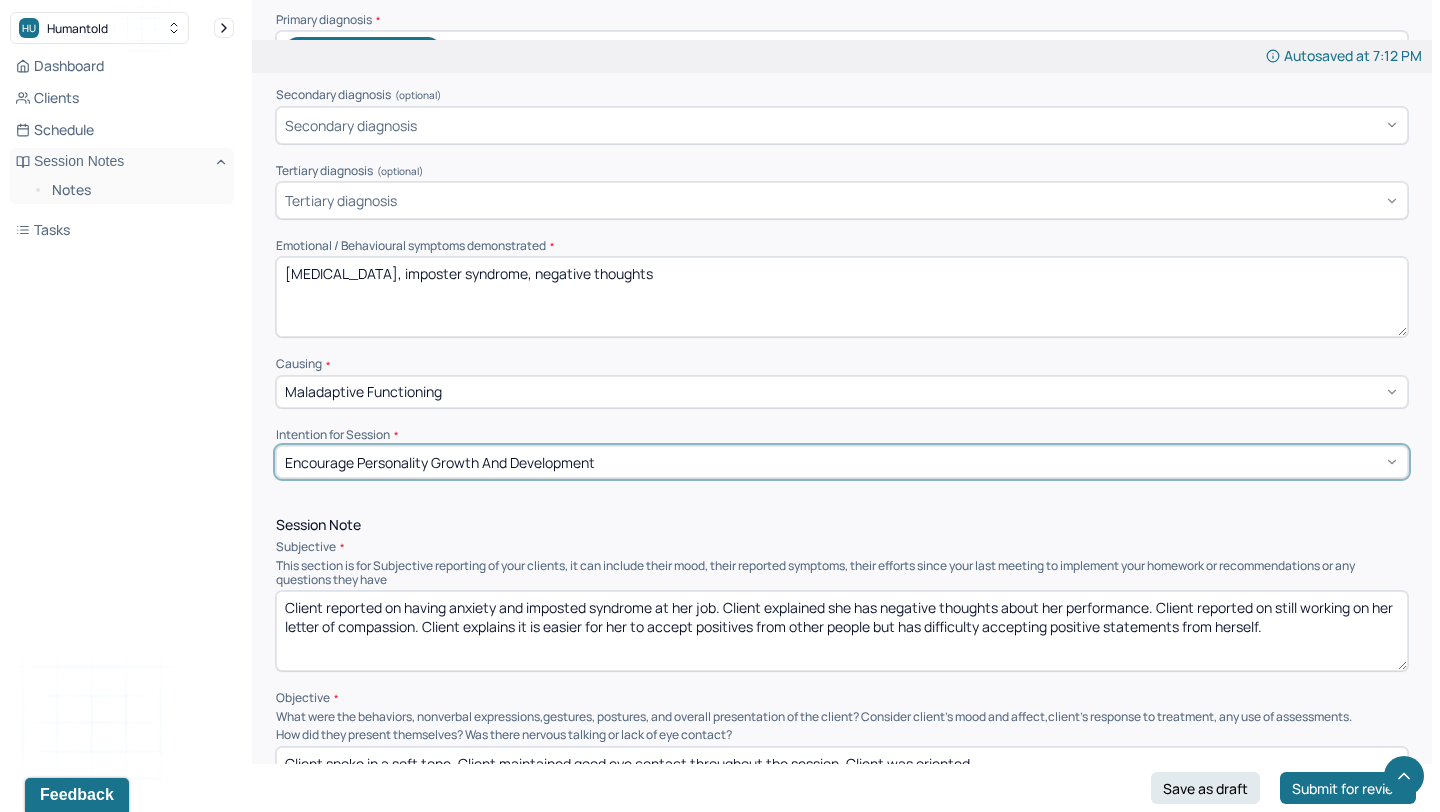 click on "Client reported on having anxiety and imposted syndrome at her job. Client explained she has negative thoughts about her performance. Client reported on still working on her letter of compassion. Client explains it is easier for her to accept positives from other people but has difficulty accepting positive statements from herself." at bounding box center [842, 631] 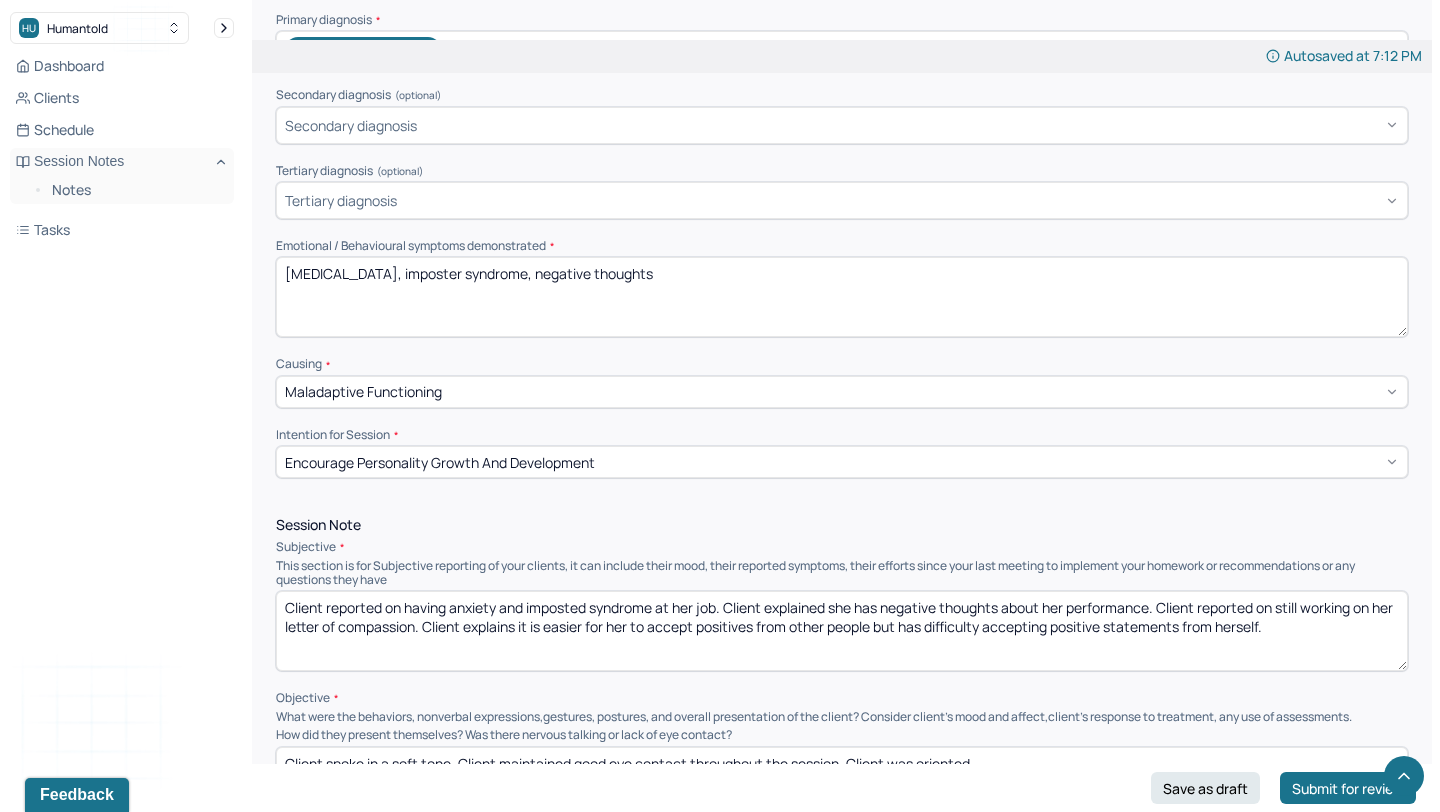 click on "Client reported on having anxiety and imposted syndrome at her job. Client explained she has negative thoughts about her performance. Client reported on still working on her letter of compassion. Client explains it is easier for her to accept positives from other people but has difficulty accepting positive statements from herself." at bounding box center [842, 631] 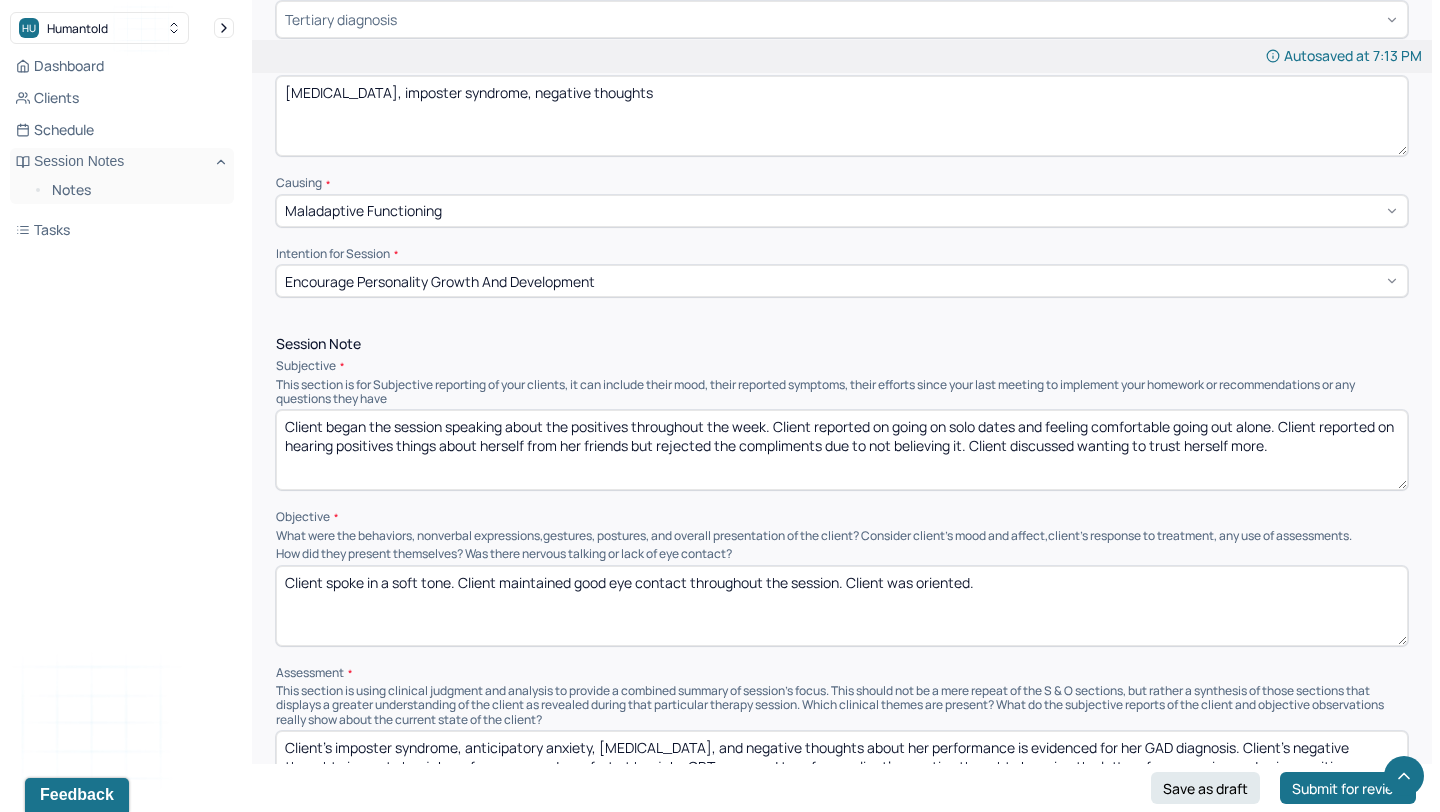 scroll, scrollTop: 920, scrollLeft: 0, axis: vertical 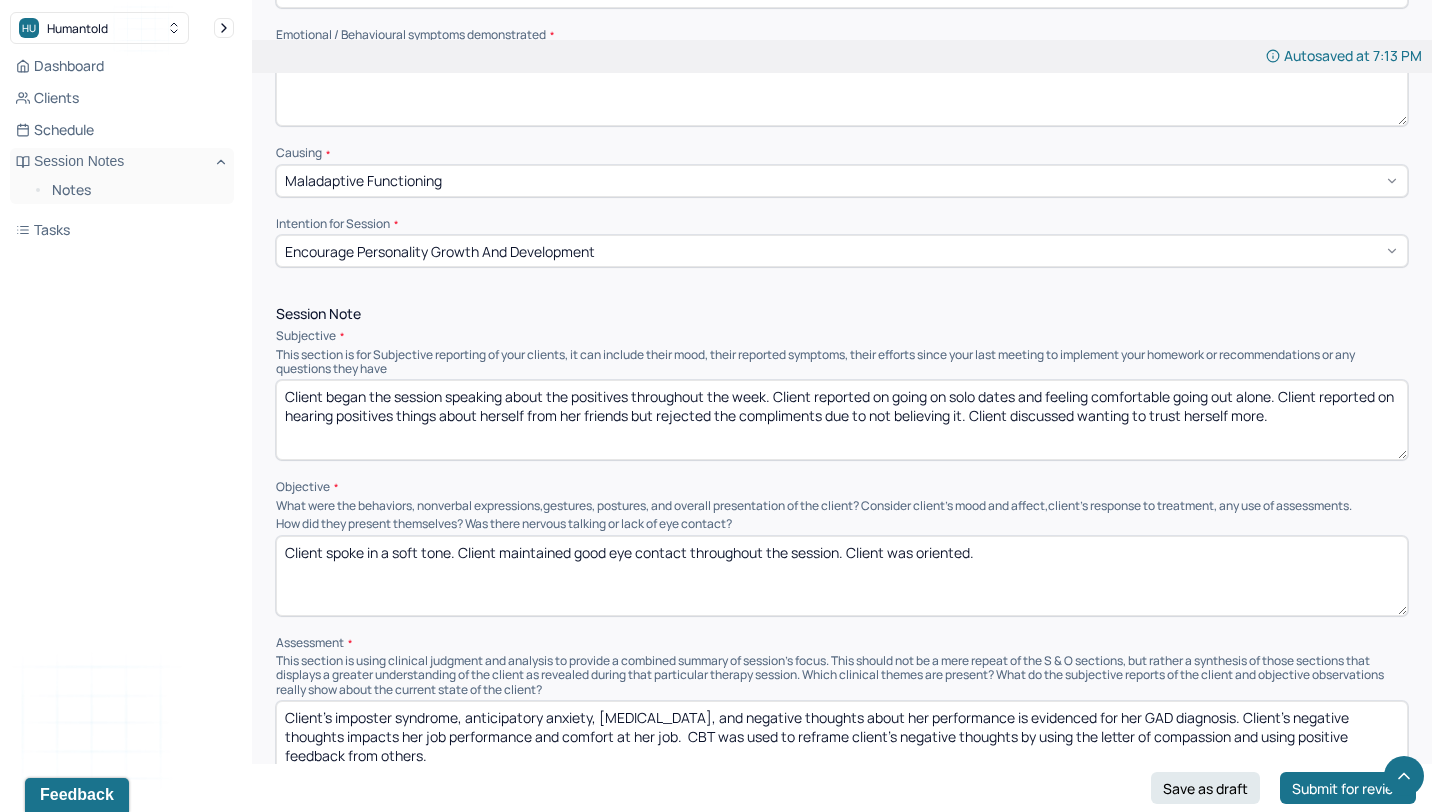type on "Client began the session speaking about the positives throughout the week. Client reported on going on solo dates and feeling comfortable going out alone. Client reported on hearing positives things about herself from her friends but rejected the compliments due to not believing it. Client discussed wanting to trust herself more." 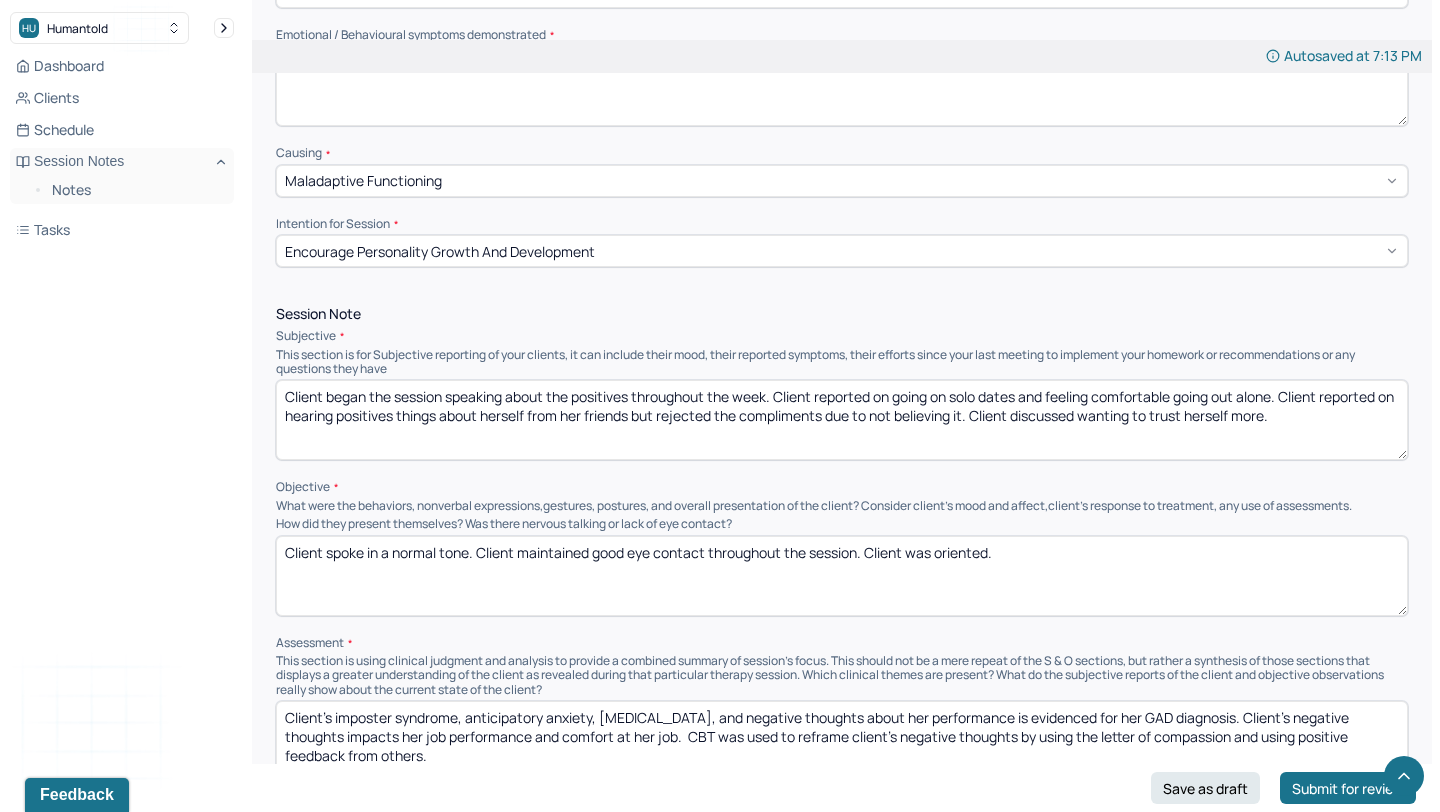 drag, startPoint x: 1029, startPoint y: 543, endPoint x: 904, endPoint y: 539, distance: 125.06398 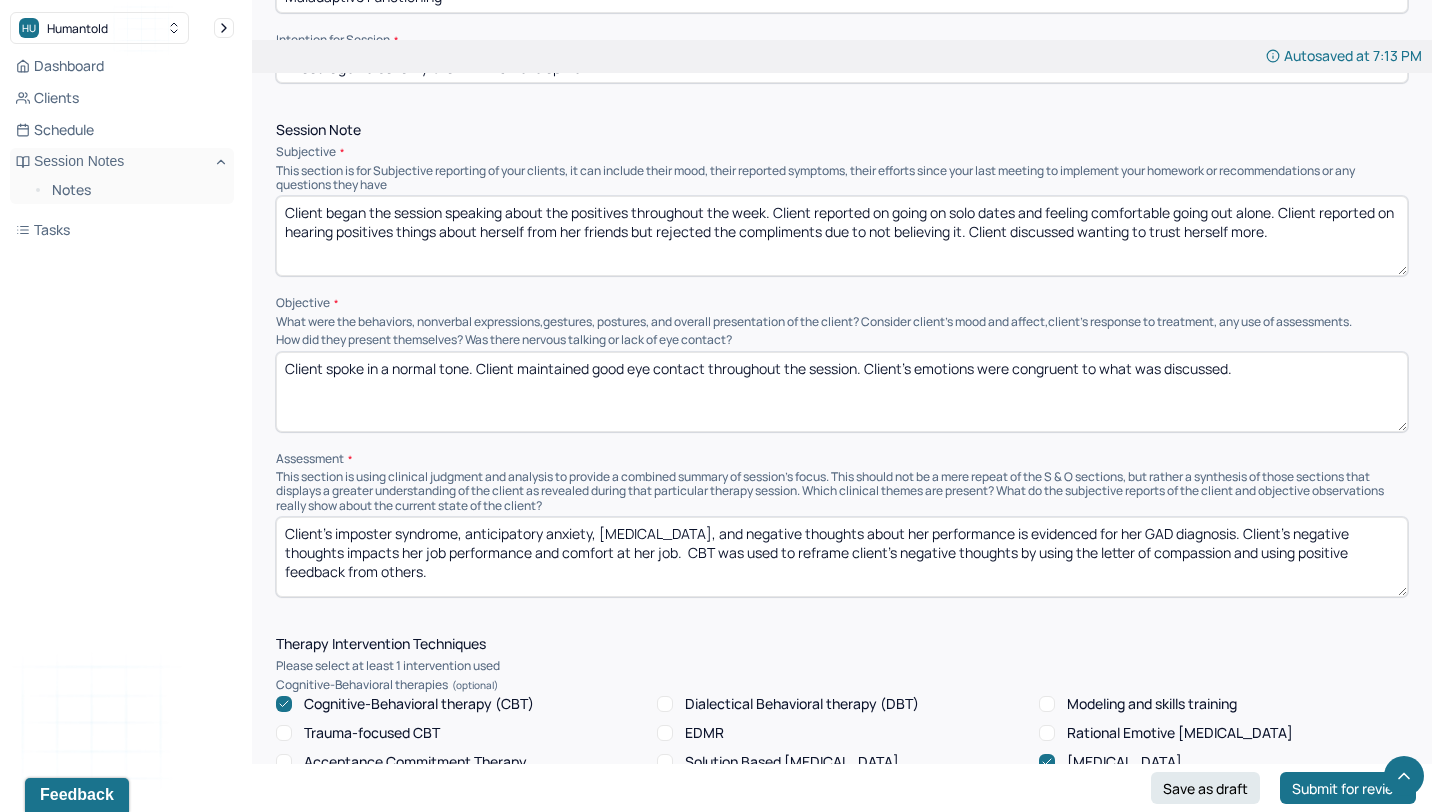 scroll, scrollTop: 1136, scrollLeft: 0, axis: vertical 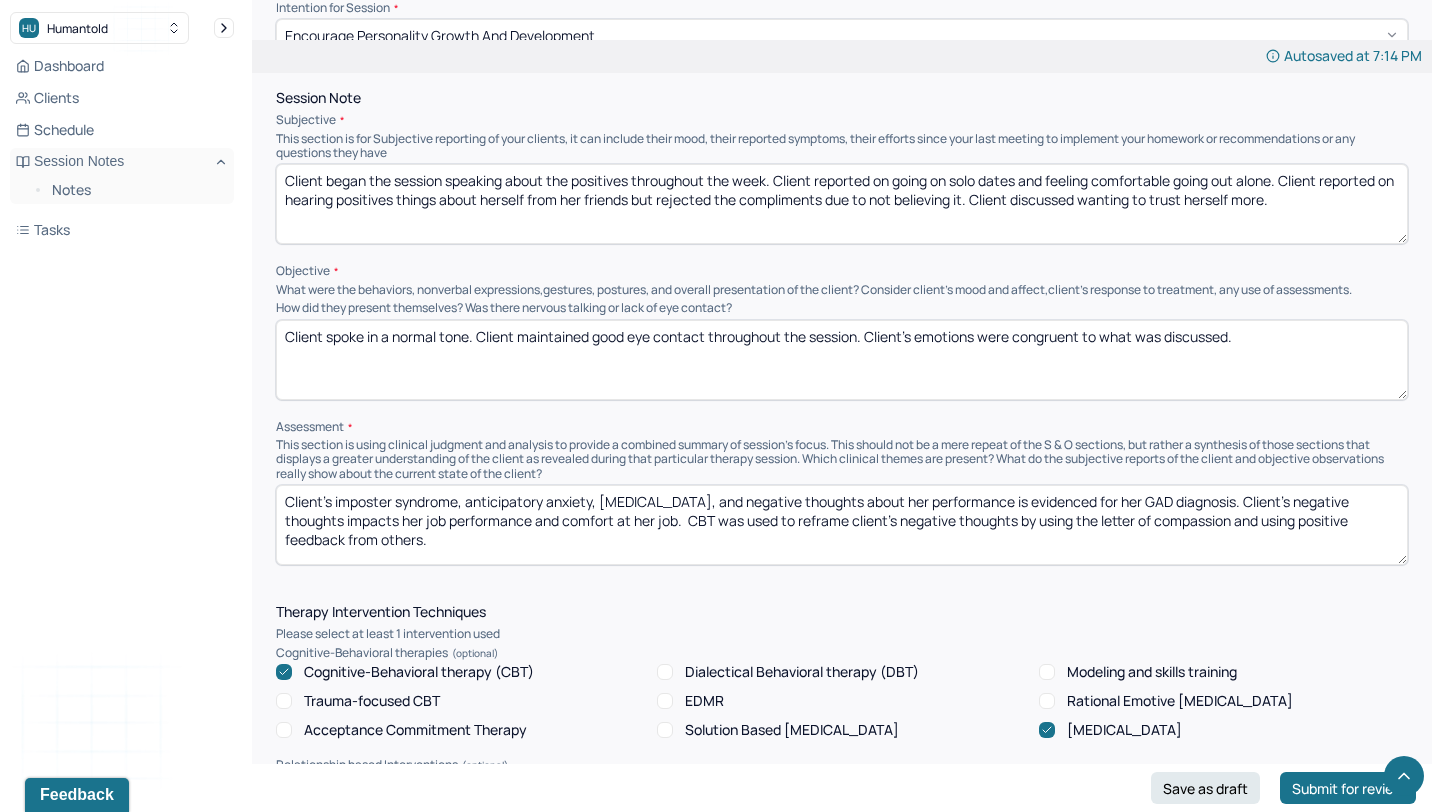 type on "Client spoke in a normal tone. Client maintained good eye contact throughout the session. Client's emotions were congruent to what was discussed." 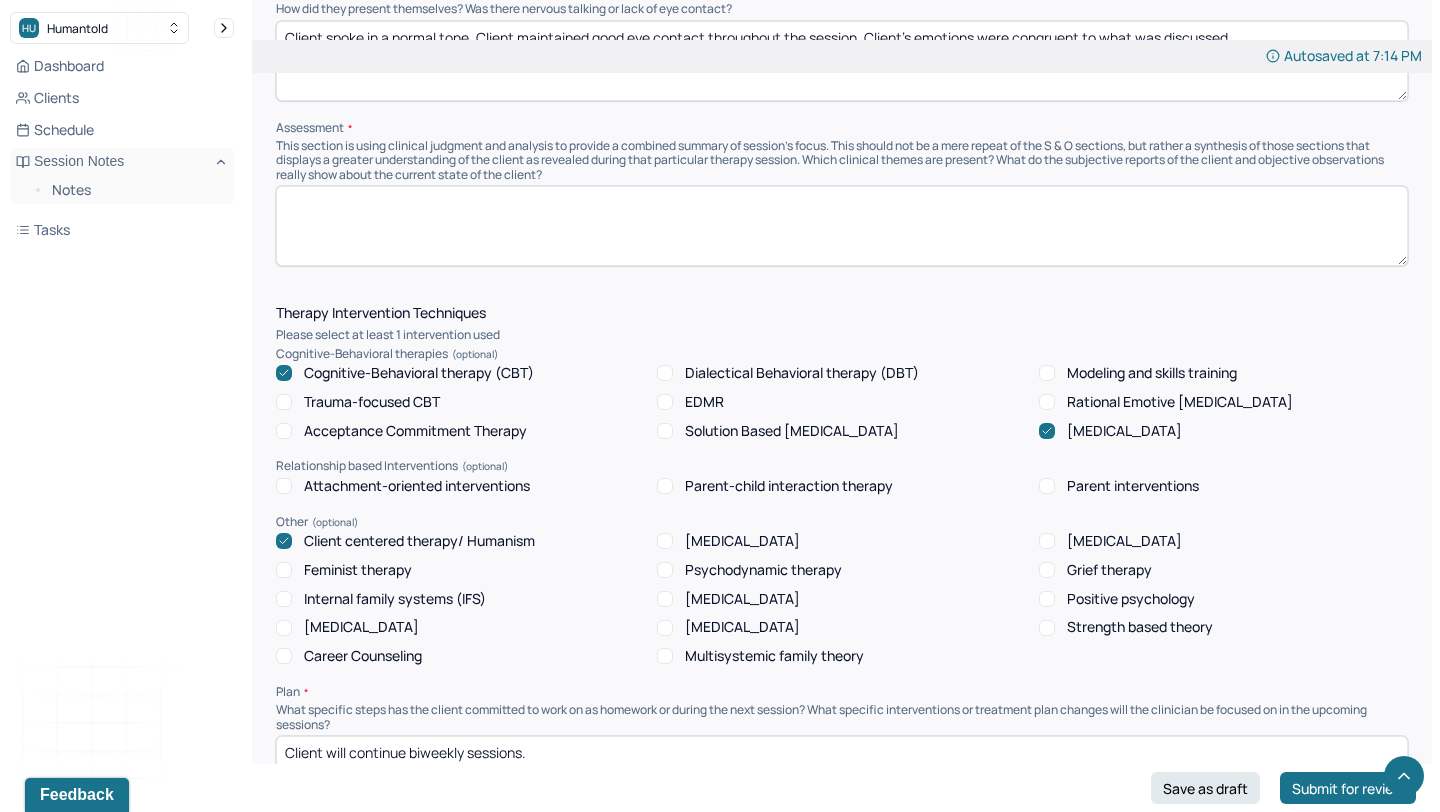 scroll, scrollTop: 1454, scrollLeft: 0, axis: vertical 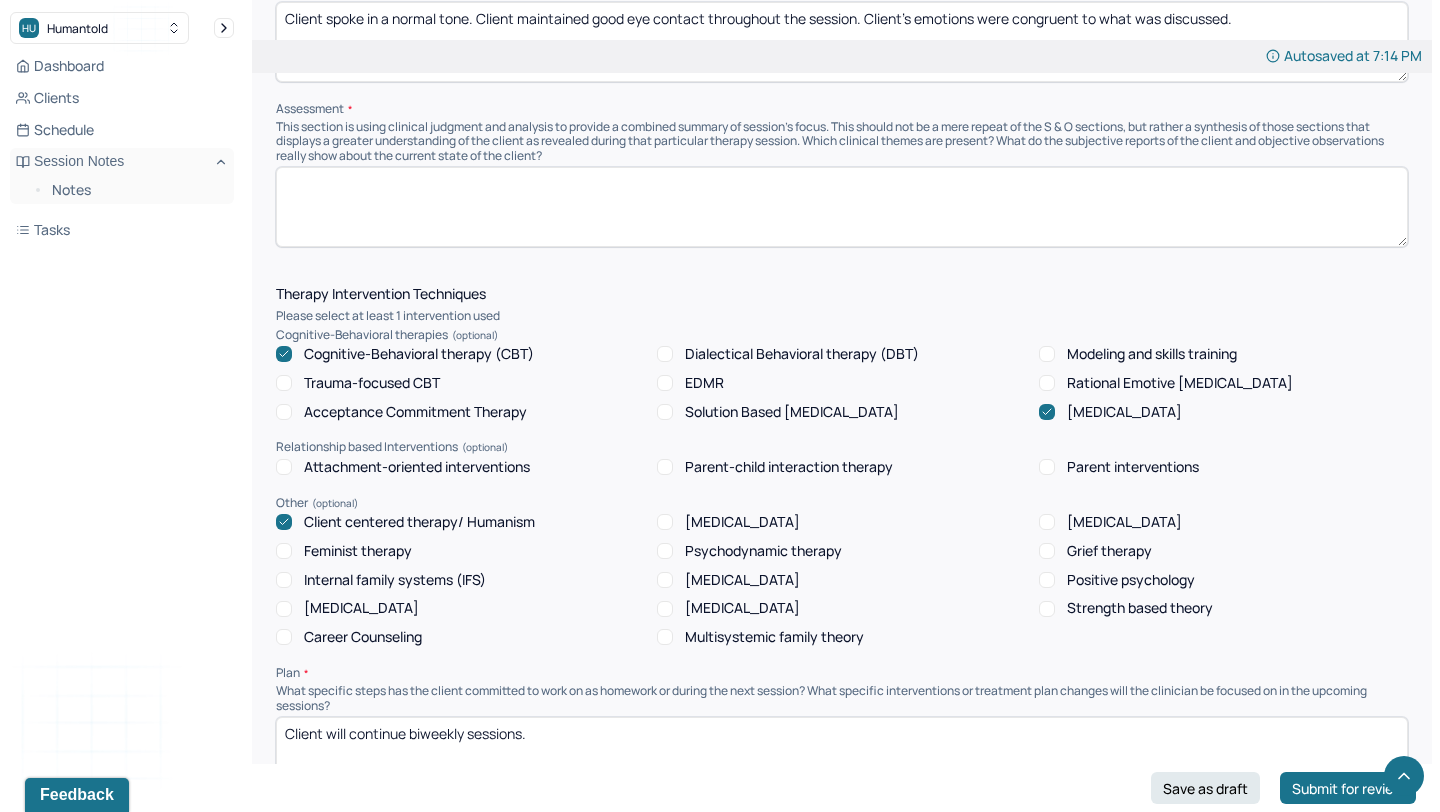 type 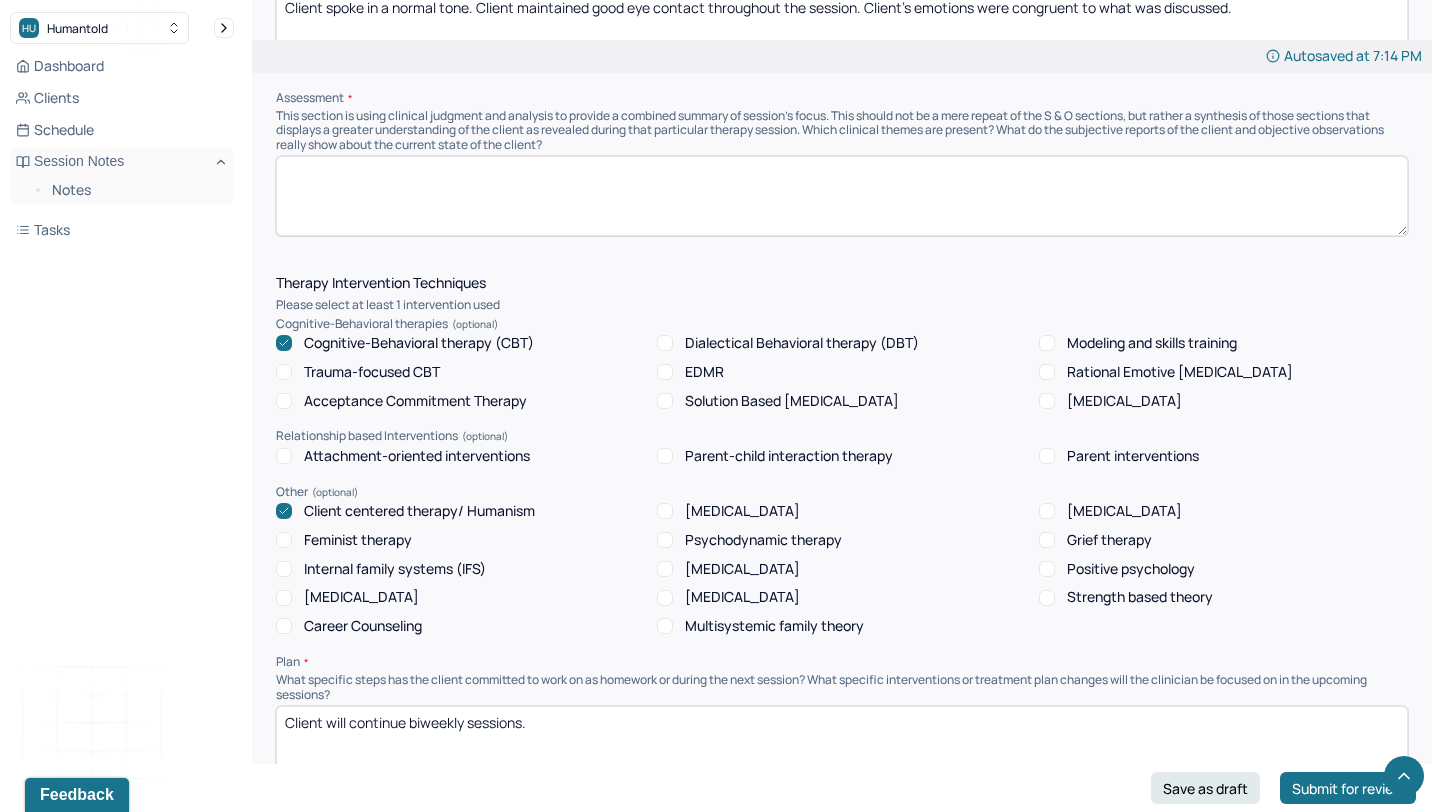 scroll, scrollTop: 1470, scrollLeft: 0, axis: vertical 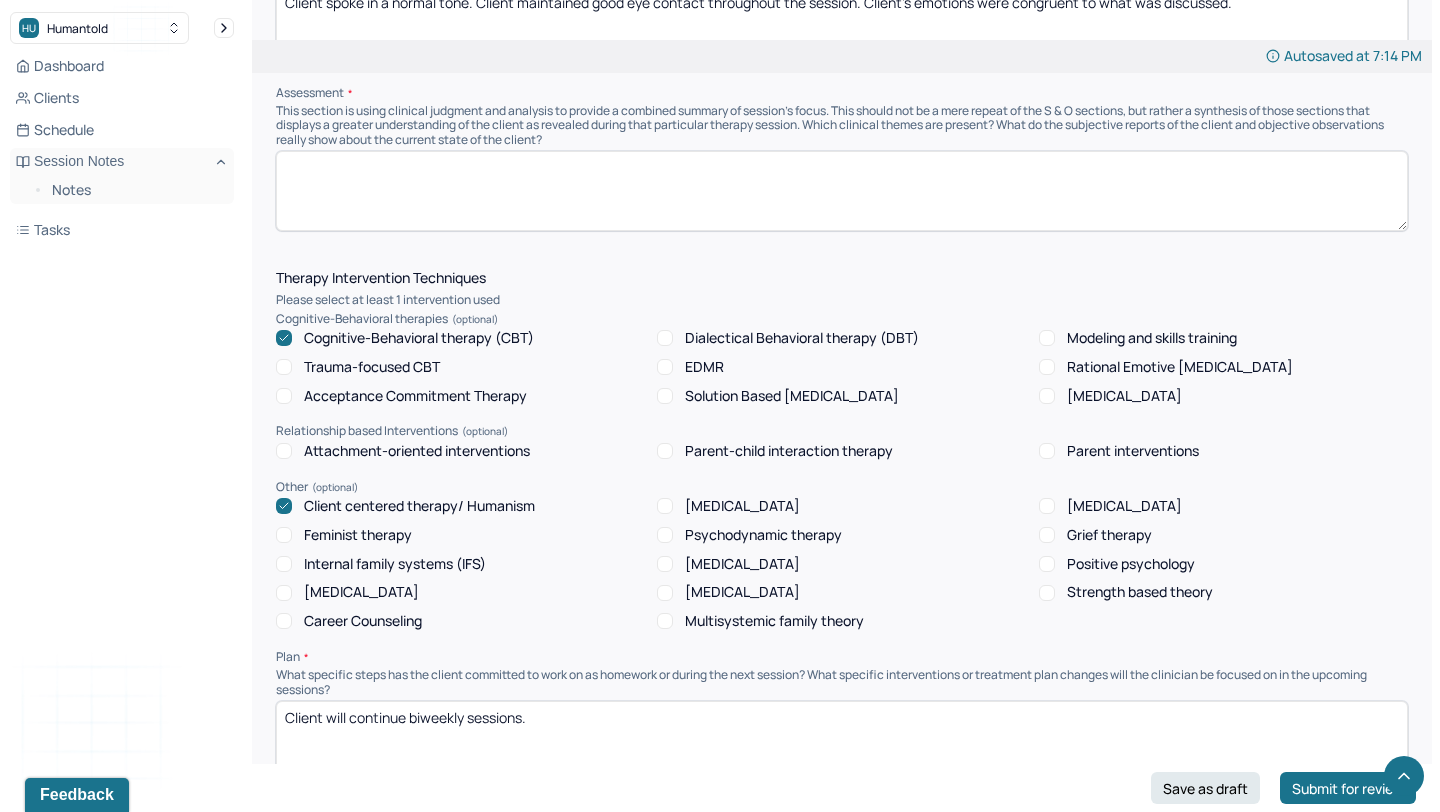 click on "Client will continue biweekly sessions." at bounding box center (842, 741) 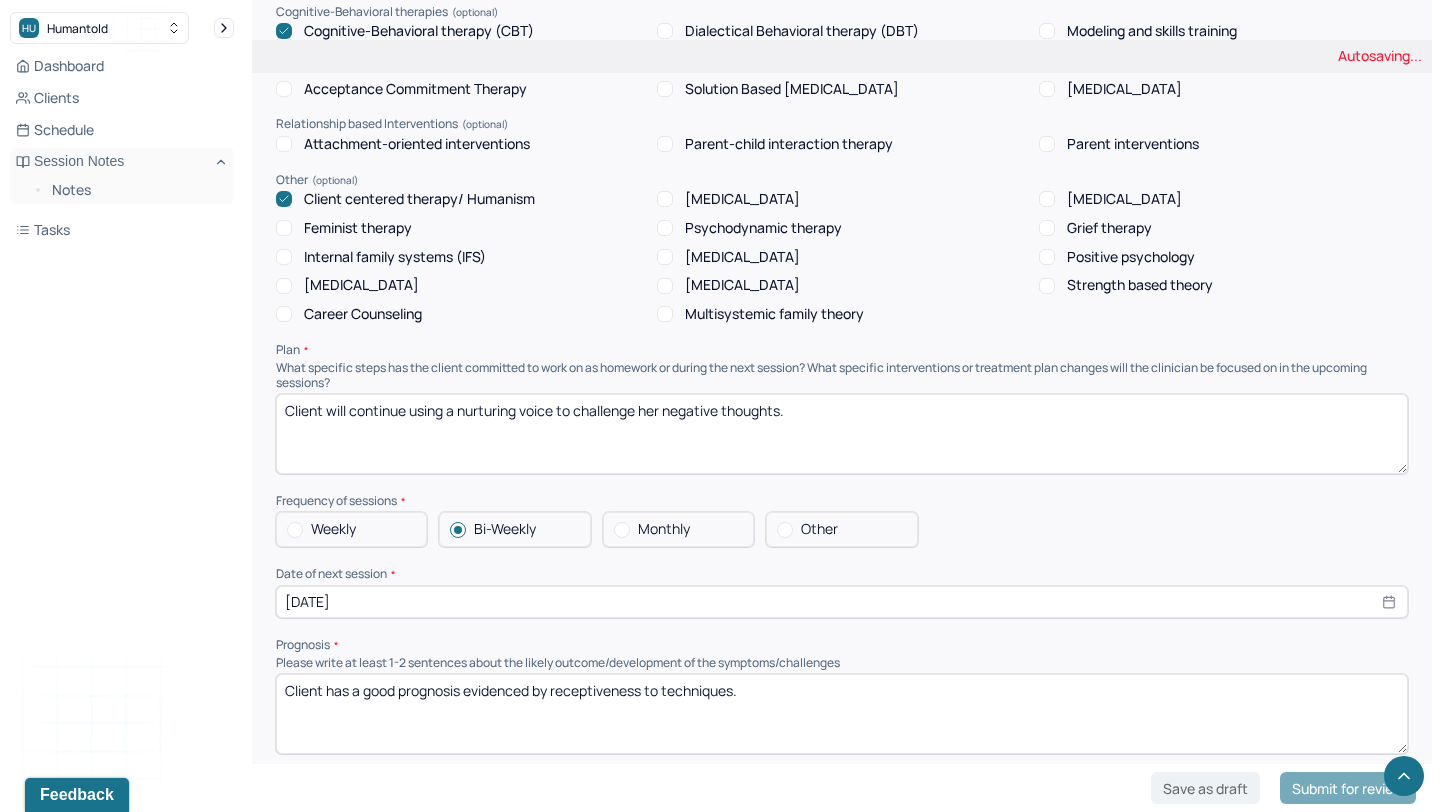 scroll, scrollTop: 1782, scrollLeft: 0, axis: vertical 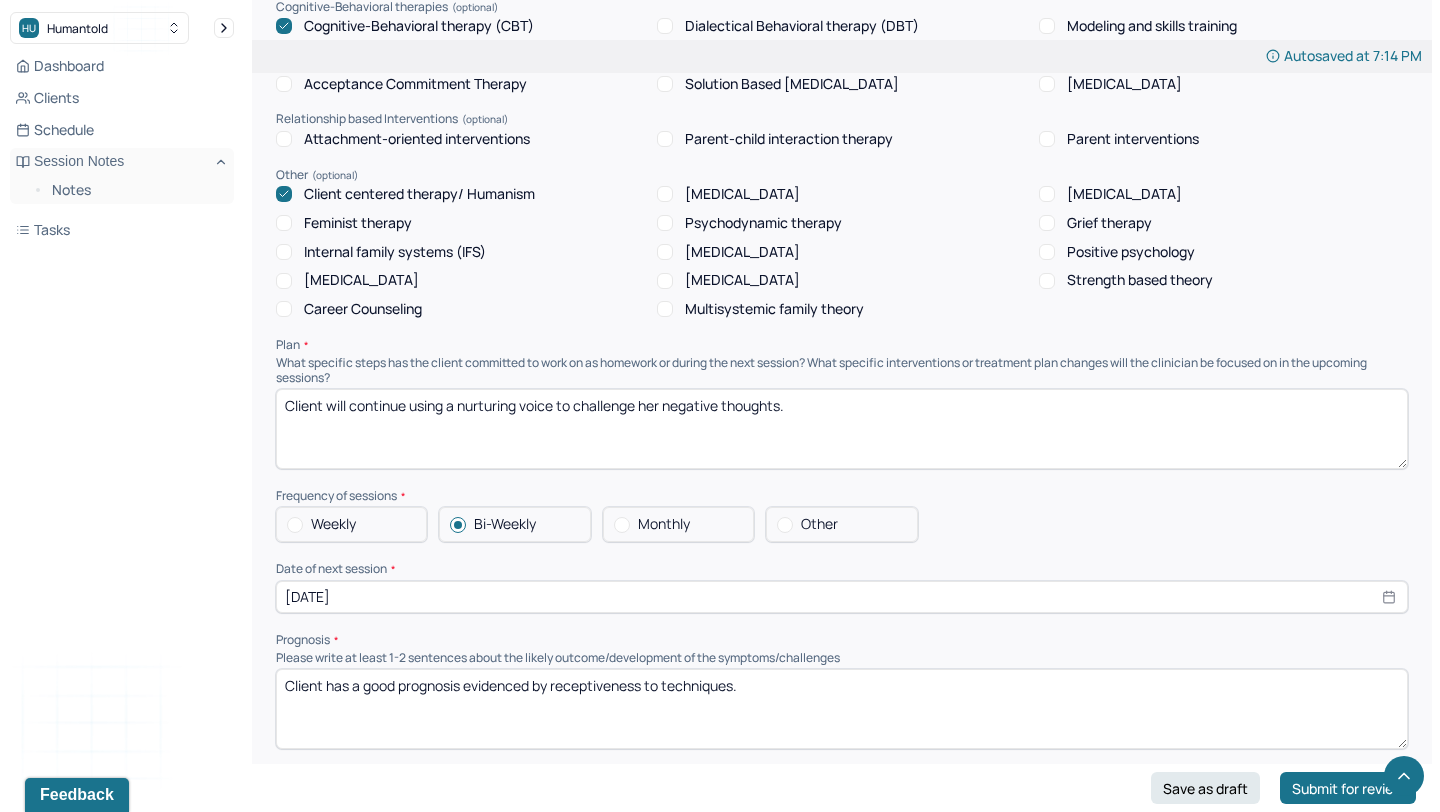 type on "Client will continue using a nurturing voice to challenge her negative thoughts." 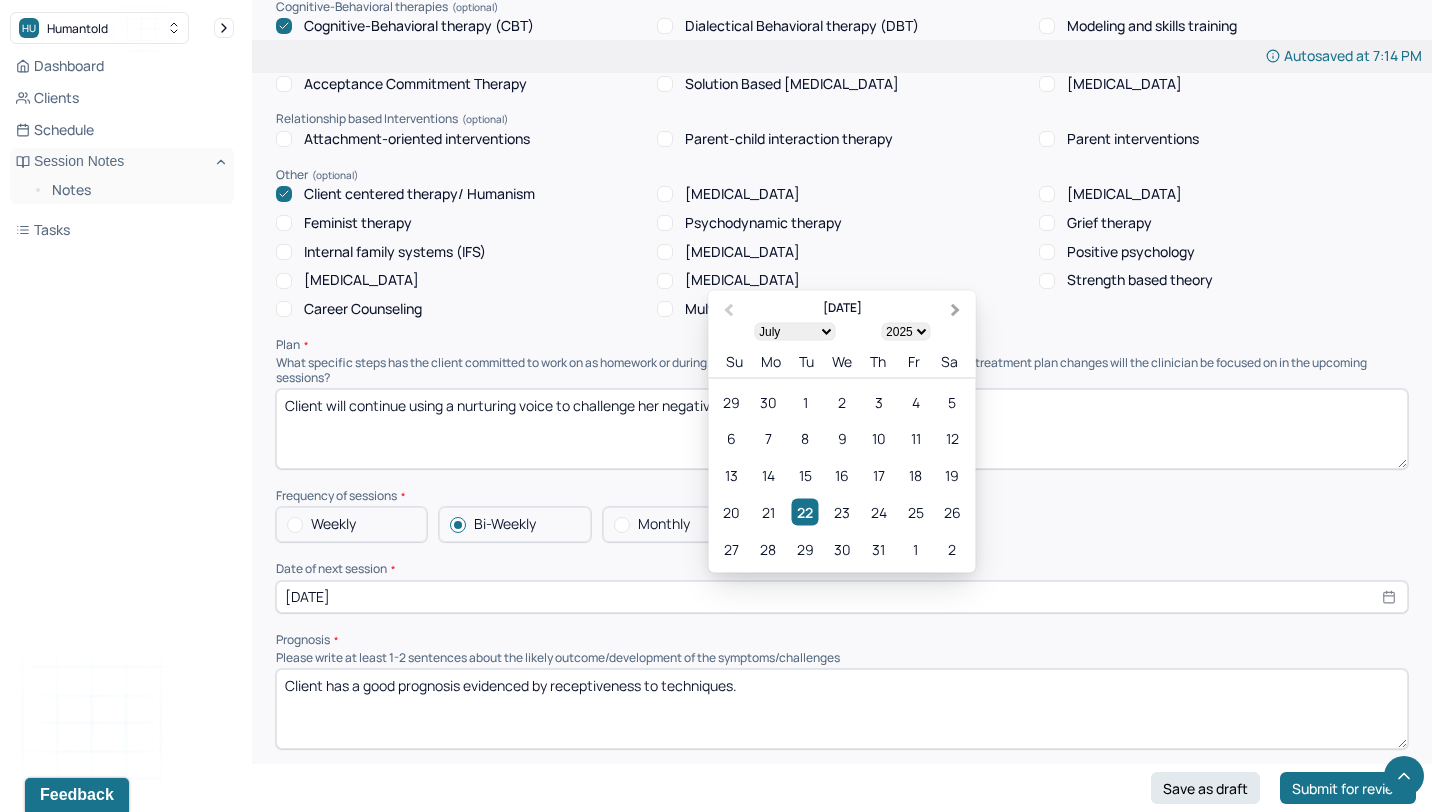 click on "Next Month" at bounding box center [958, 311] 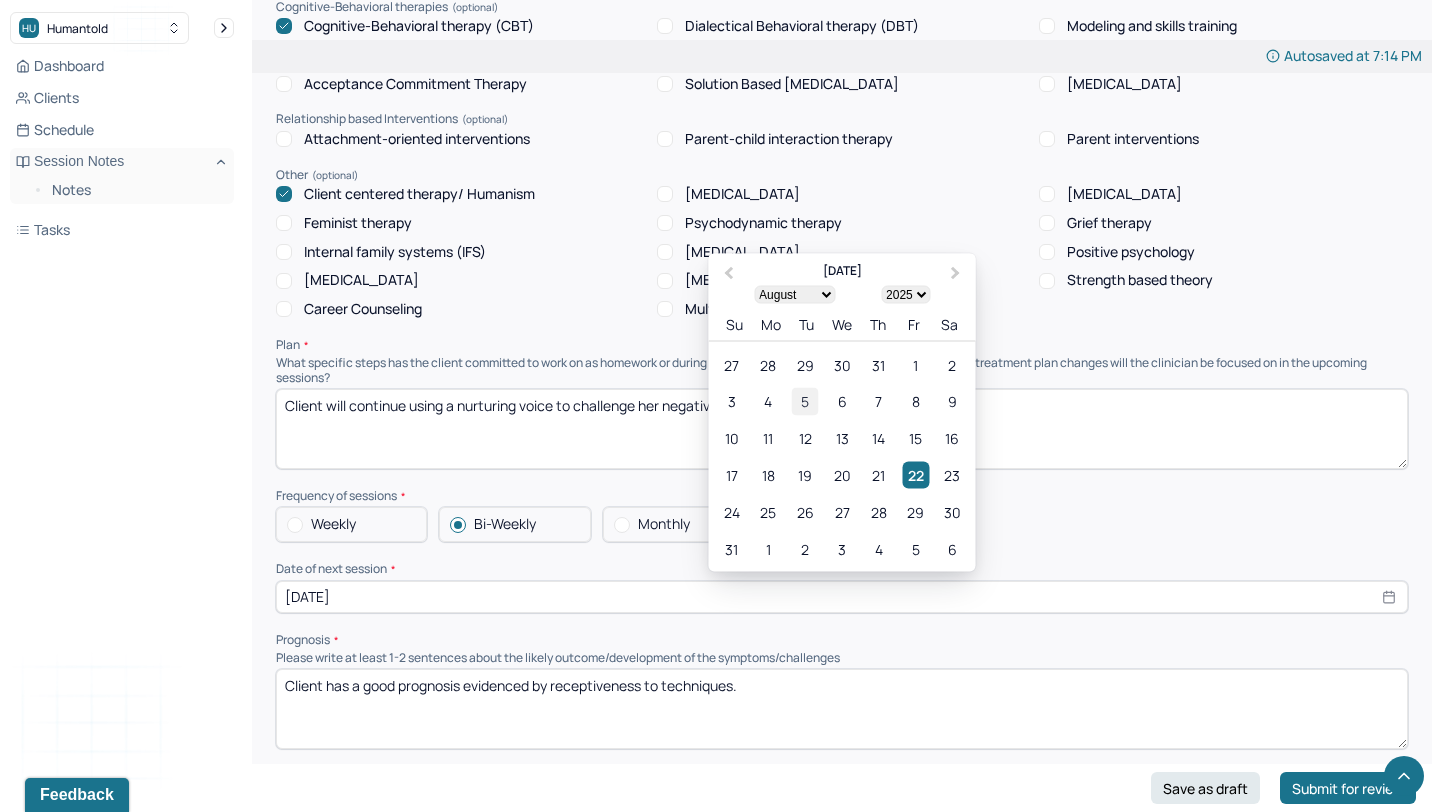 click on "5" at bounding box center [805, 401] 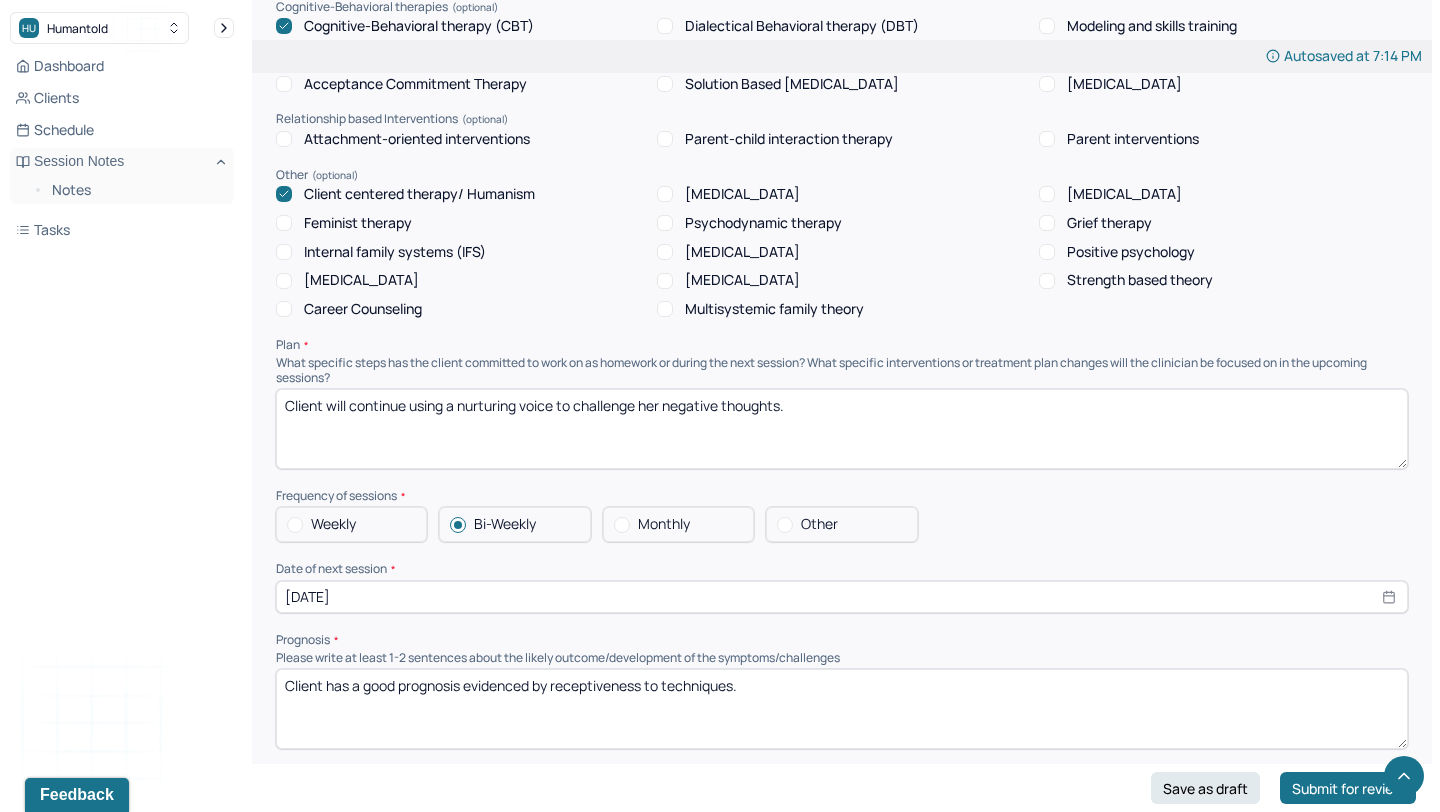 select on "7" 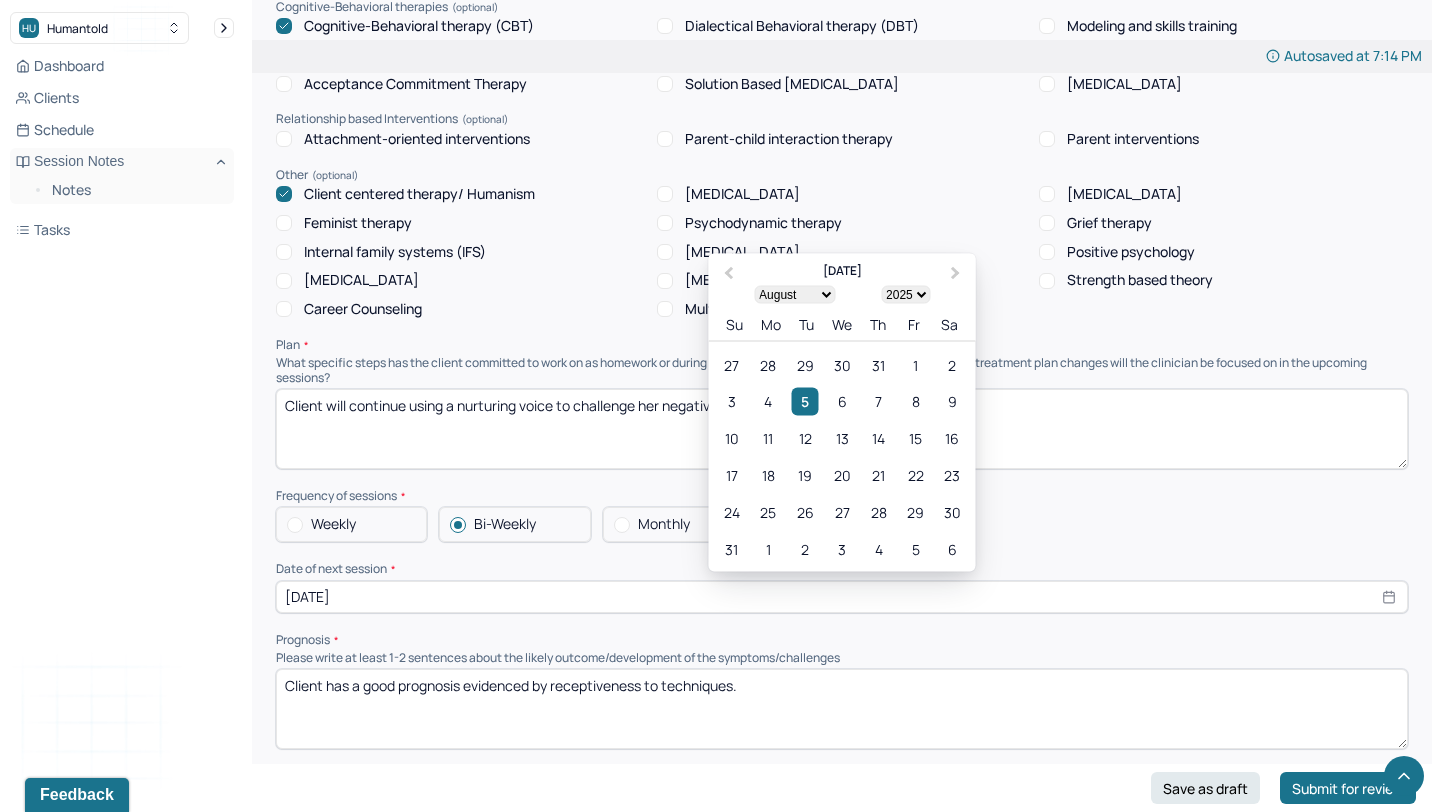 click on "Frequency of sessions" at bounding box center (842, 496) 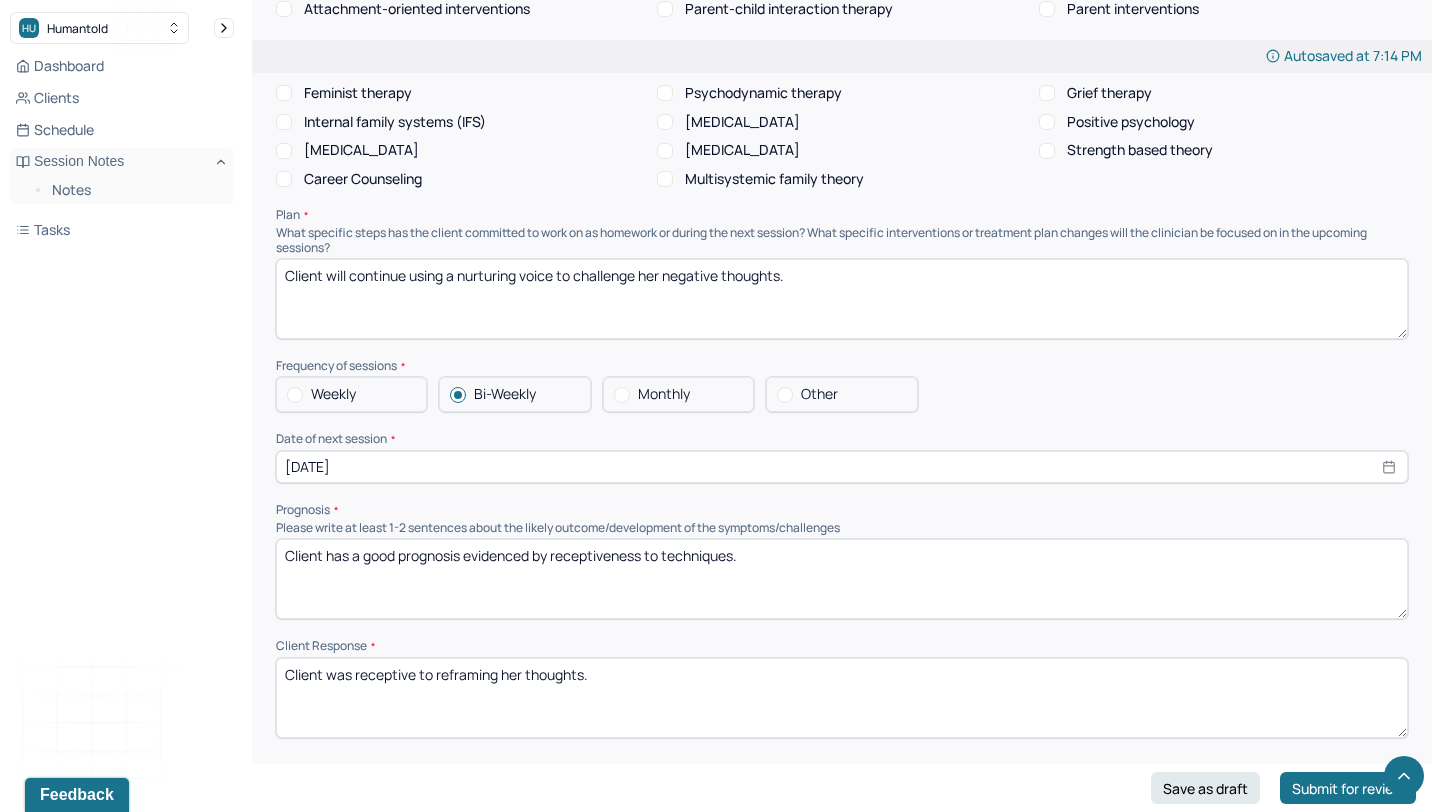scroll, scrollTop: 1914, scrollLeft: 0, axis: vertical 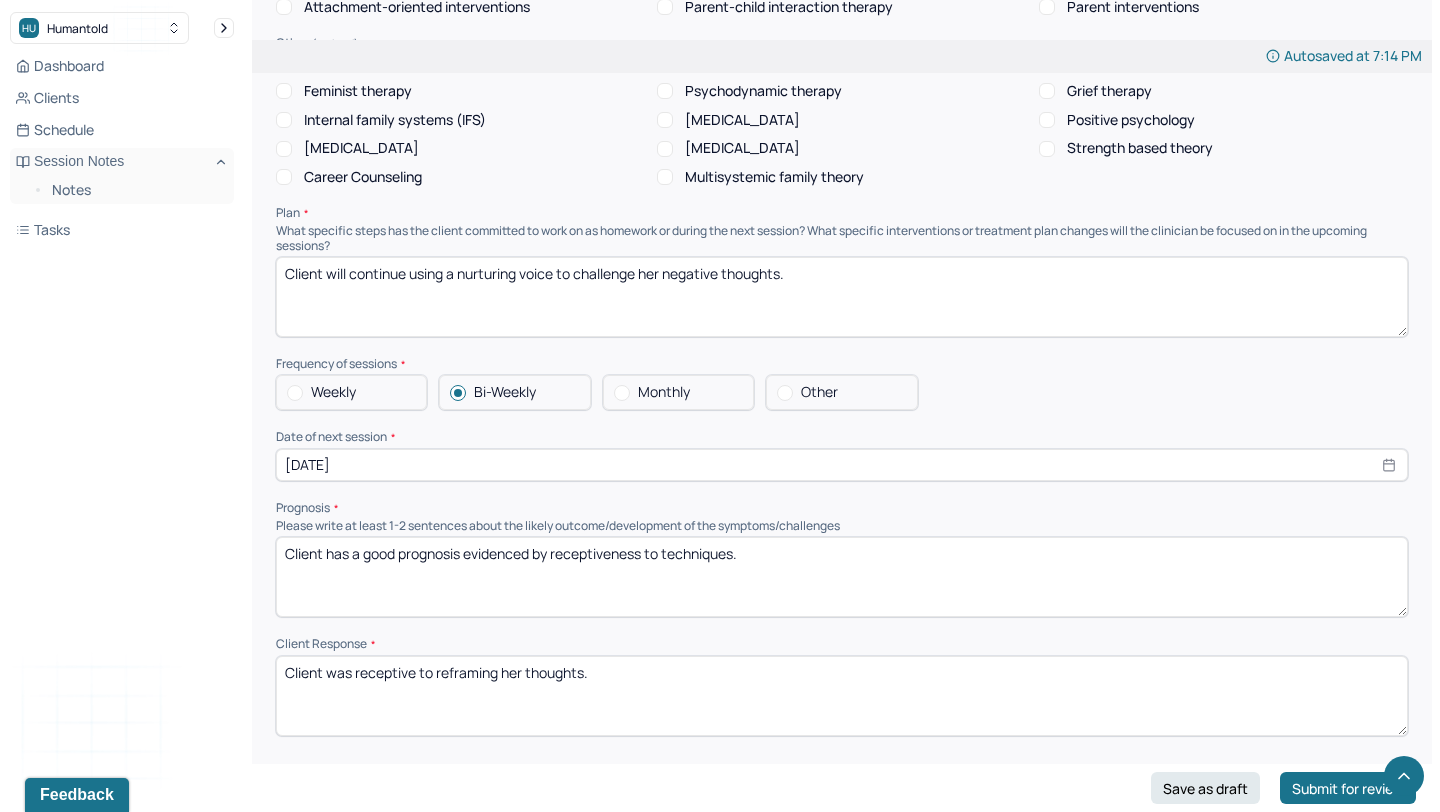 click on "Client has a good prognosis evidenced by receptiveness to techniques." at bounding box center [842, 577] 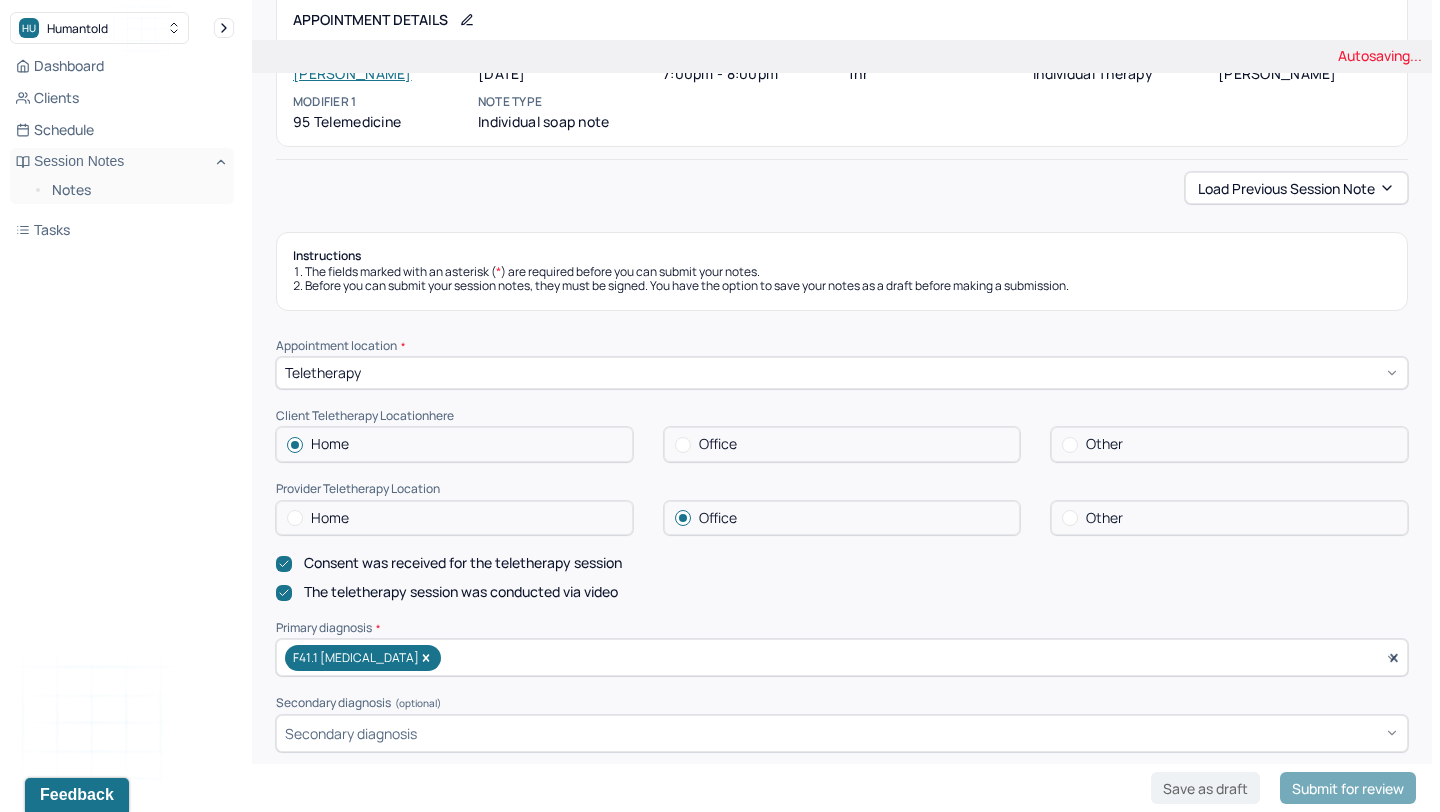 scroll, scrollTop: 0, scrollLeft: 0, axis: both 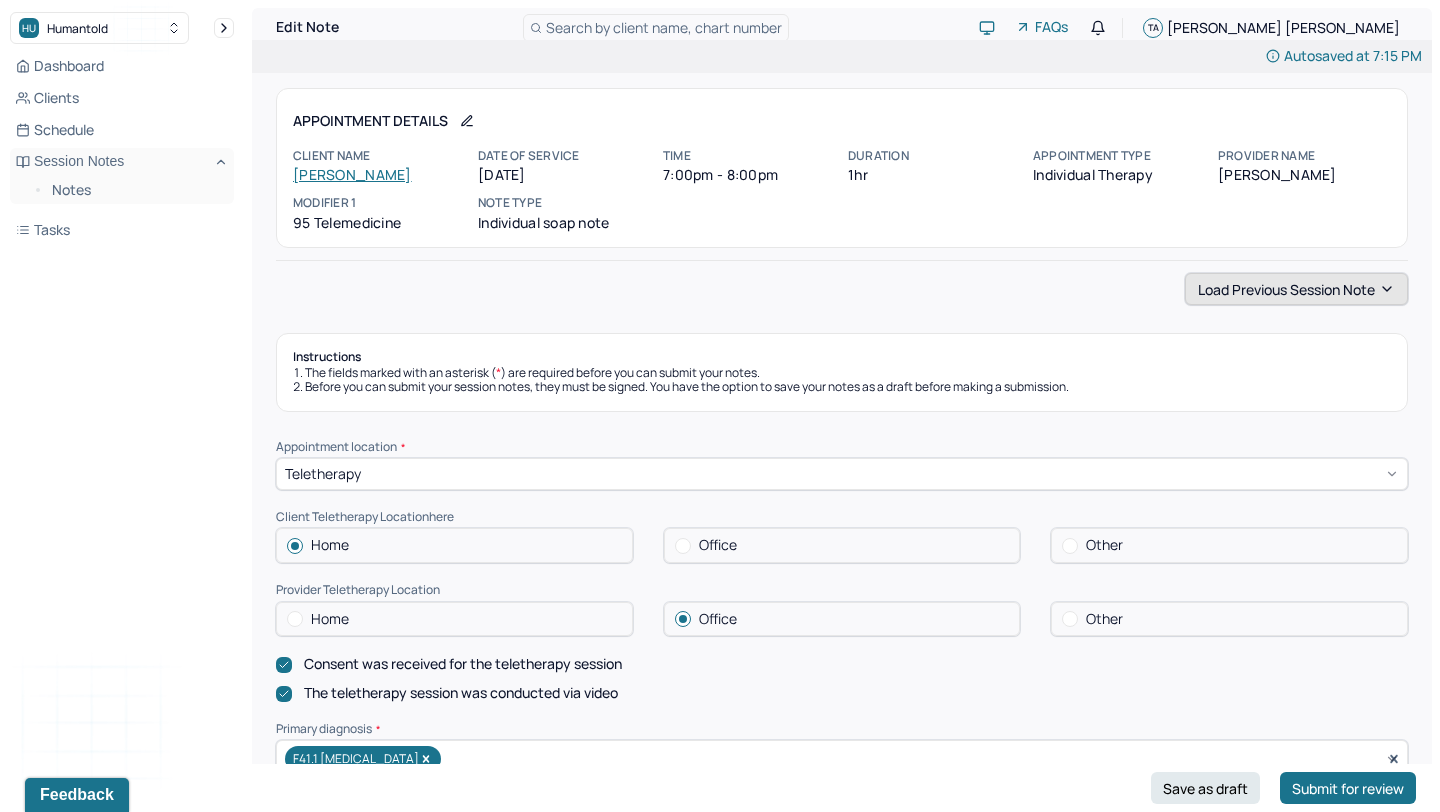 click on "Load previous session note" at bounding box center (1296, 289) 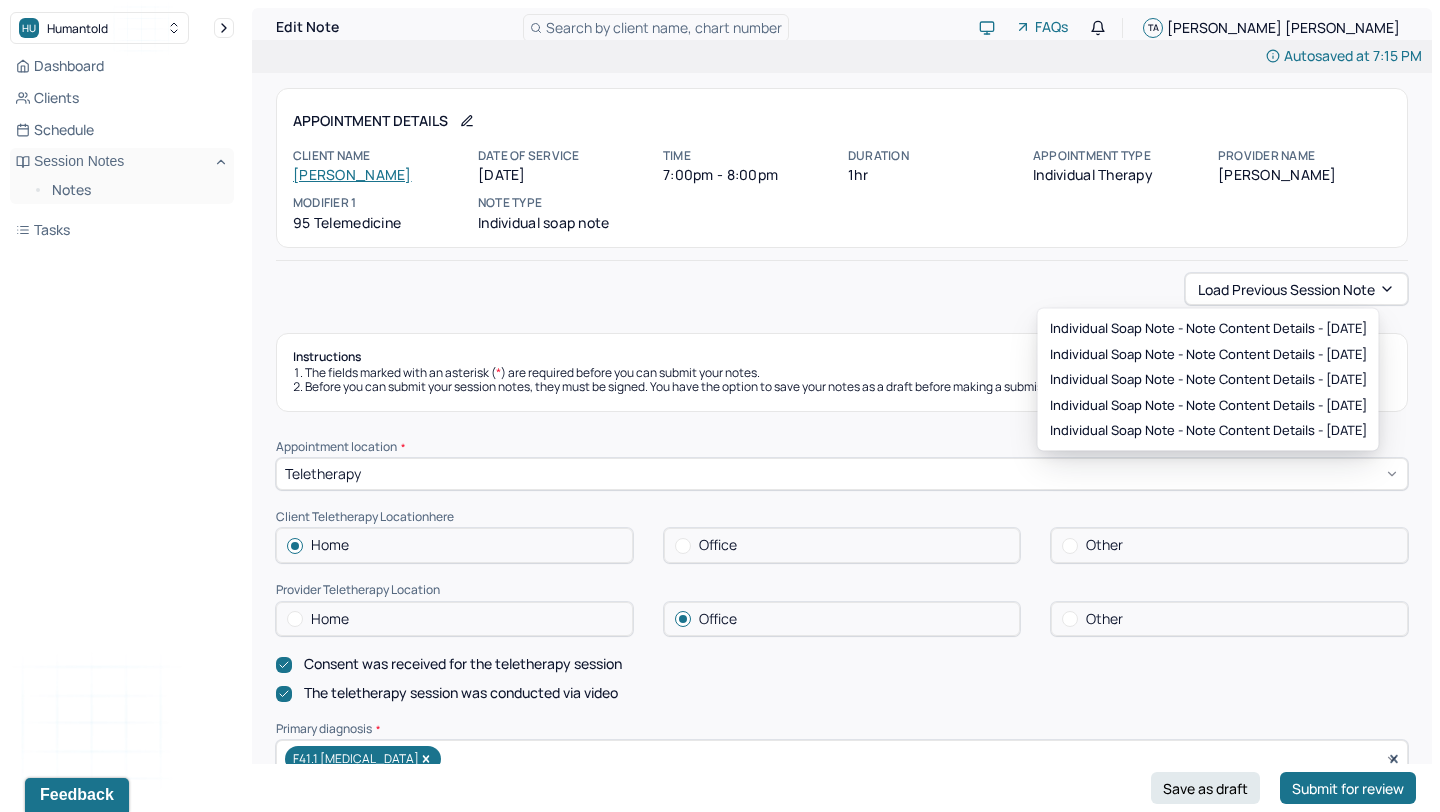 click on "Load previous session note" at bounding box center (842, 289) 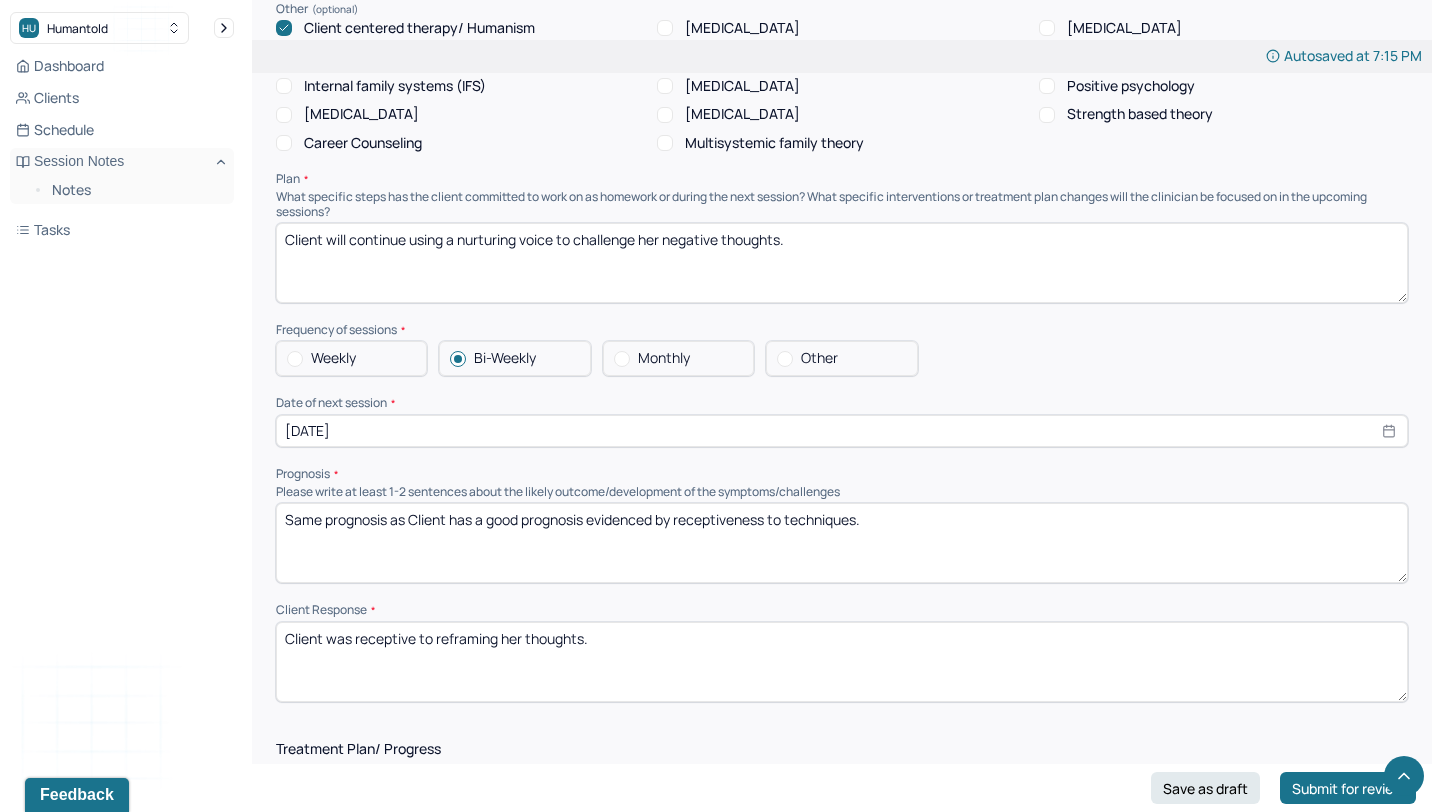 scroll, scrollTop: 2015, scrollLeft: 0, axis: vertical 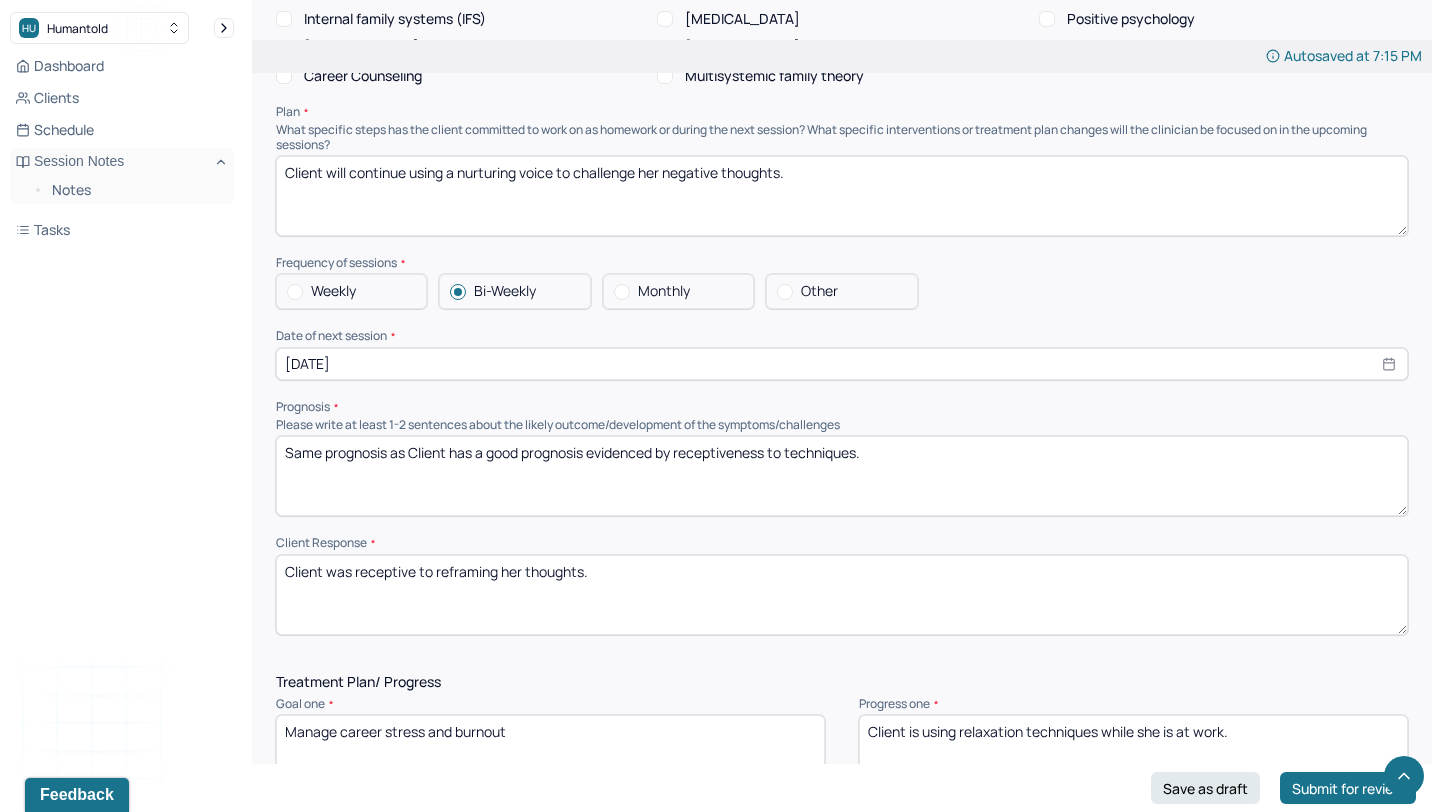 click on "Same prognosis as Client has a good prognosis evidenced by receptiveness to techniques." at bounding box center [842, 476] 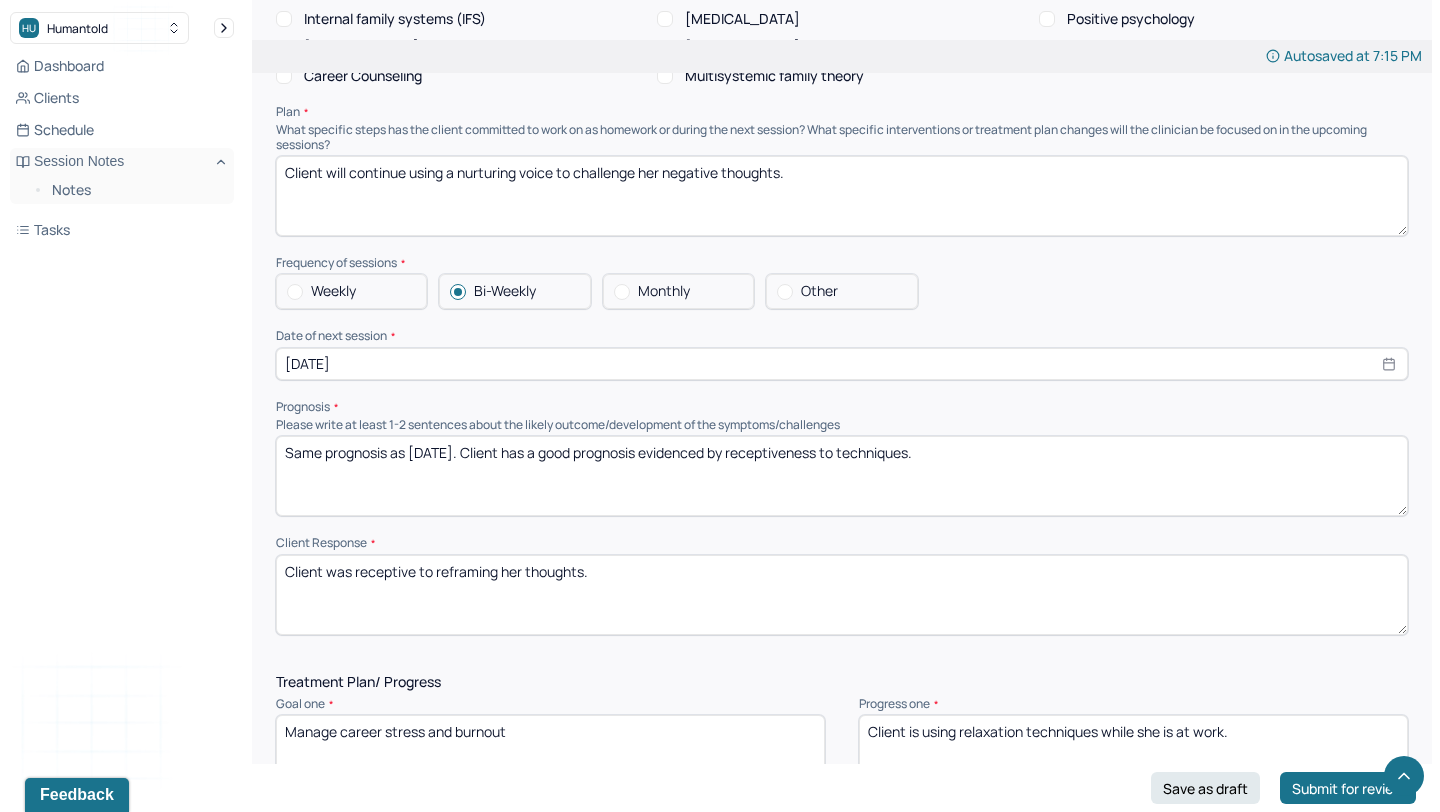 type on "Same prognosis as [DATE]. Client has a good prognosis evidenced by receptiveness to techniques." 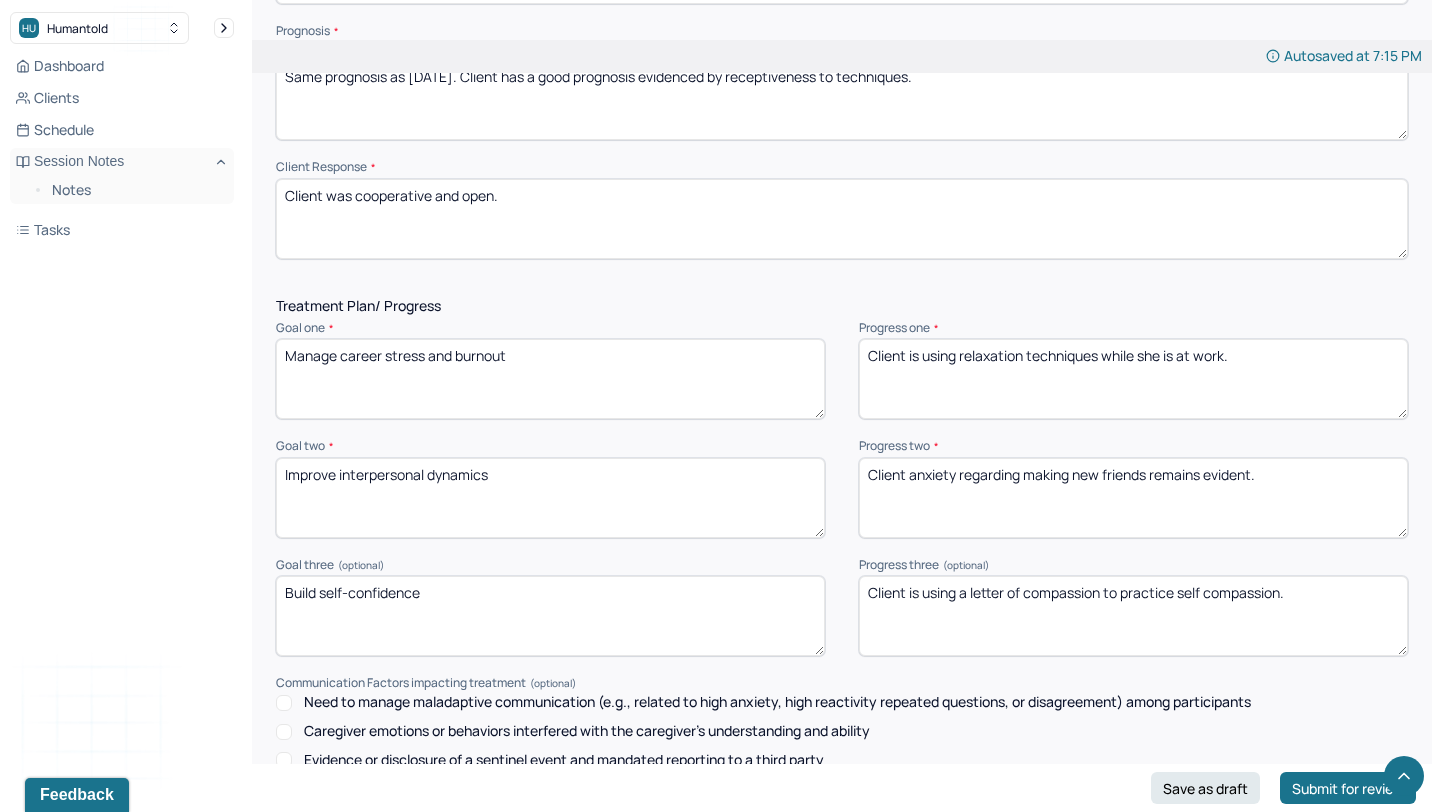 scroll, scrollTop: 2386, scrollLeft: 0, axis: vertical 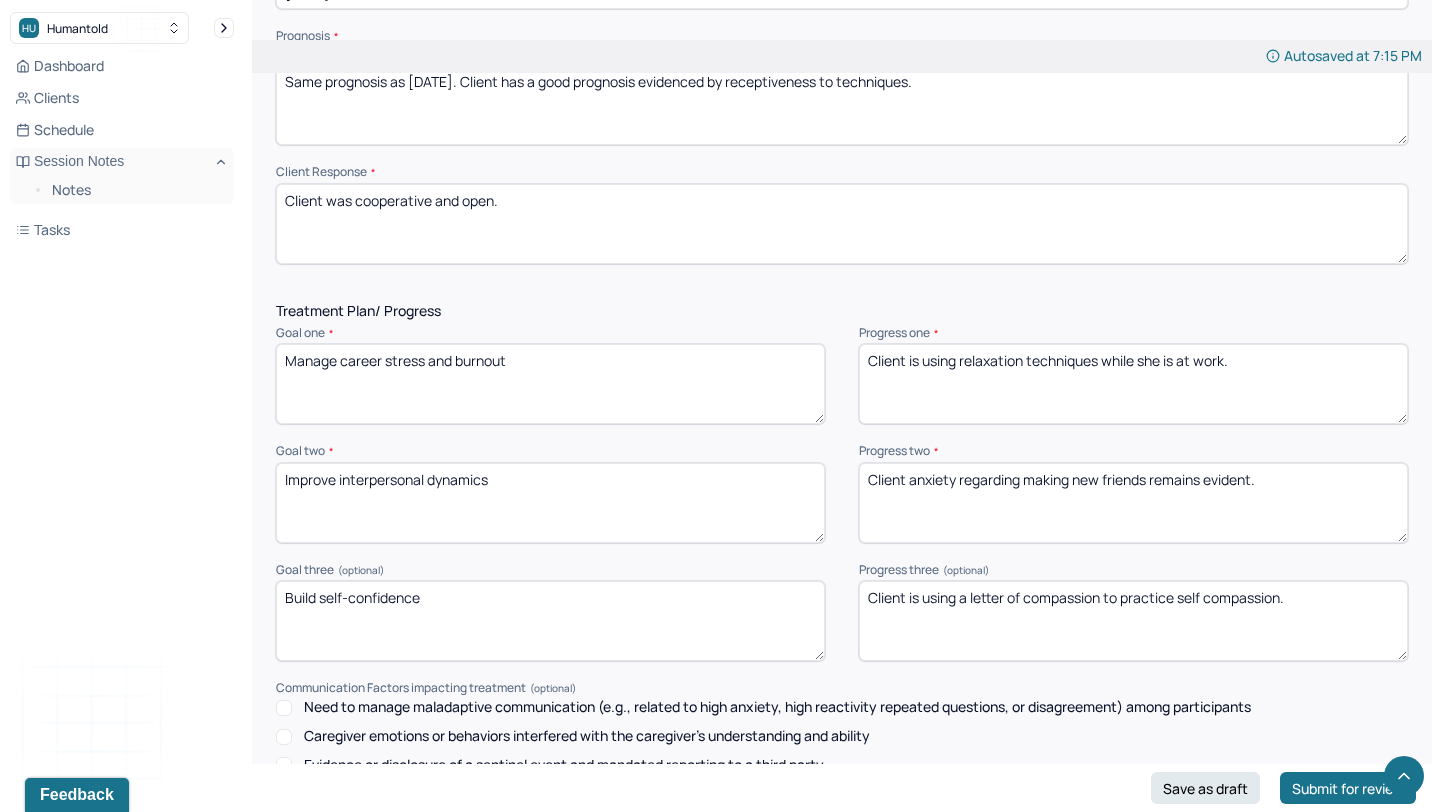 type on "Client was cooperative and open." 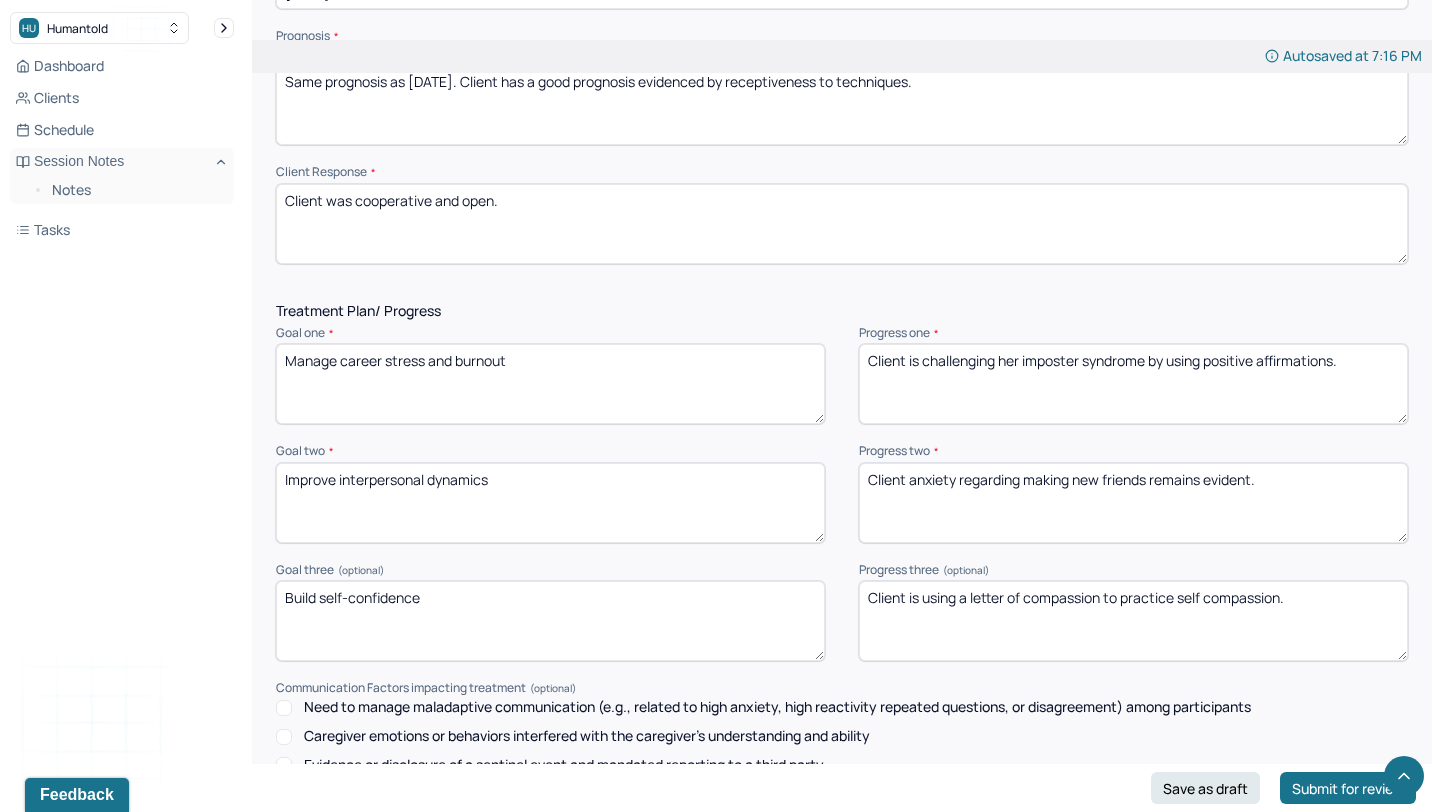 type on "Client is challenging her imposter syndrome by using positive affirmations." 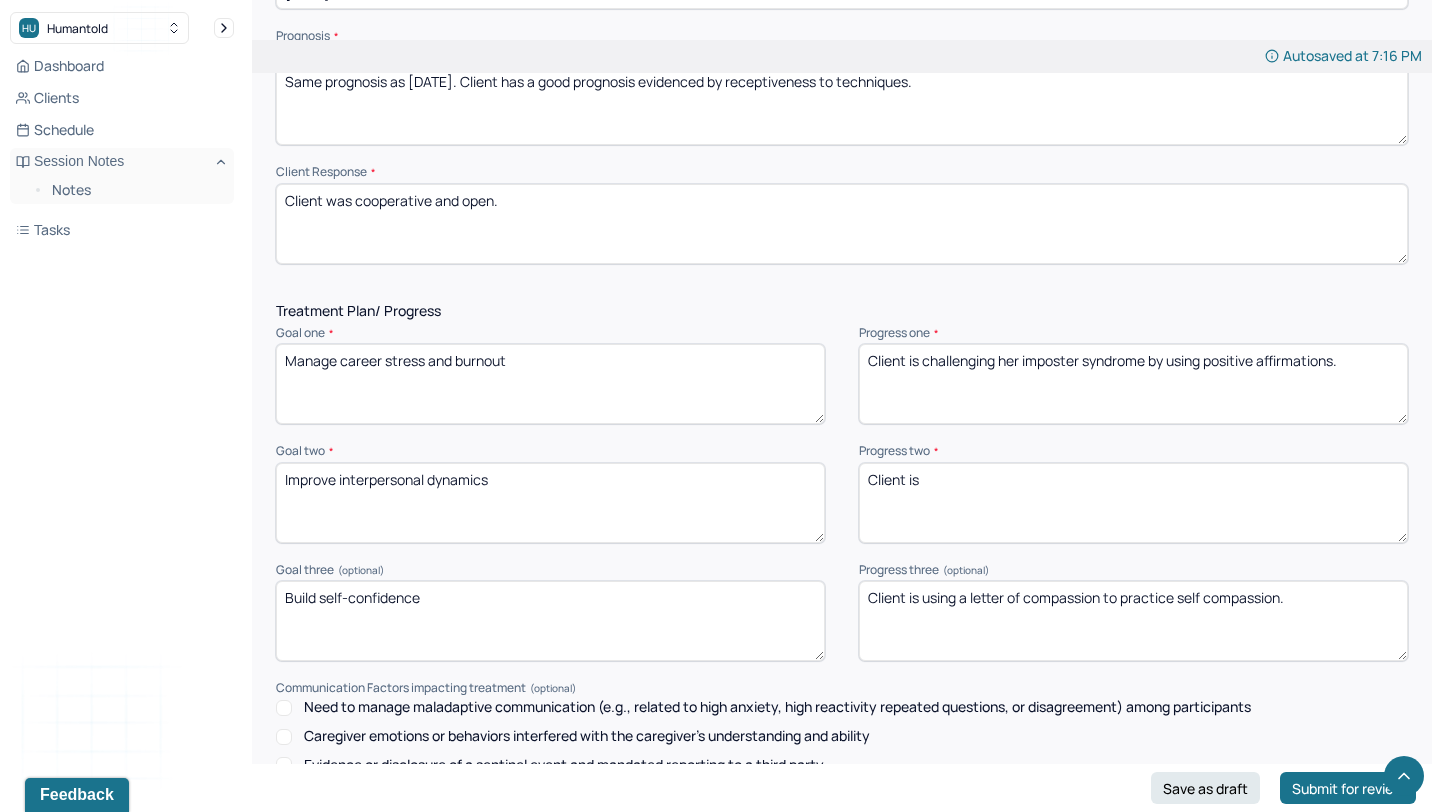 type on "Client is" 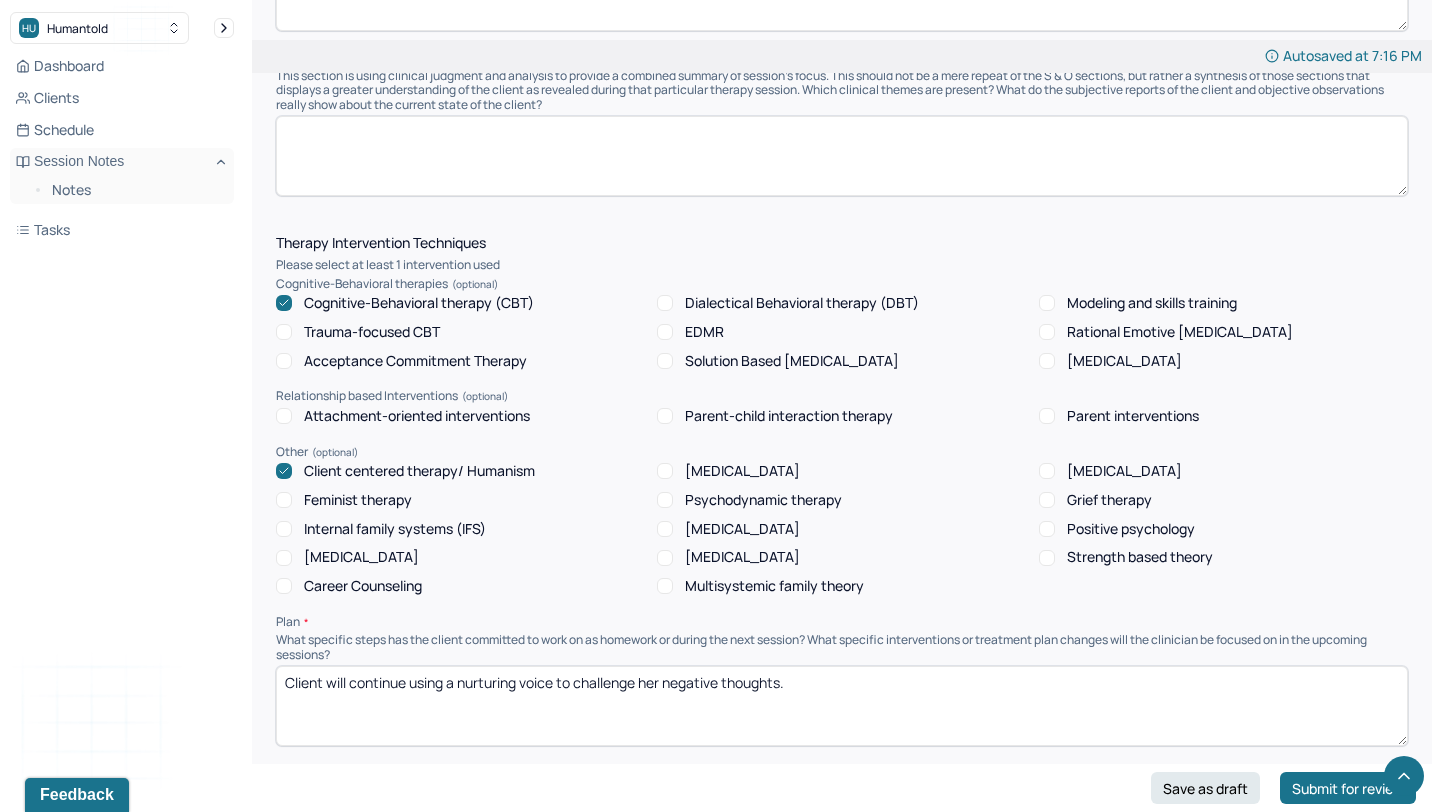 scroll, scrollTop: 1466, scrollLeft: 0, axis: vertical 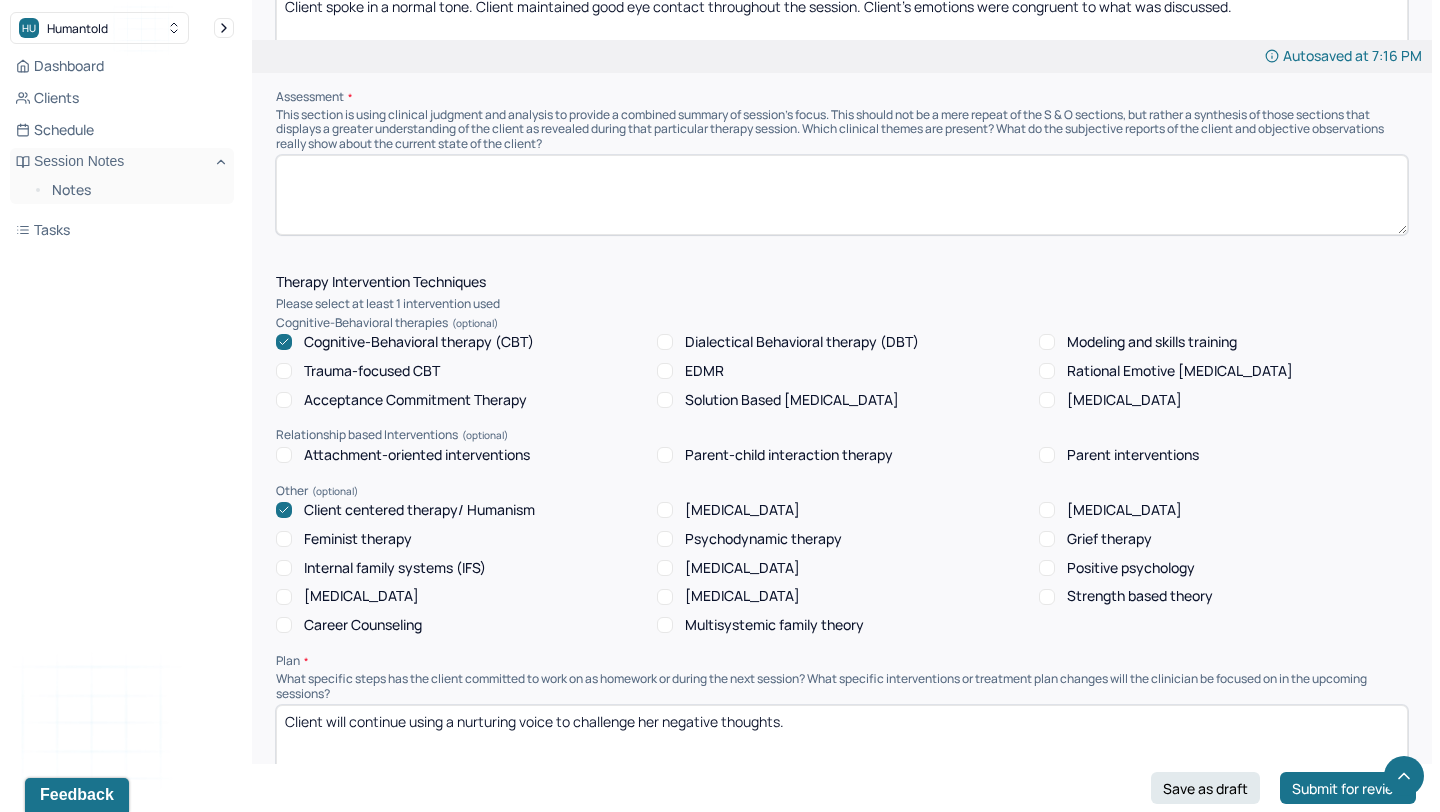 click at bounding box center [842, 195] 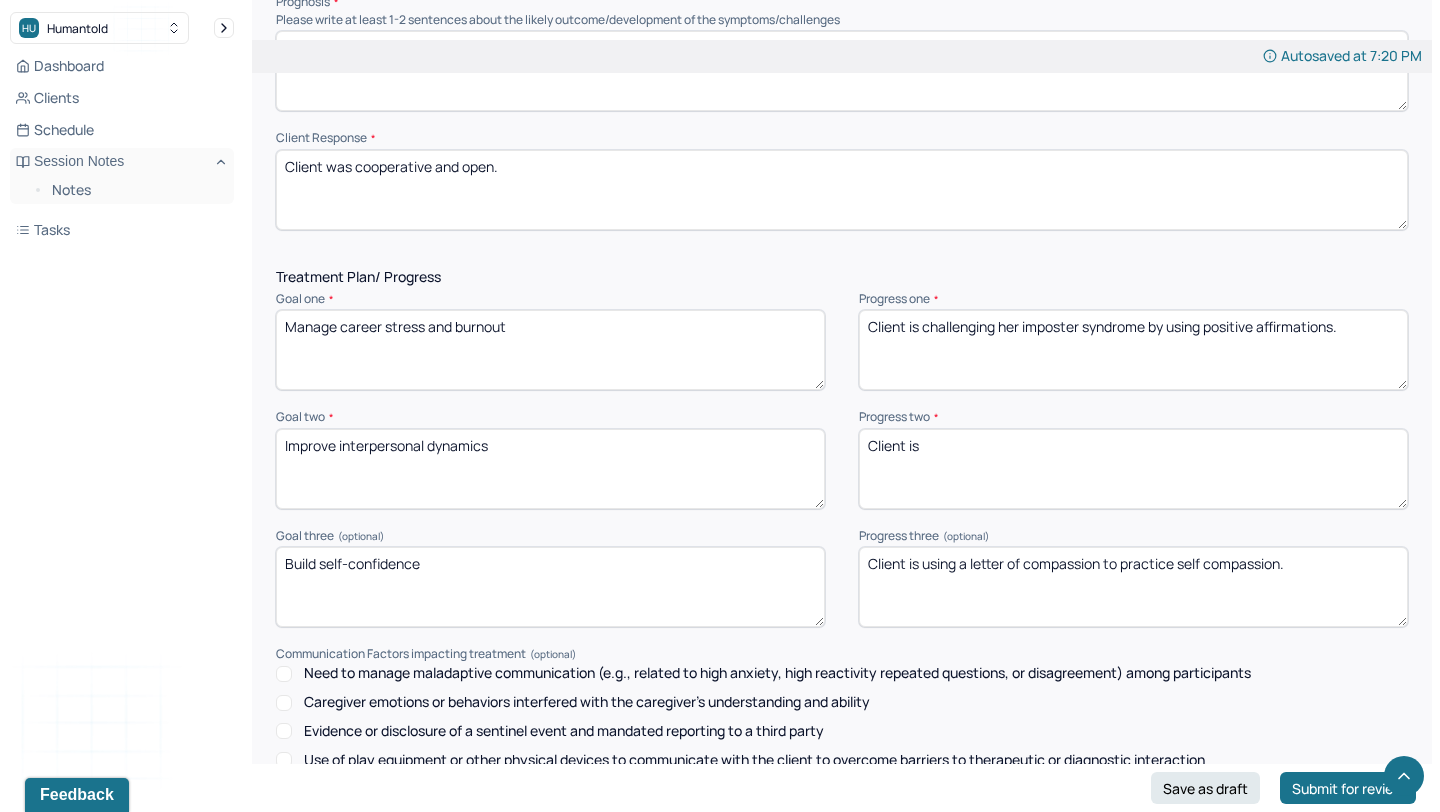 scroll, scrollTop: 2761, scrollLeft: 0, axis: vertical 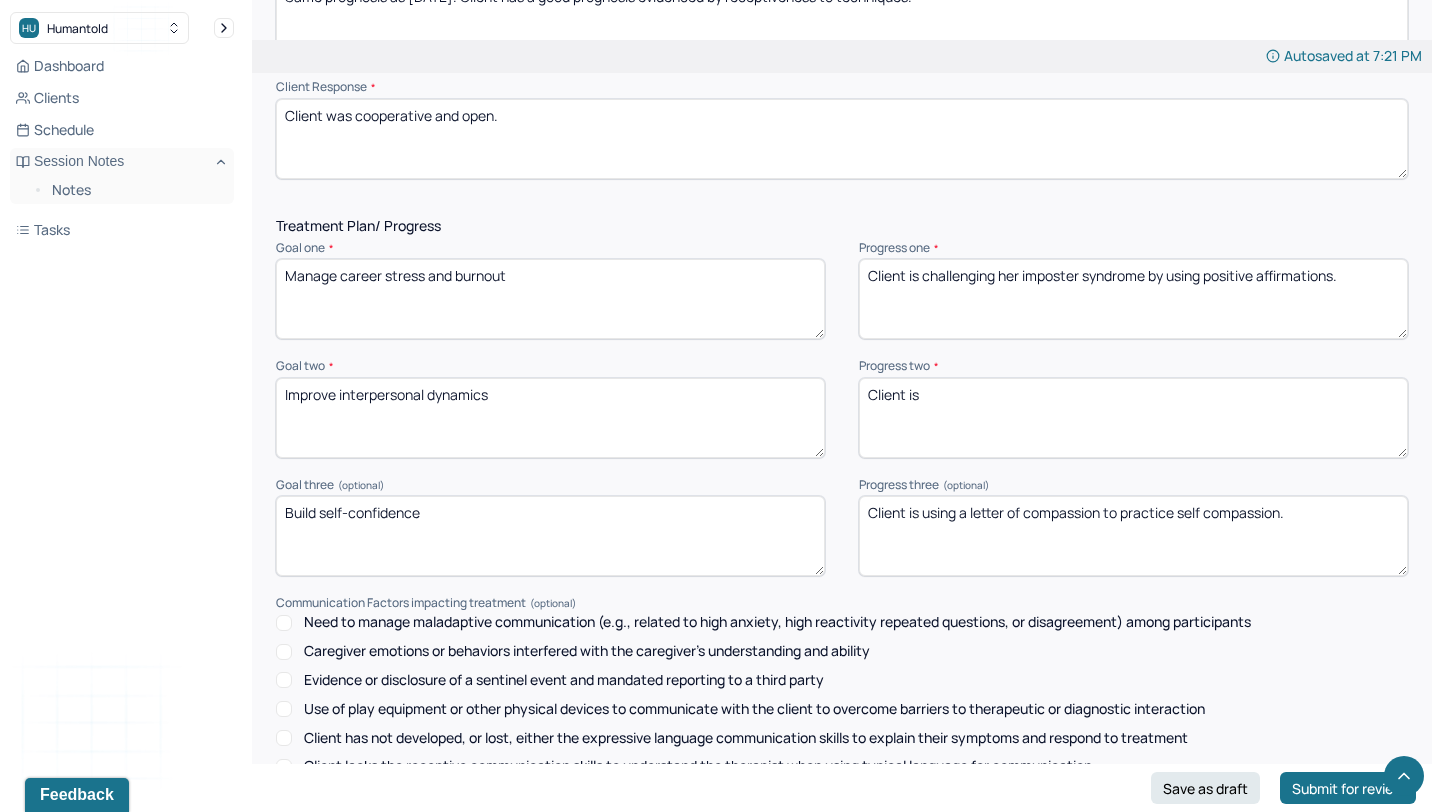 type on "Client is continuing to experience imposter syndrome at work, anxious thoughts in social settings, and negative self talk. CBT was used to introduce the ABC model to explore how client's thoughts and emotions about herself impacts her behaviors in relationships and at work. Client will continue to benefit from using self nurturing voice to challenge her negative thoughts about herself." 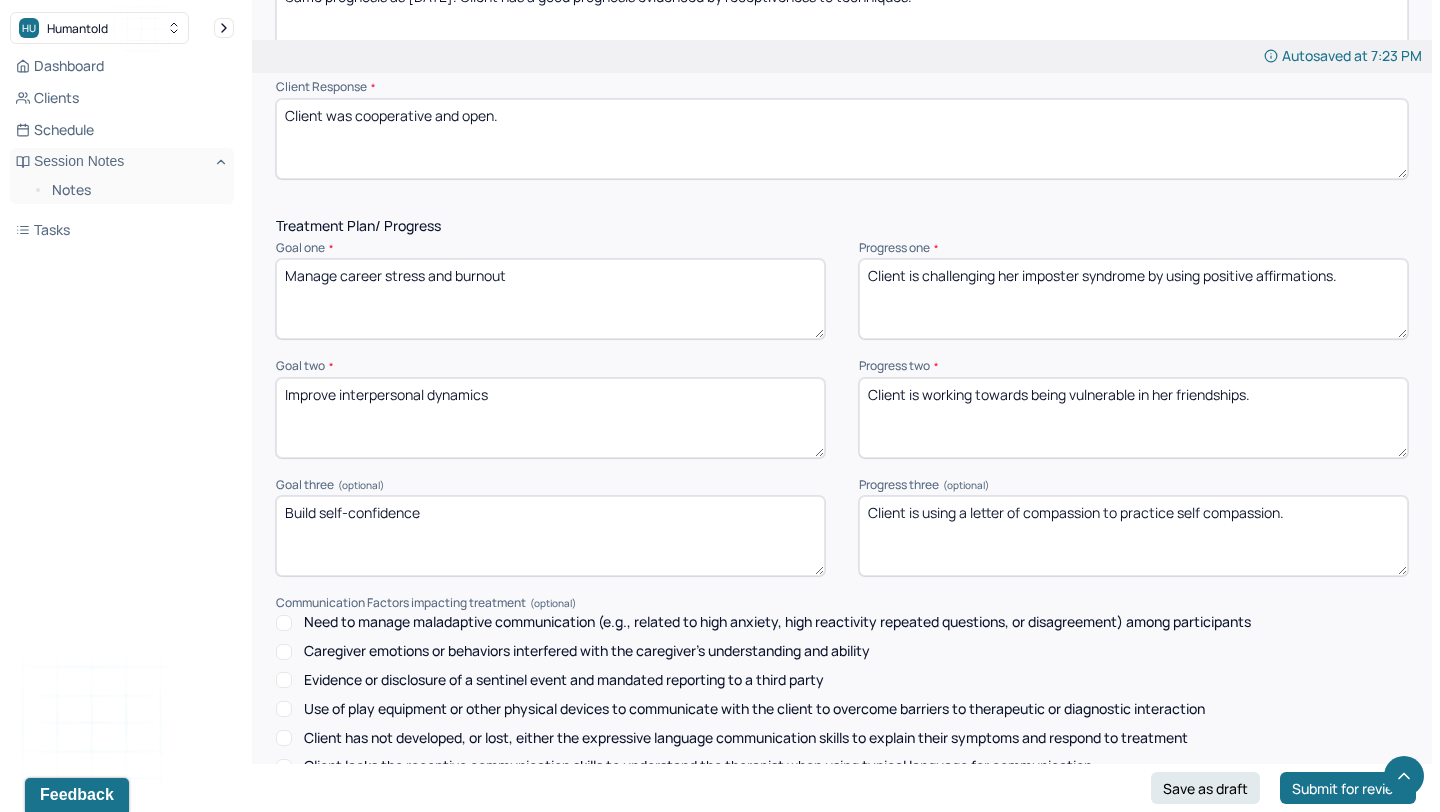 type on "Client is working towards being vulnerable in her friendships." 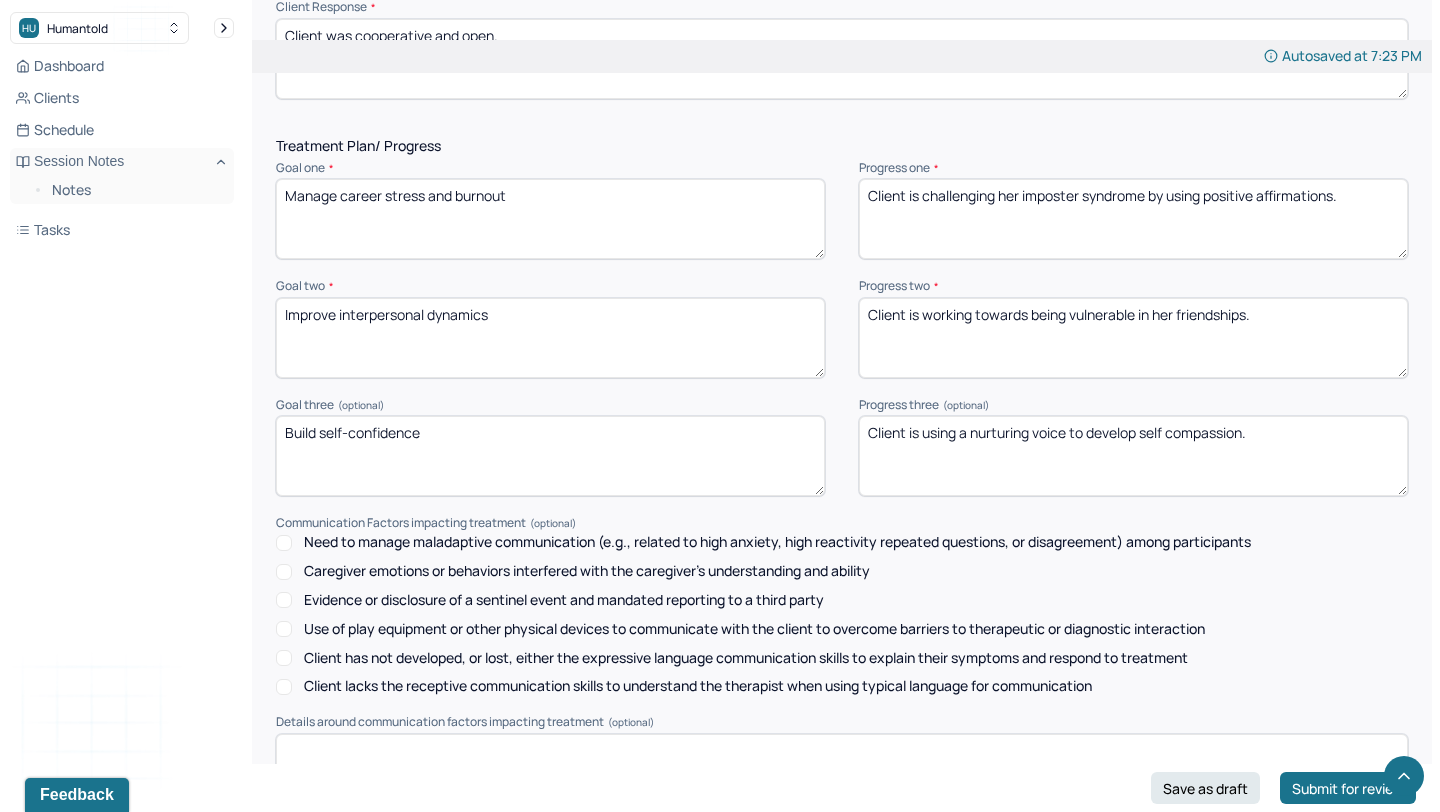 scroll, scrollTop: 2761, scrollLeft: 0, axis: vertical 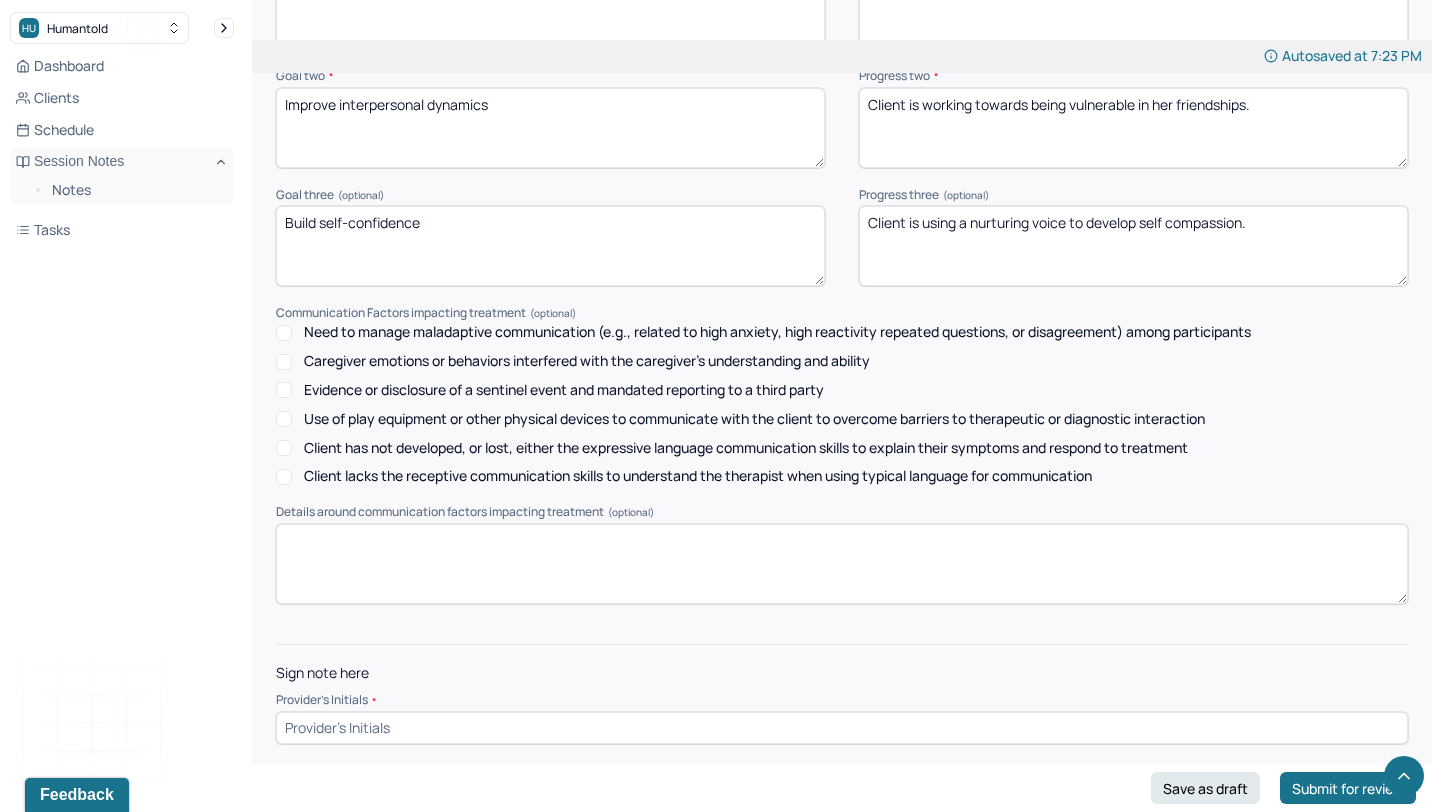 type on "Client is using a nurturing voice to develop self compassion." 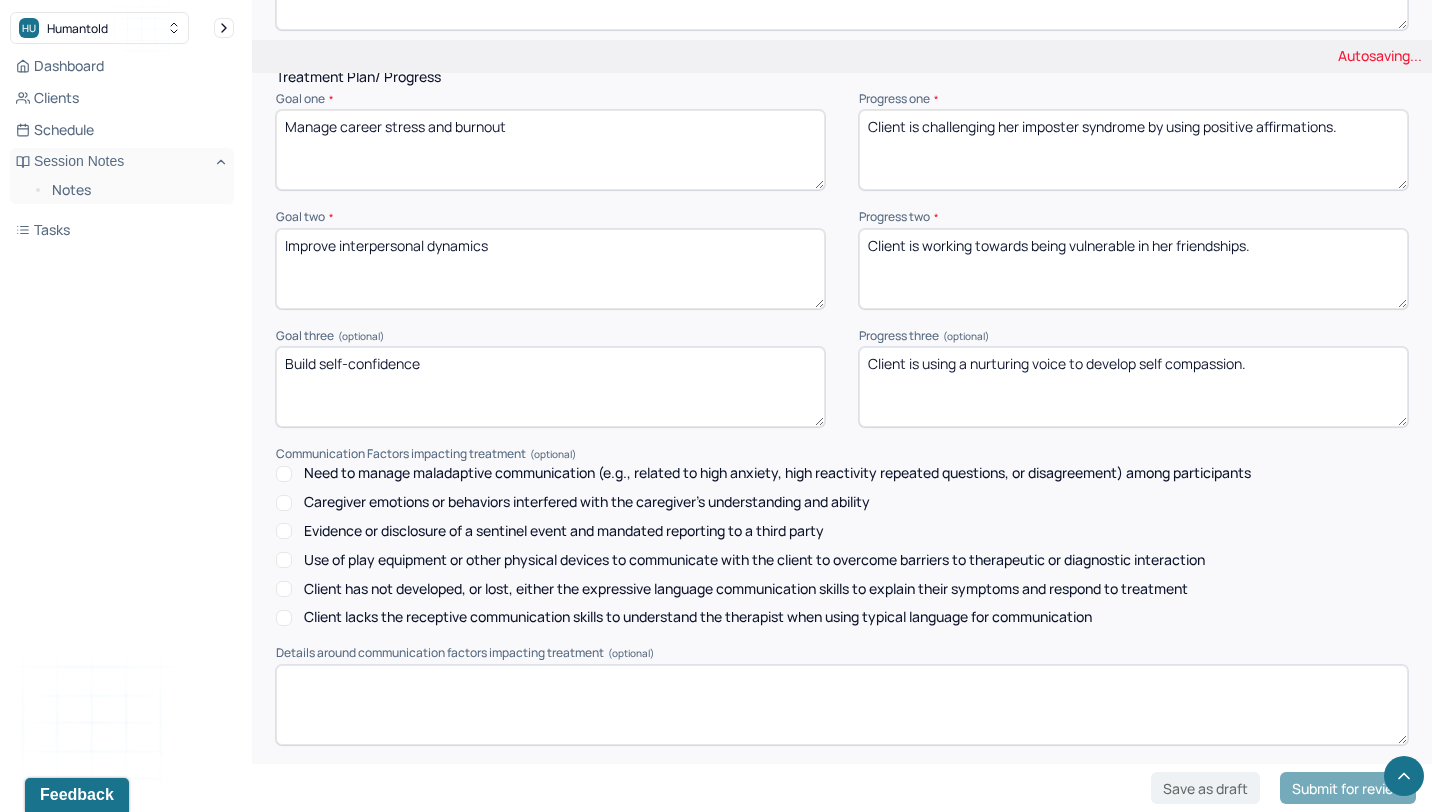 scroll, scrollTop: 2619, scrollLeft: 0, axis: vertical 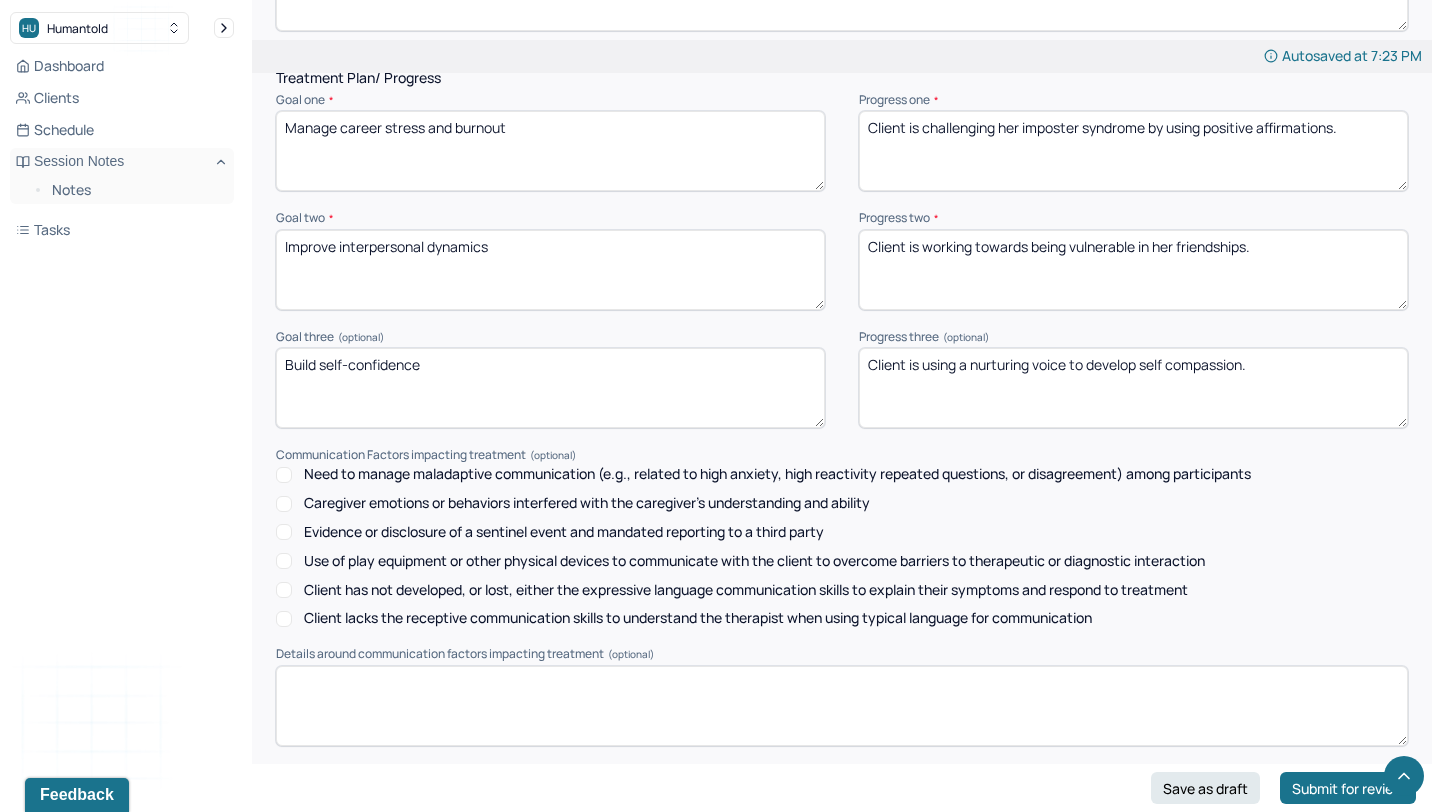 type on "TA" 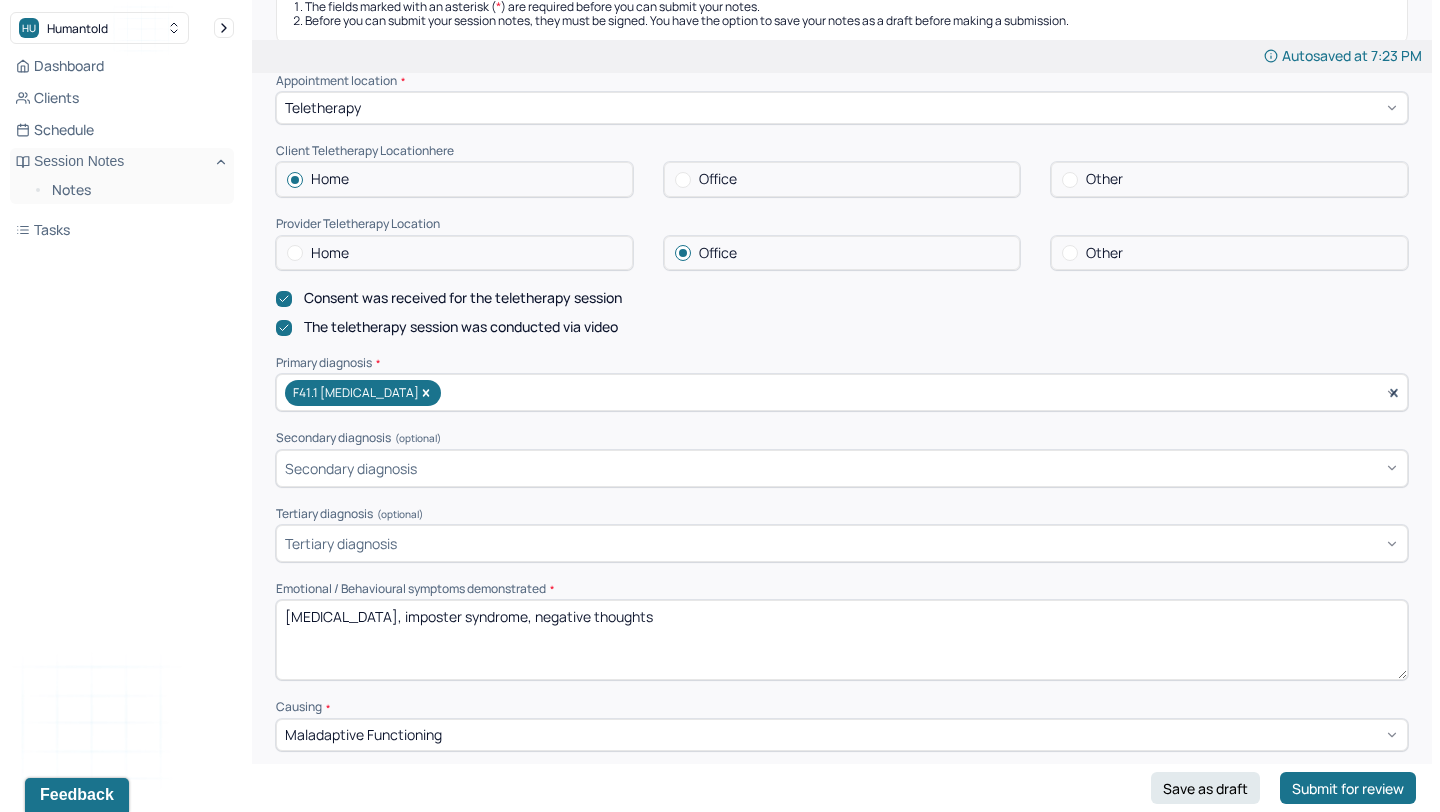 scroll, scrollTop: 0, scrollLeft: 0, axis: both 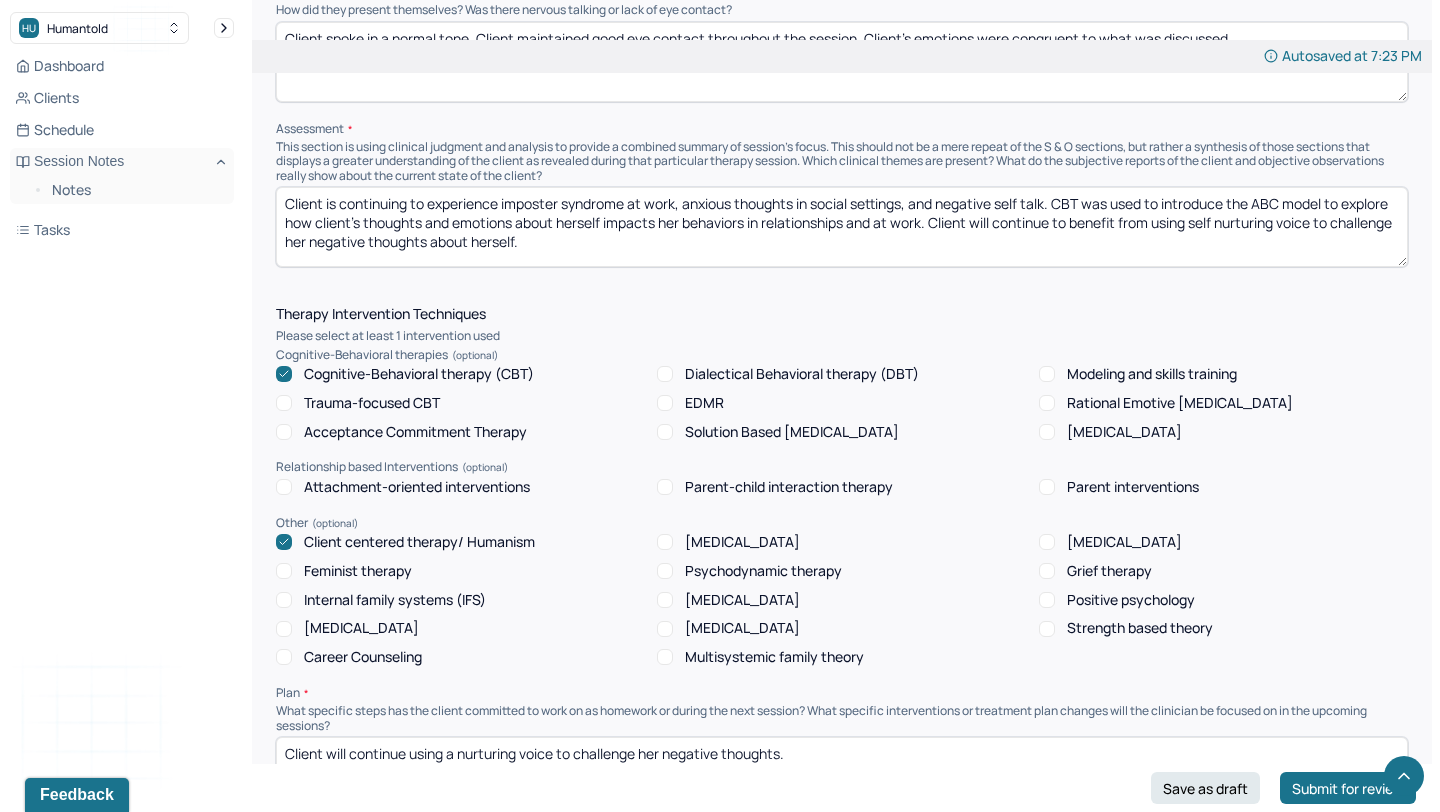 click on "Rational Emotive [MEDICAL_DATA]" at bounding box center (1180, 403) 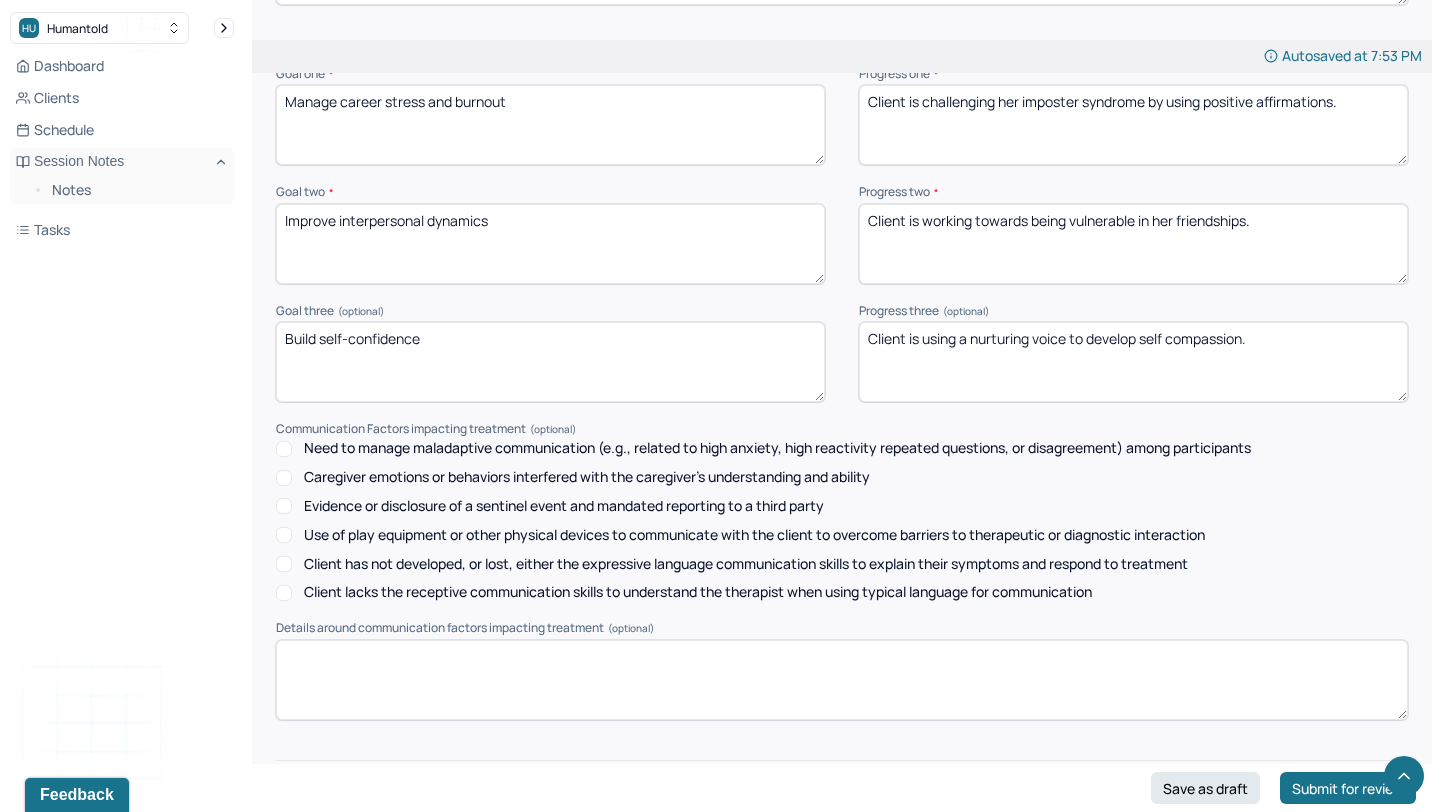 scroll, scrollTop: 2761, scrollLeft: 0, axis: vertical 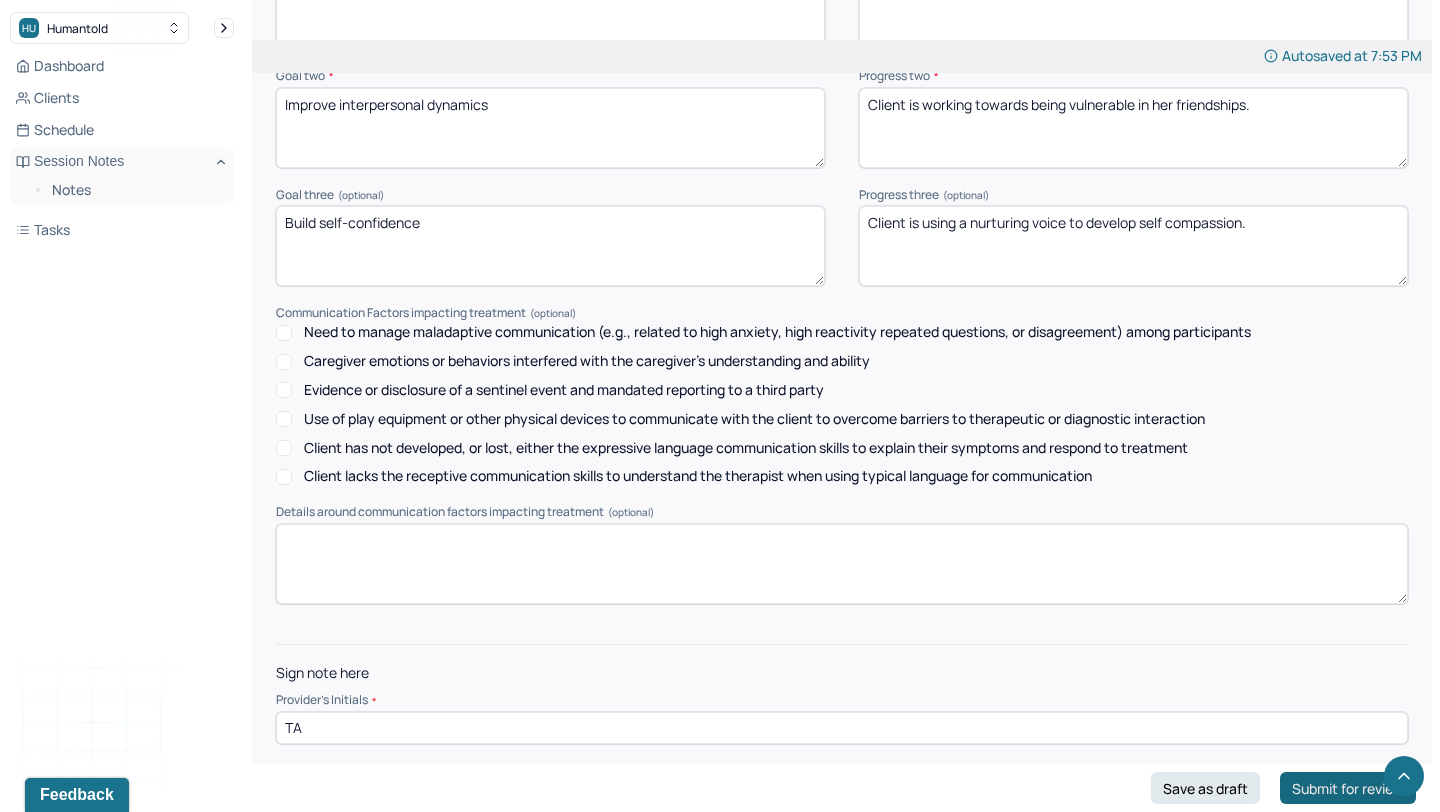 click on "Submit for review" at bounding box center [1348, 788] 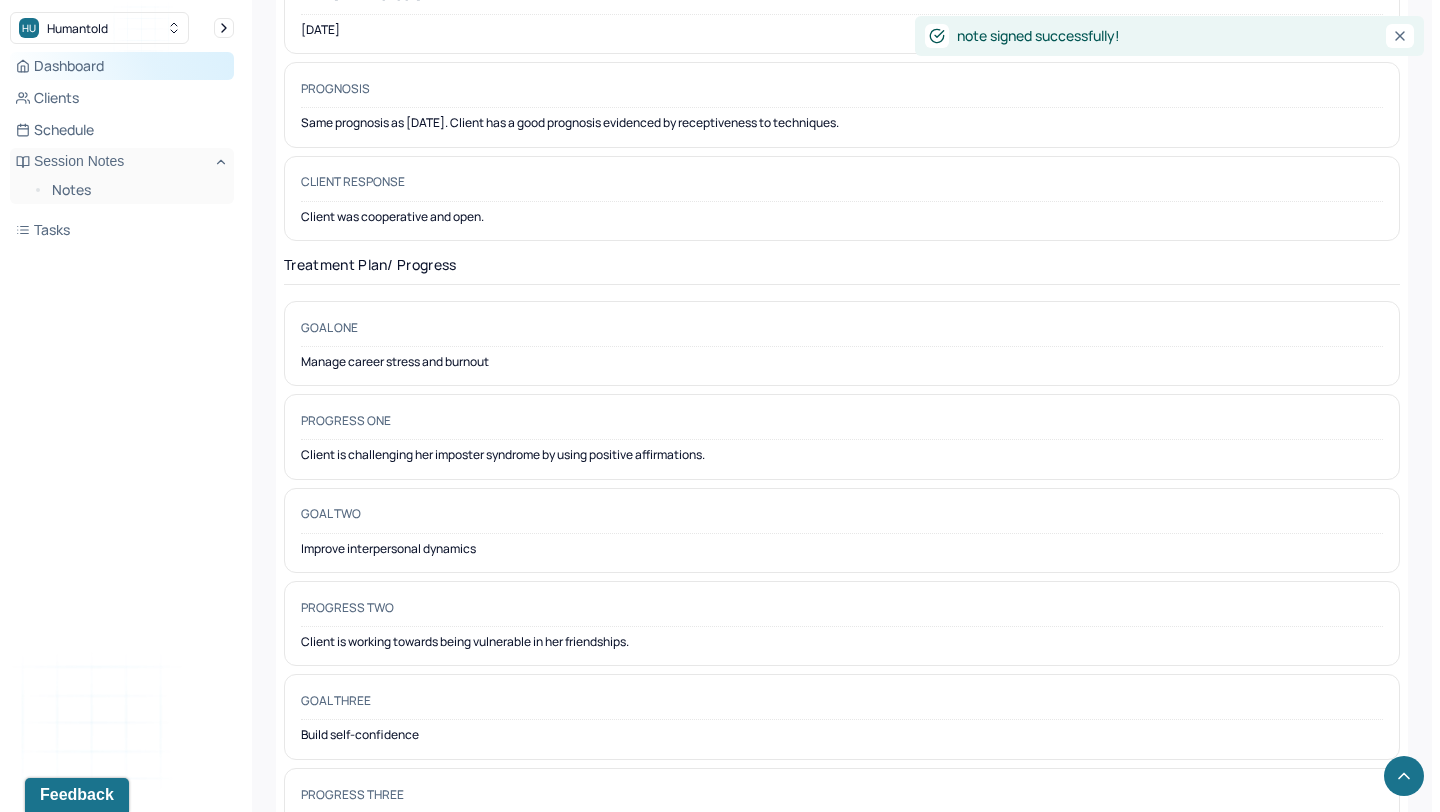 click on "Dashboard" at bounding box center (122, 66) 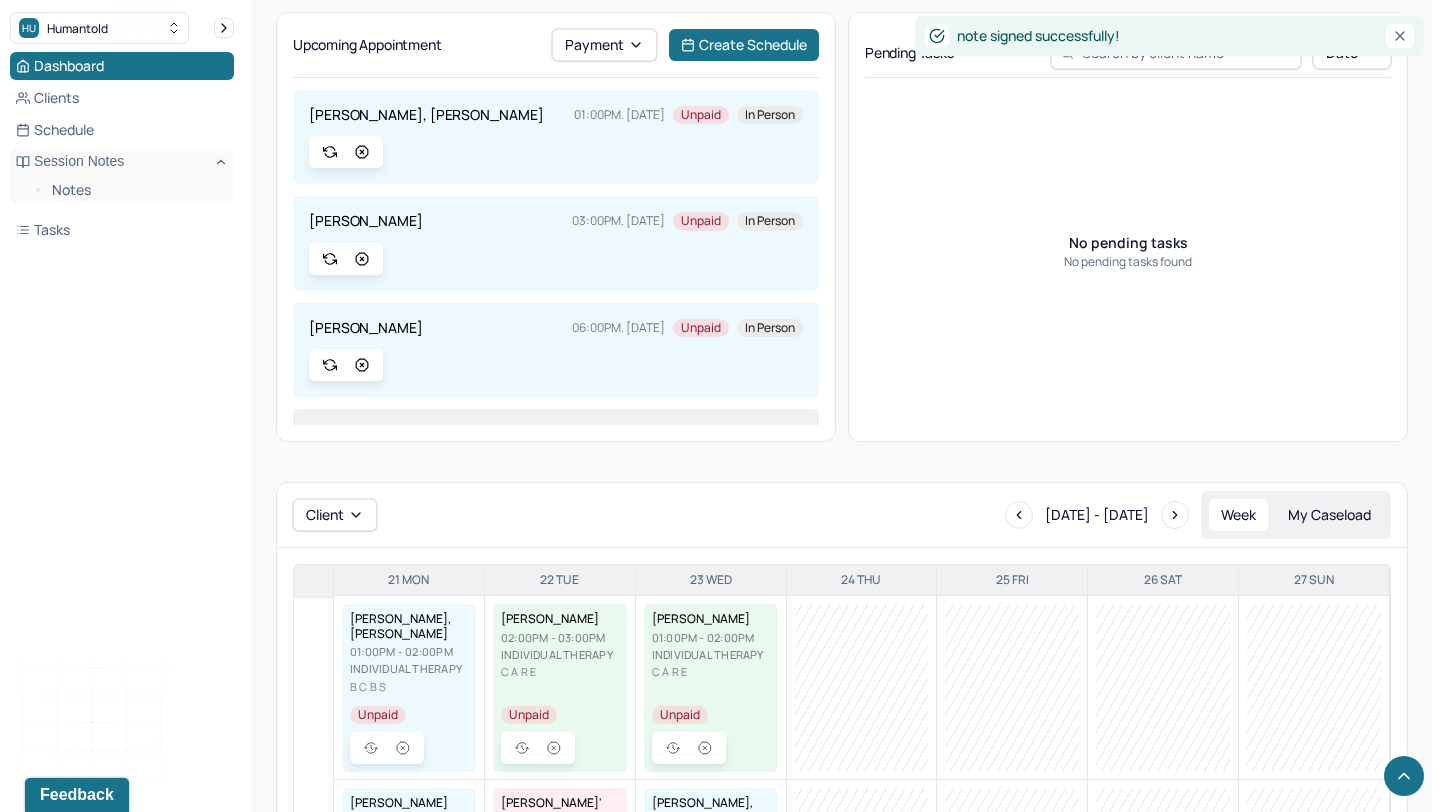 scroll, scrollTop: 698, scrollLeft: 0, axis: vertical 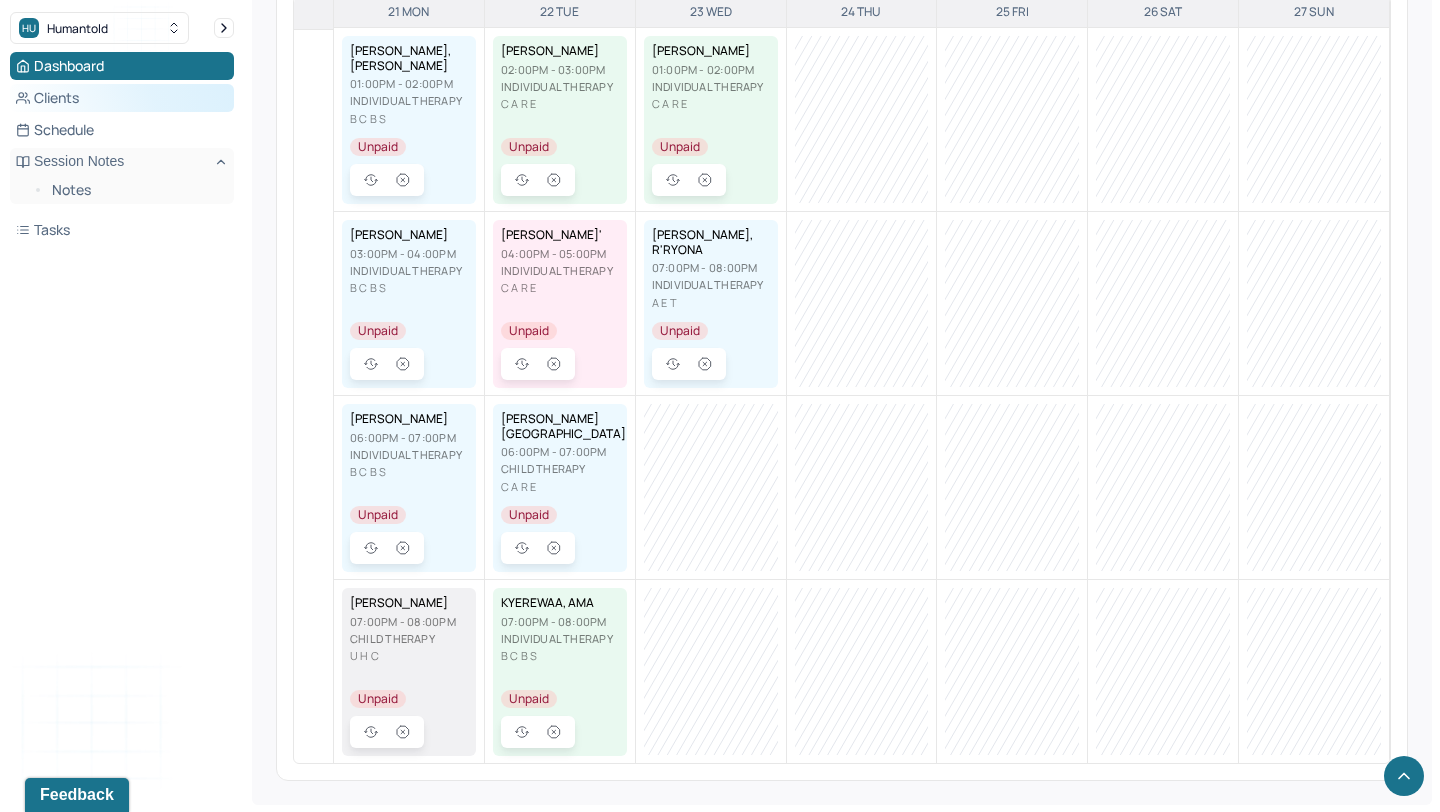 click on "Clients" at bounding box center [122, 98] 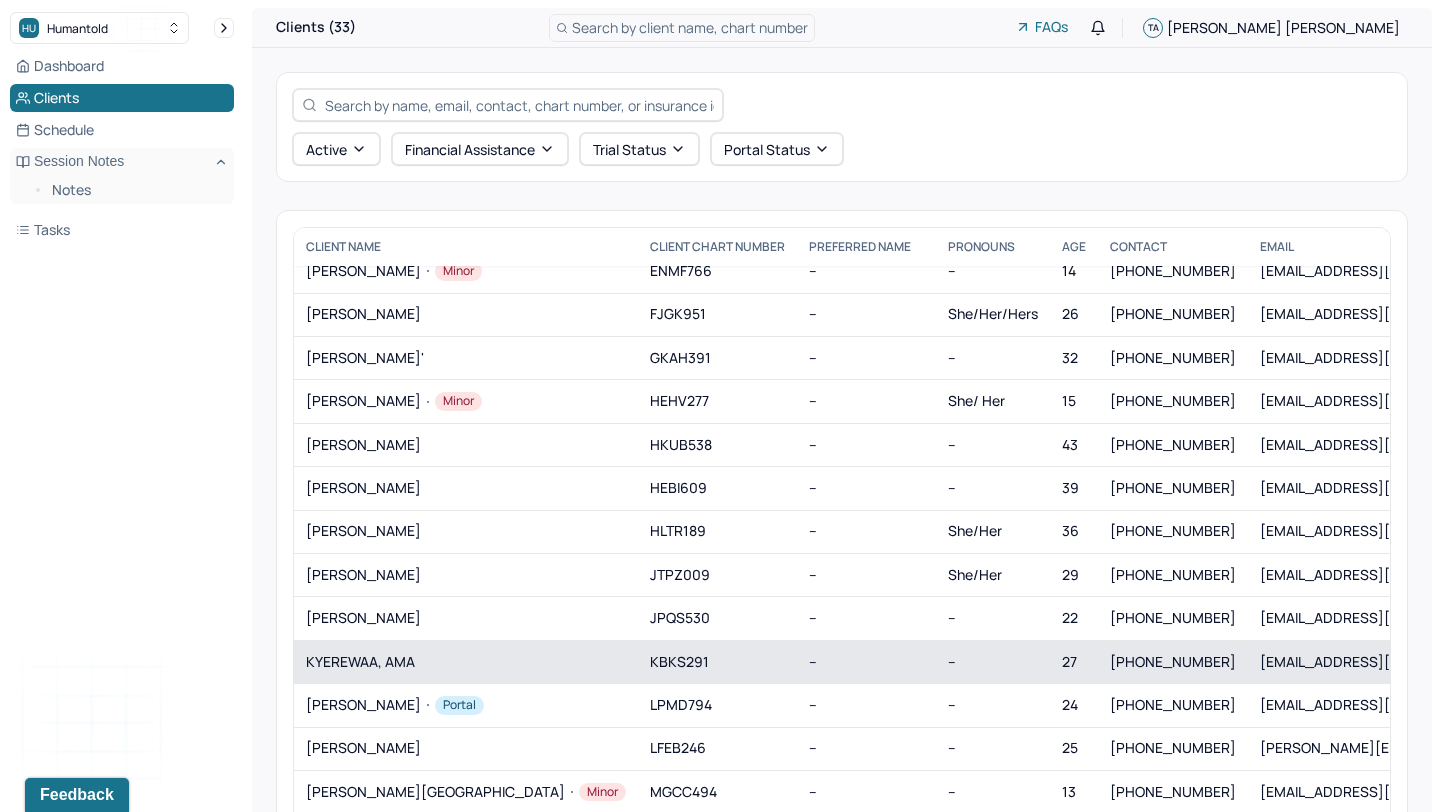scroll, scrollTop: 451, scrollLeft: 0, axis: vertical 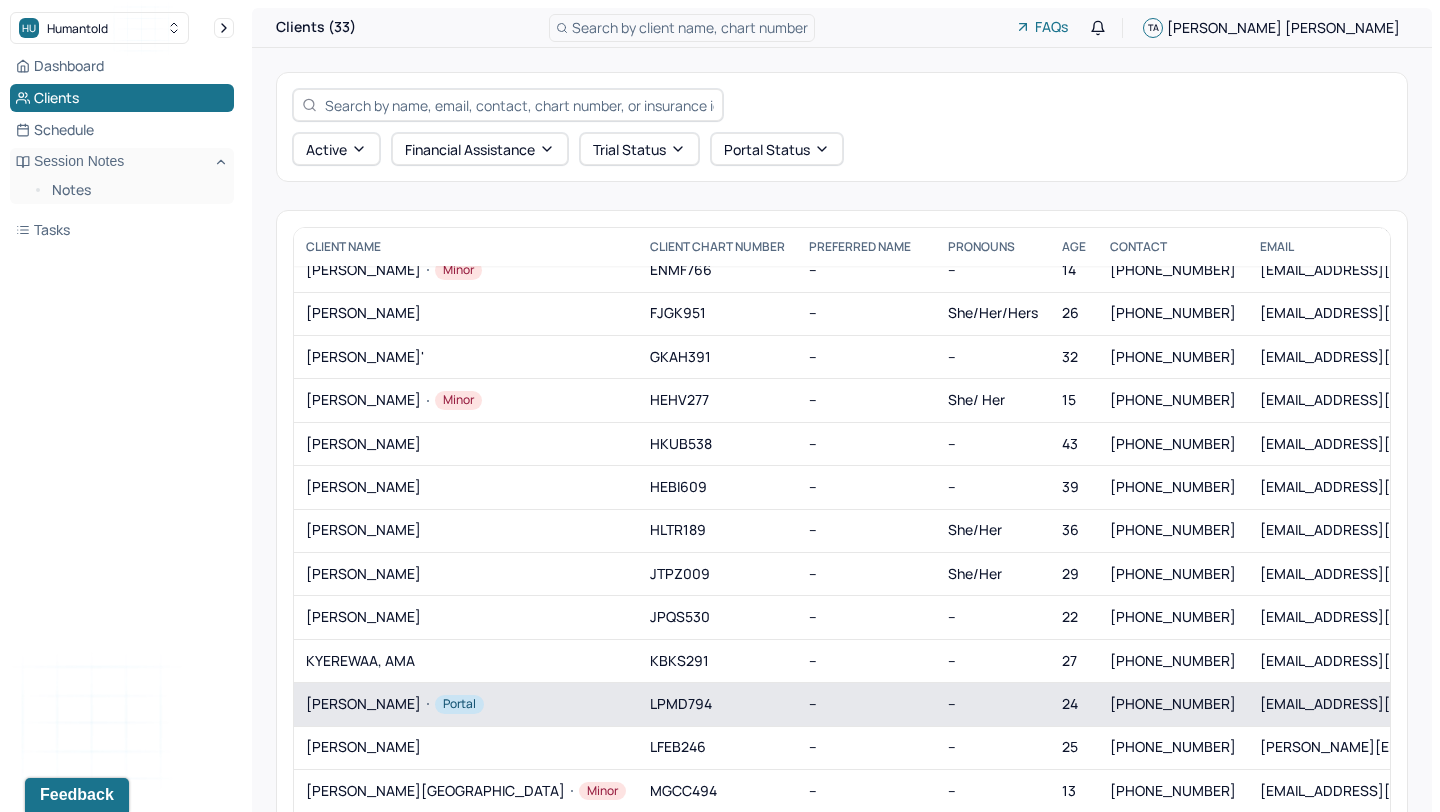 click on "[PERSON_NAME]" at bounding box center (466, 704) 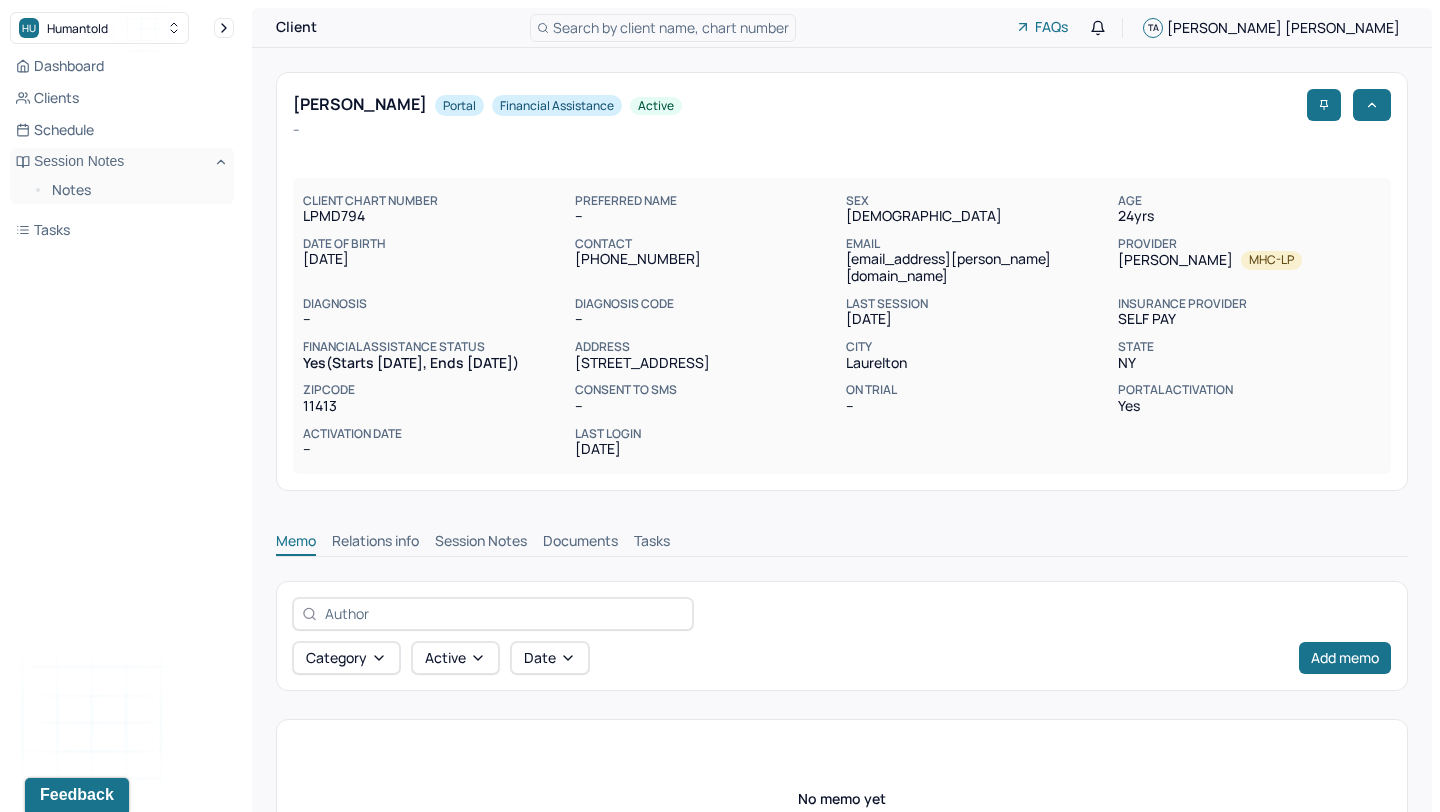 click on "Session Notes" at bounding box center (481, 543) 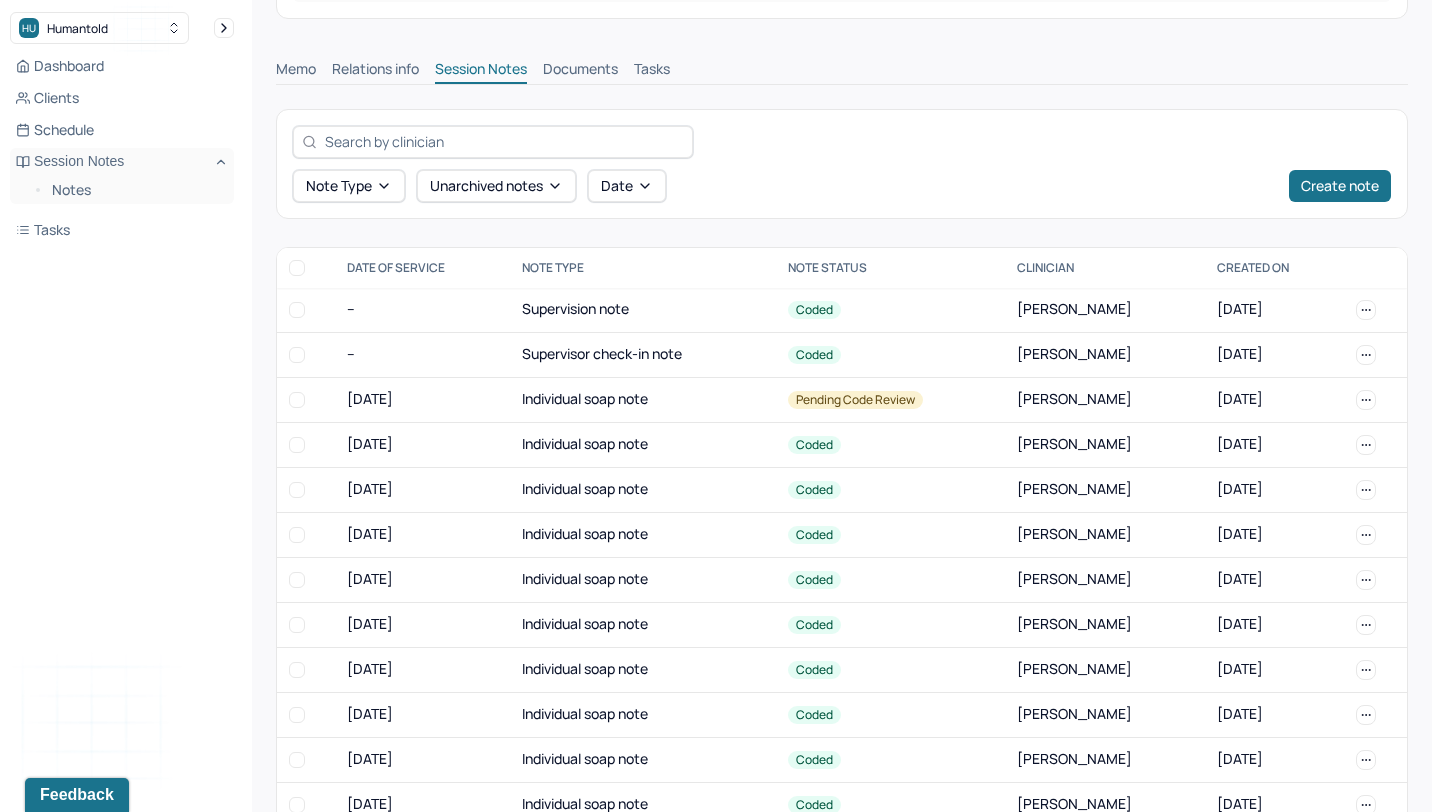 scroll, scrollTop: 477, scrollLeft: 0, axis: vertical 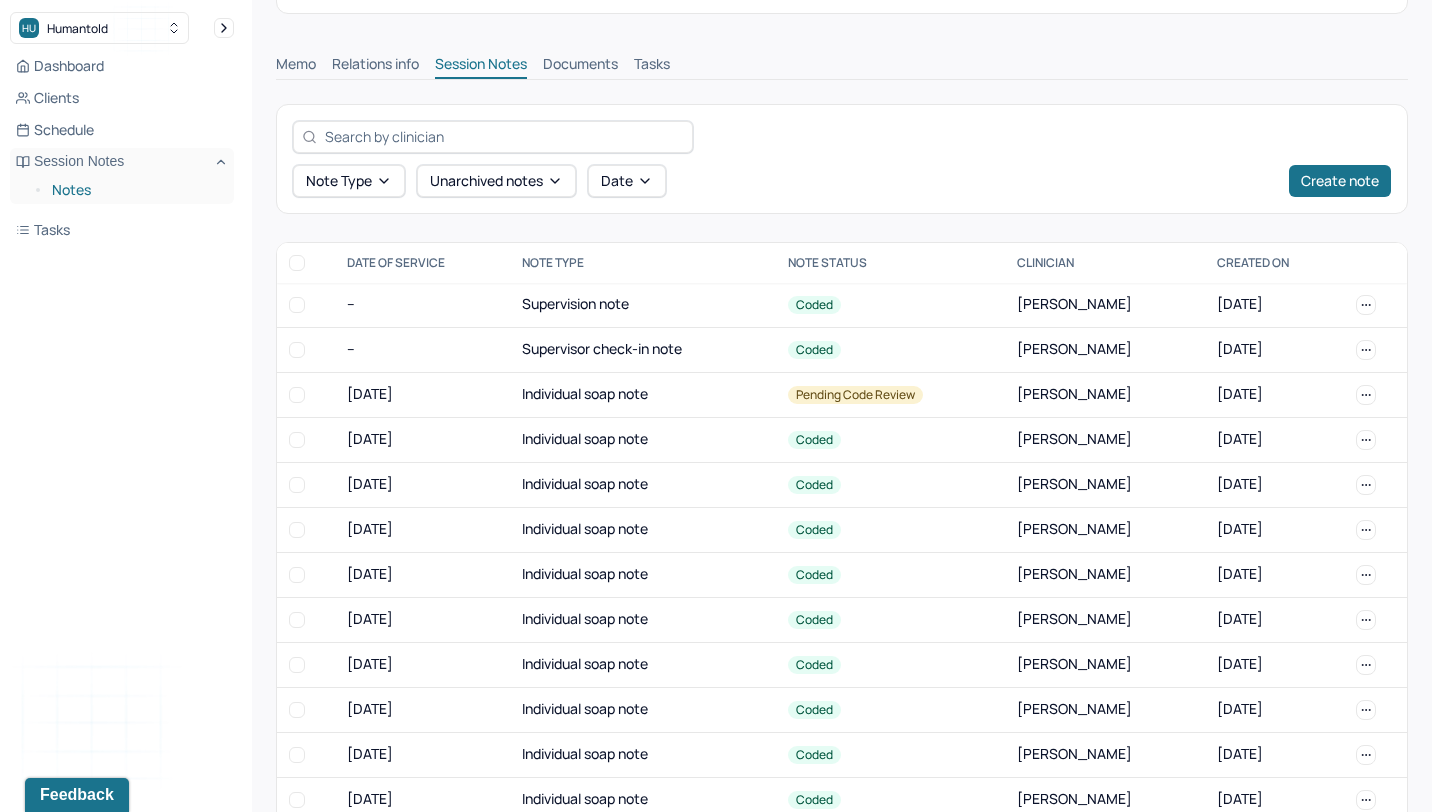 click on "Notes" at bounding box center [135, 190] 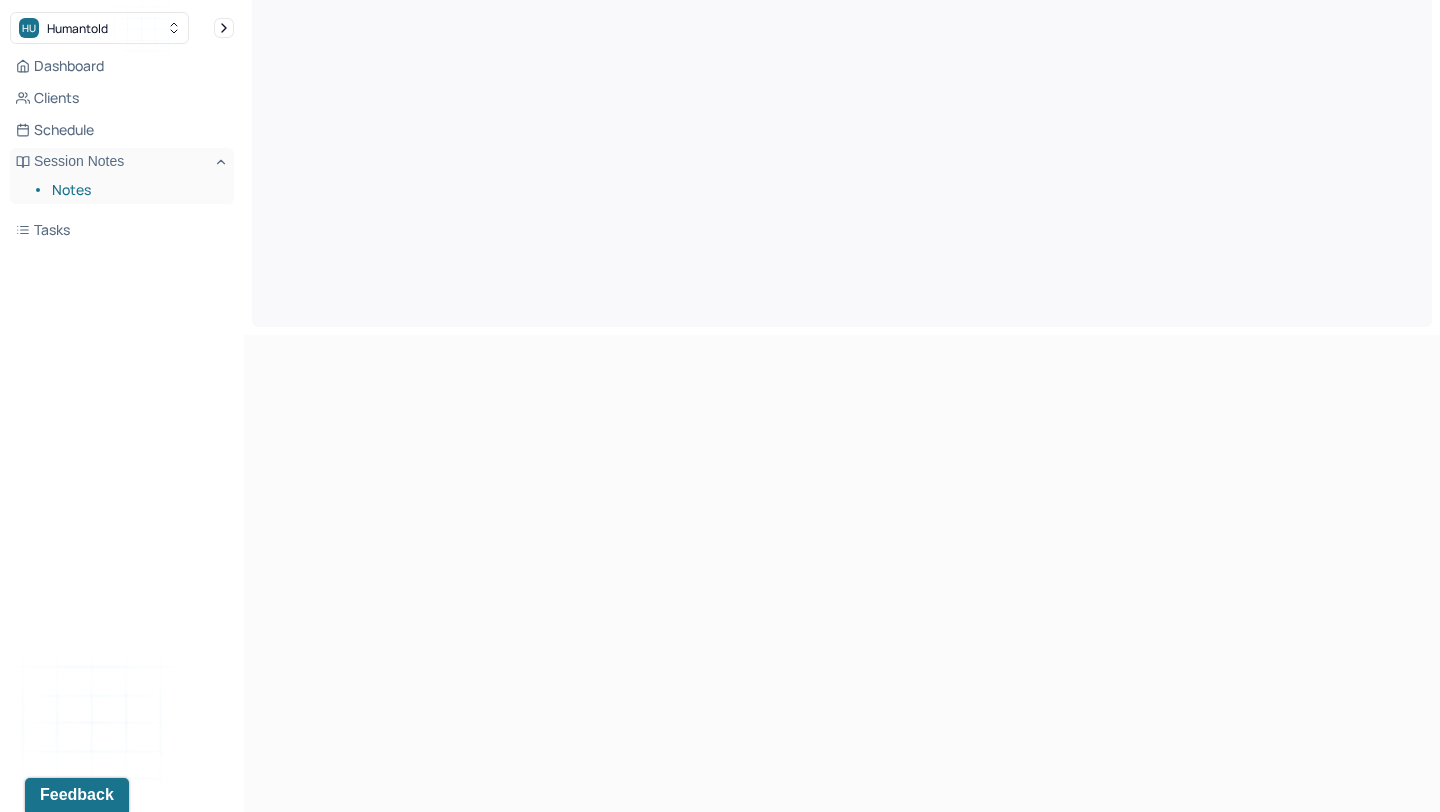 scroll, scrollTop: 0, scrollLeft: 0, axis: both 